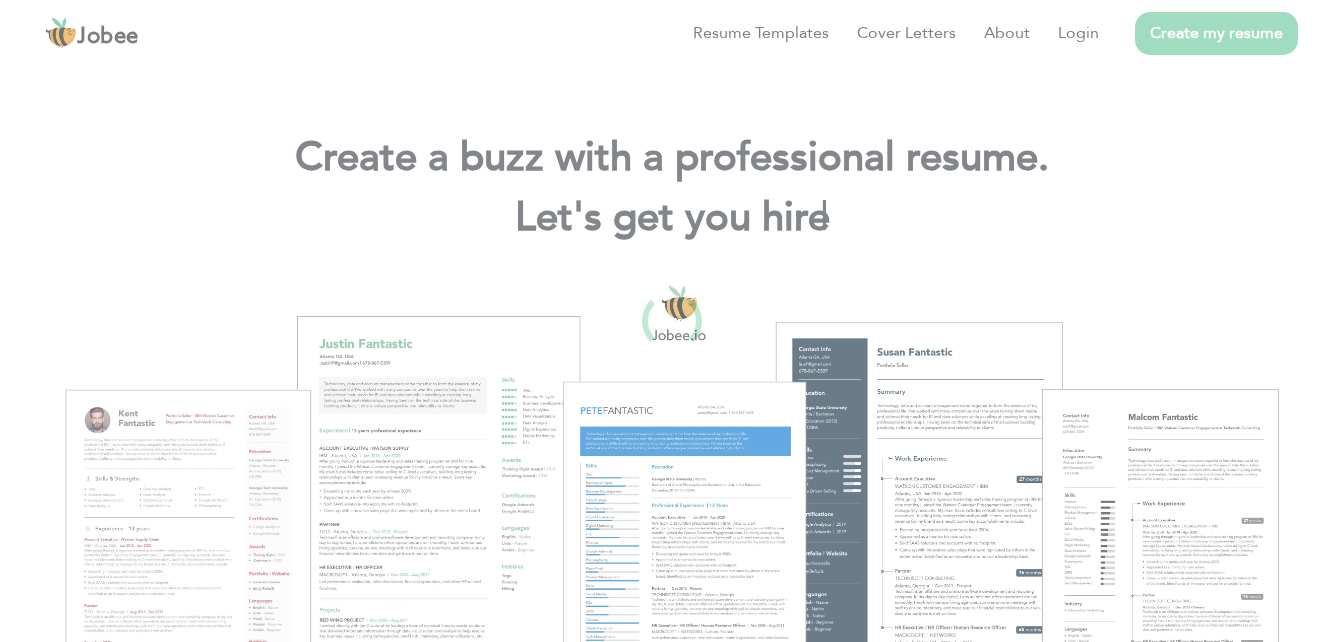 scroll, scrollTop: 0, scrollLeft: 0, axis: both 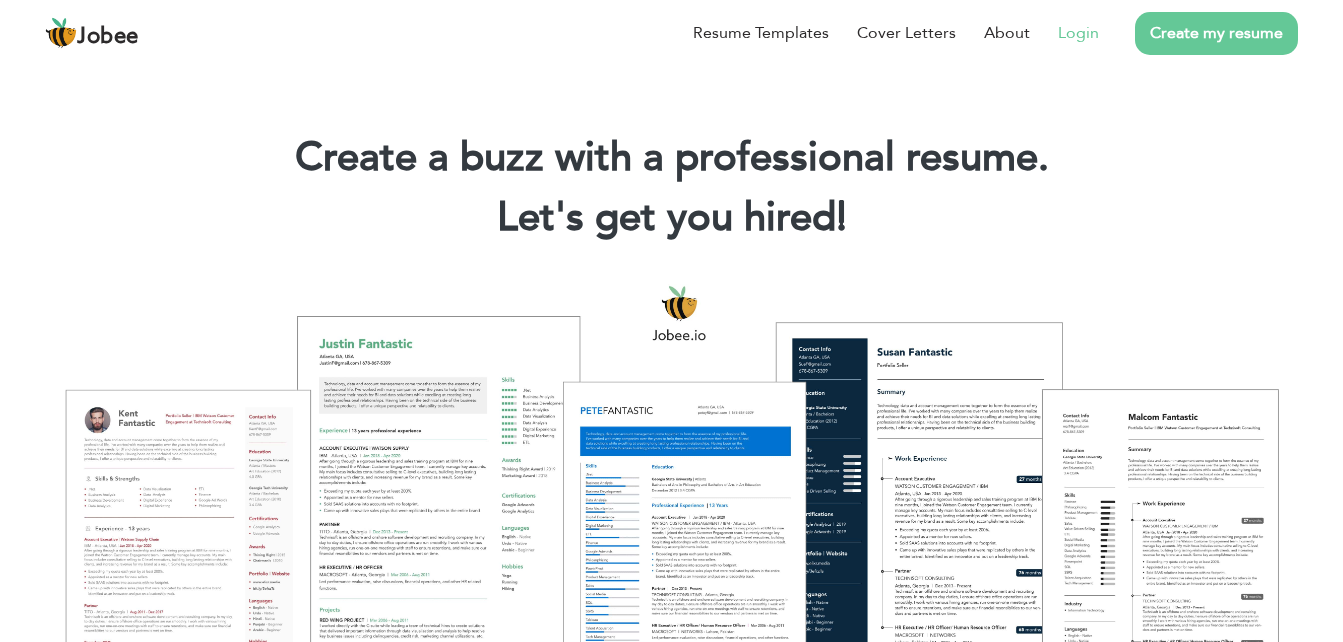 click on "Login" at bounding box center [1078, 33] 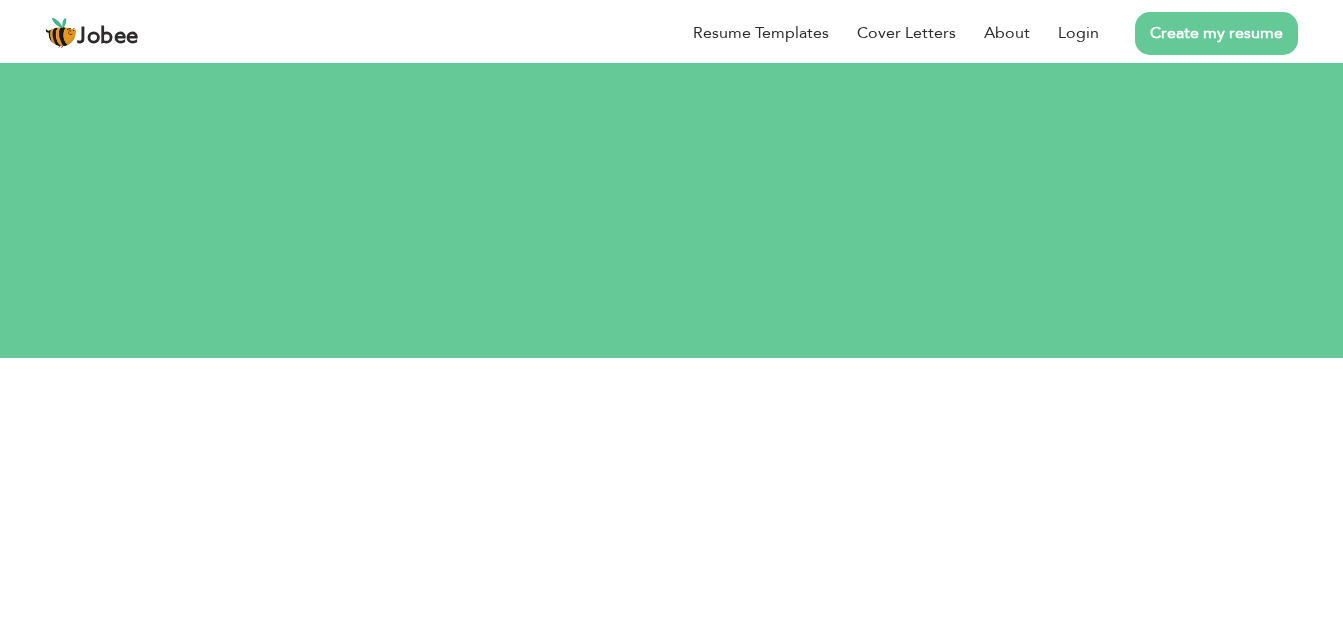 scroll, scrollTop: 0, scrollLeft: 0, axis: both 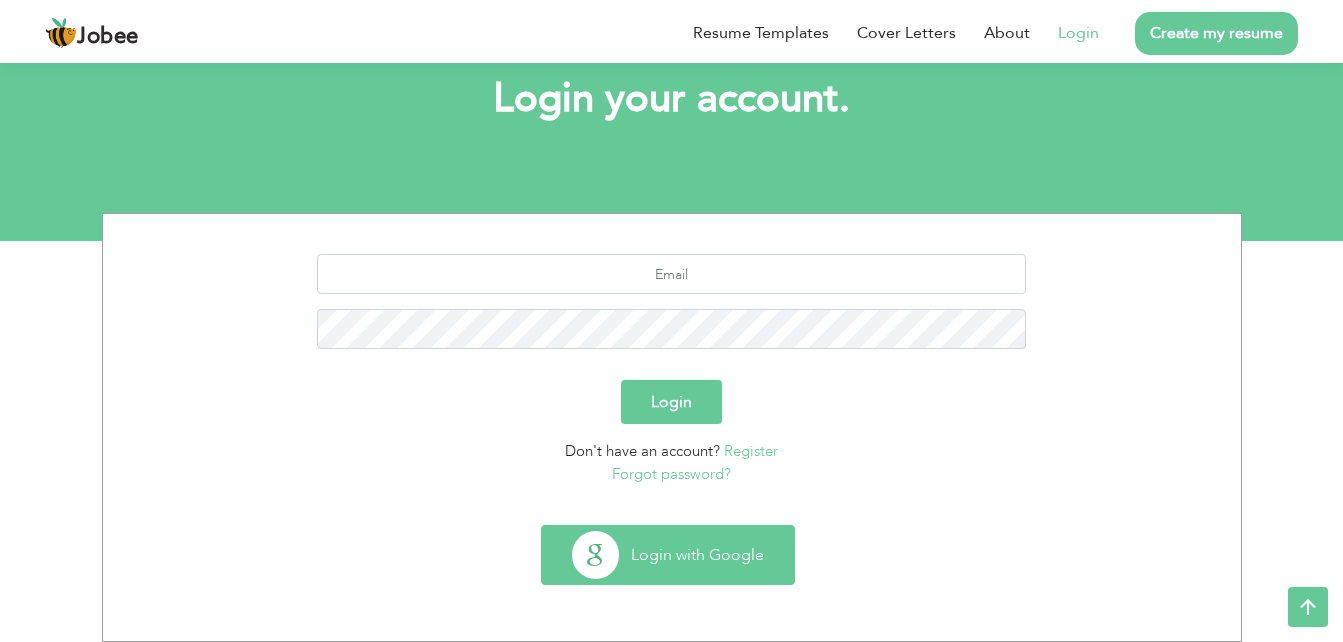 drag, startPoint x: 703, startPoint y: 574, endPoint x: 685, endPoint y: 567, distance: 19.313208 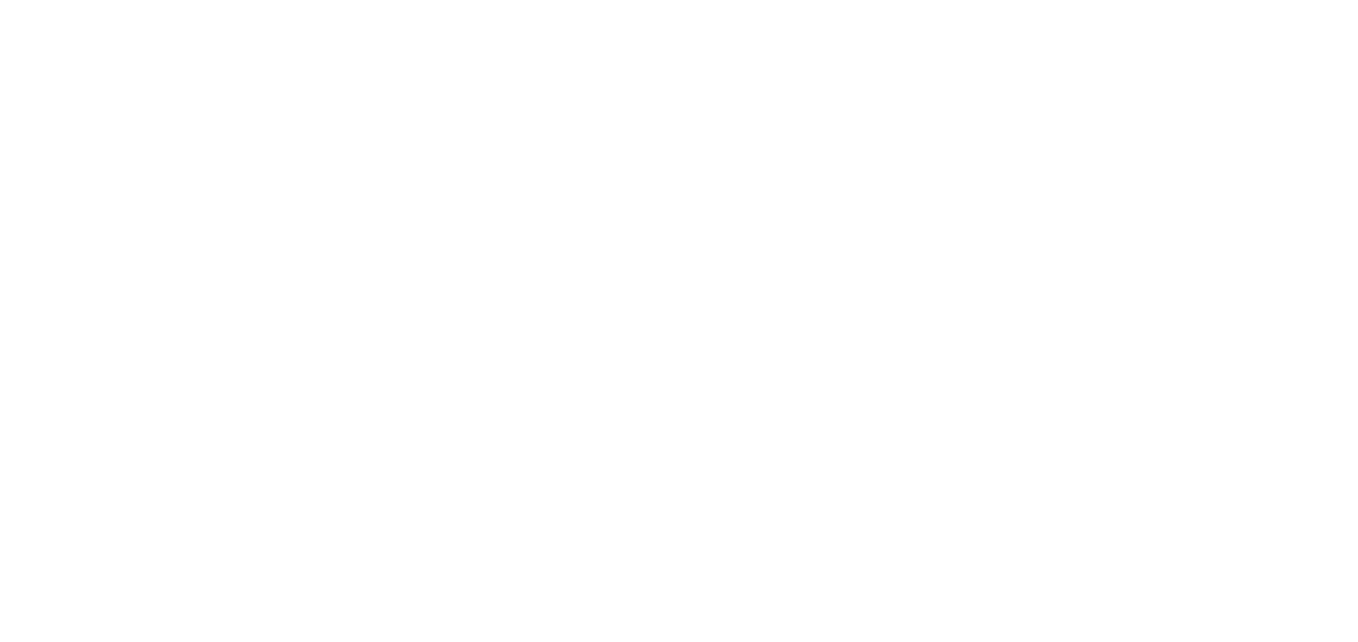 scroll, scrollTop: 0, scrollLeft: 0, axis: both 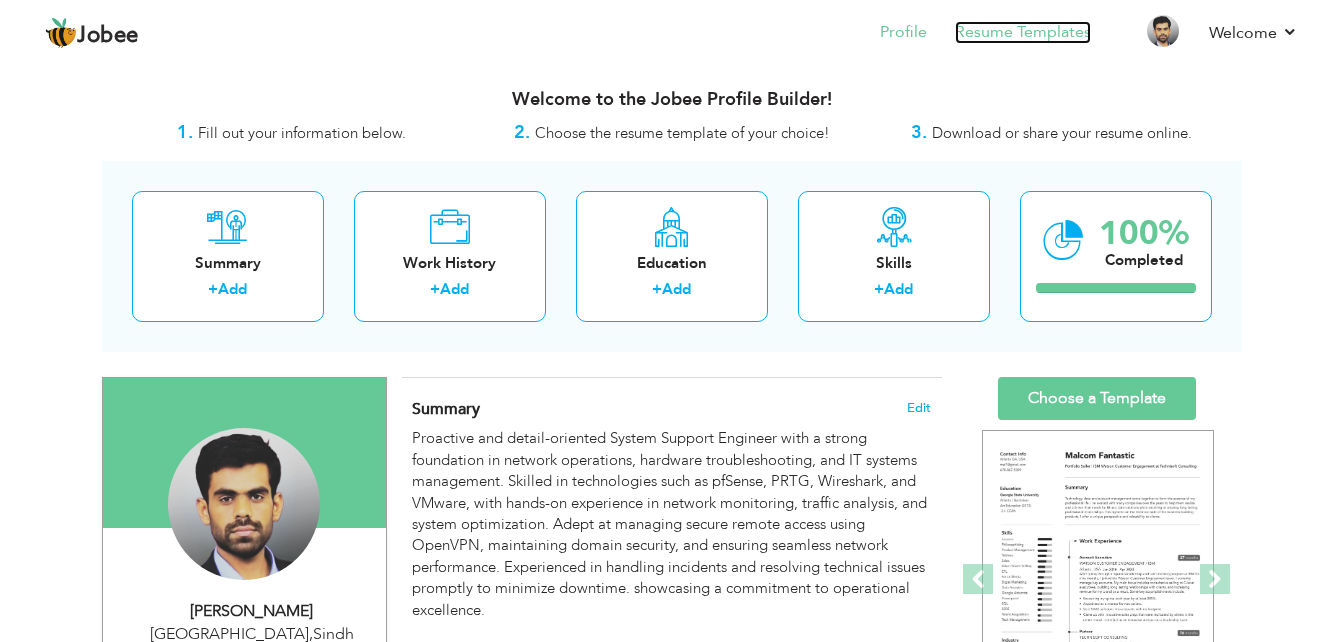 click on "Resume Templates" at bounding box center [1023, 32] 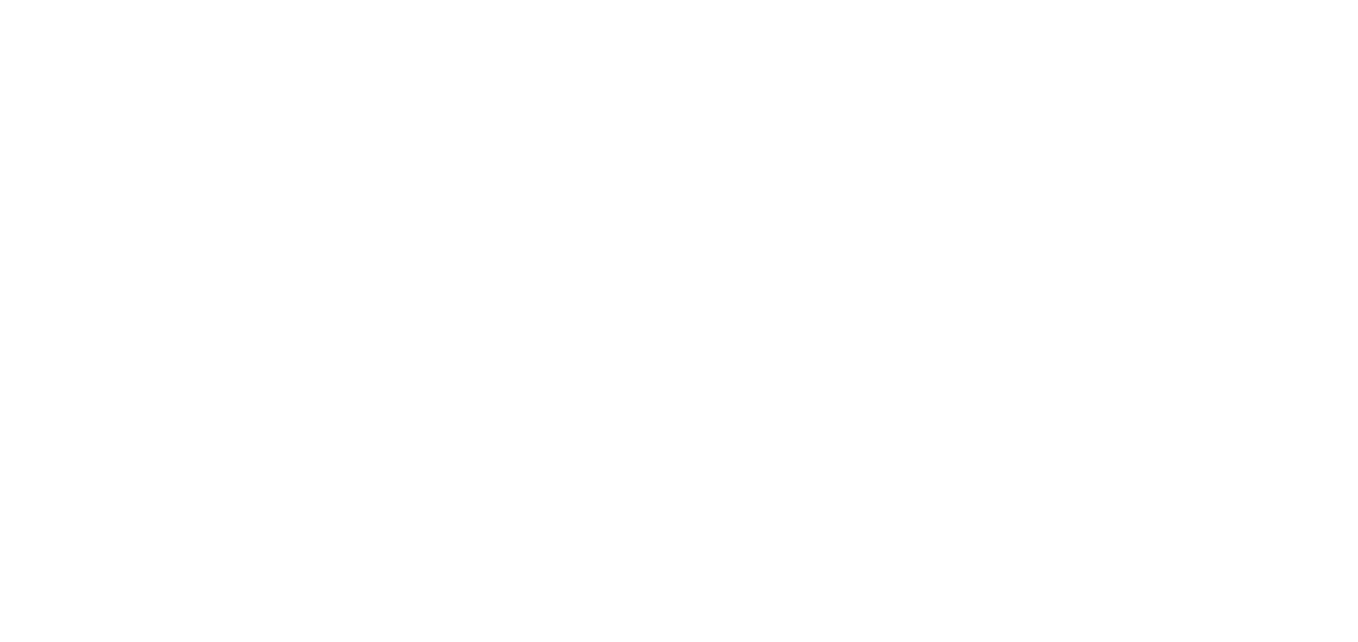 scroll, scrollTop: 0, scrollLeft: 0, axis: both 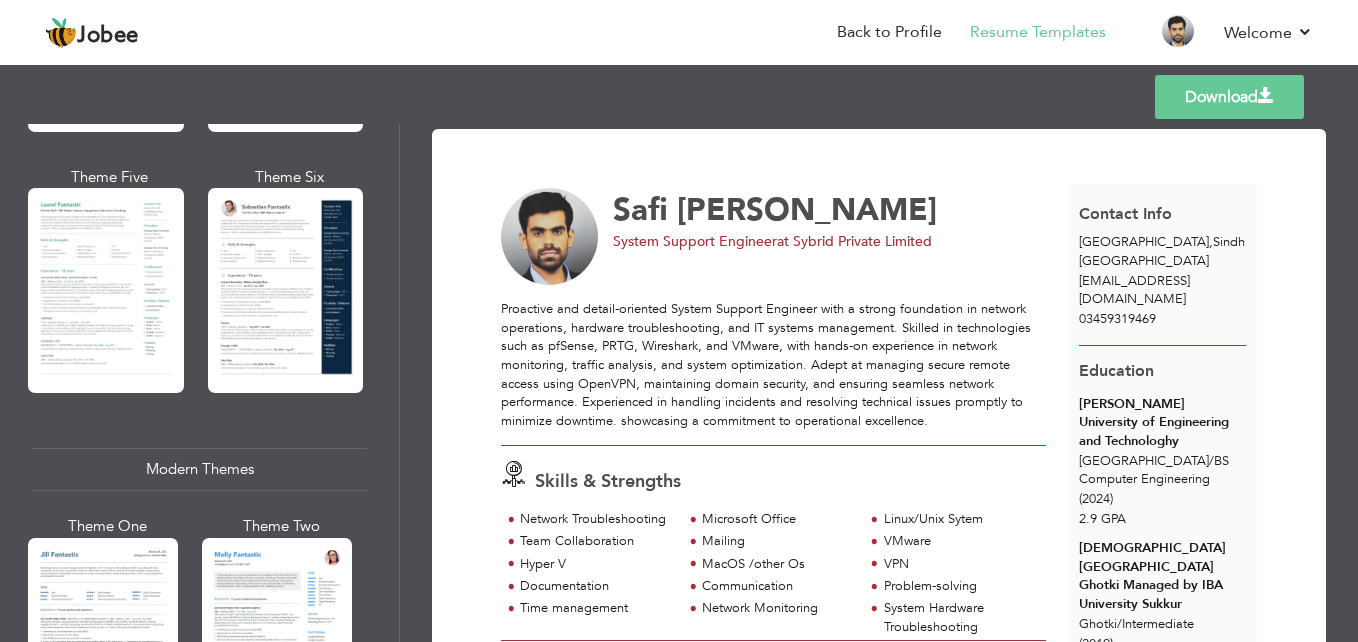 click on "Proactive and detail-oriented System Support Engineer with a strong foundation in network operations, hardware troubleshooting, and IT systems management. Skilled in technologies such as pfSense, PRTG, Wireshark, and VMware, with hands-on experience in network monitoring, traffic analysis, and system optimization. Adept at managing secure remote access using OpenVPN, maintaining domain security, and ensuring seamless network performance. Experienced in handling incidents and resolving technical issues promptly to minimize downtime. showcasing a commitment to operational excellence." at bounding box center (773, 365) 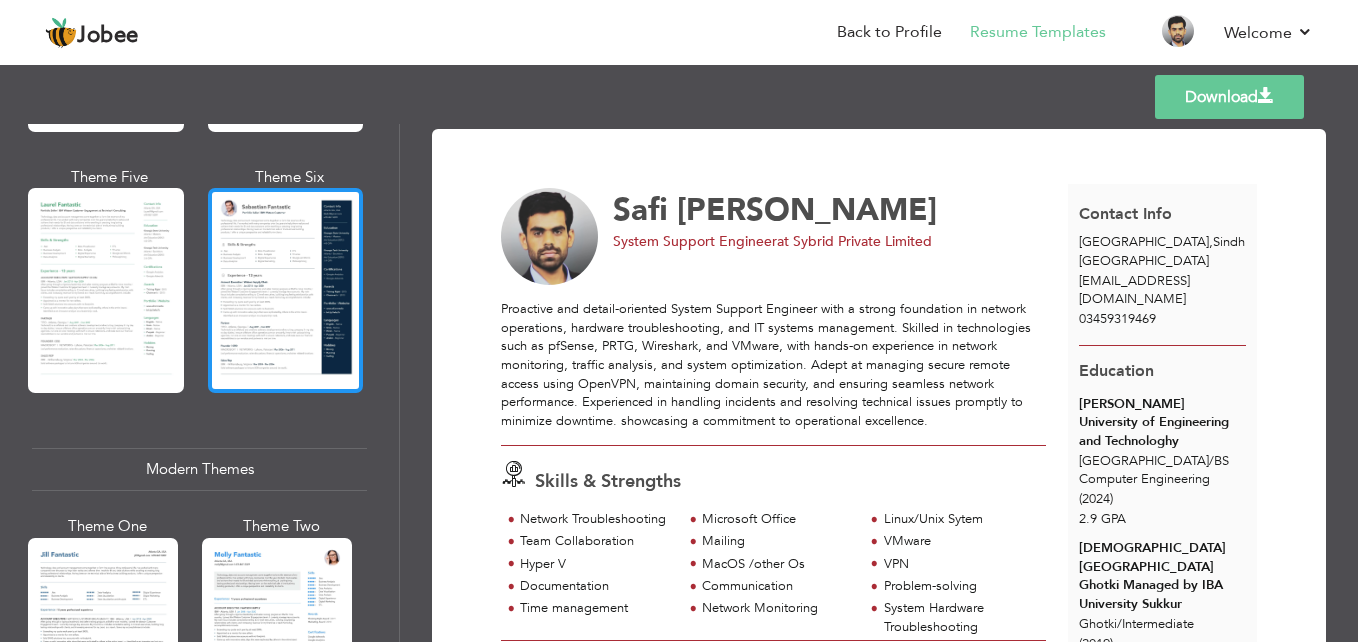 click at bounding box center (286, 290) 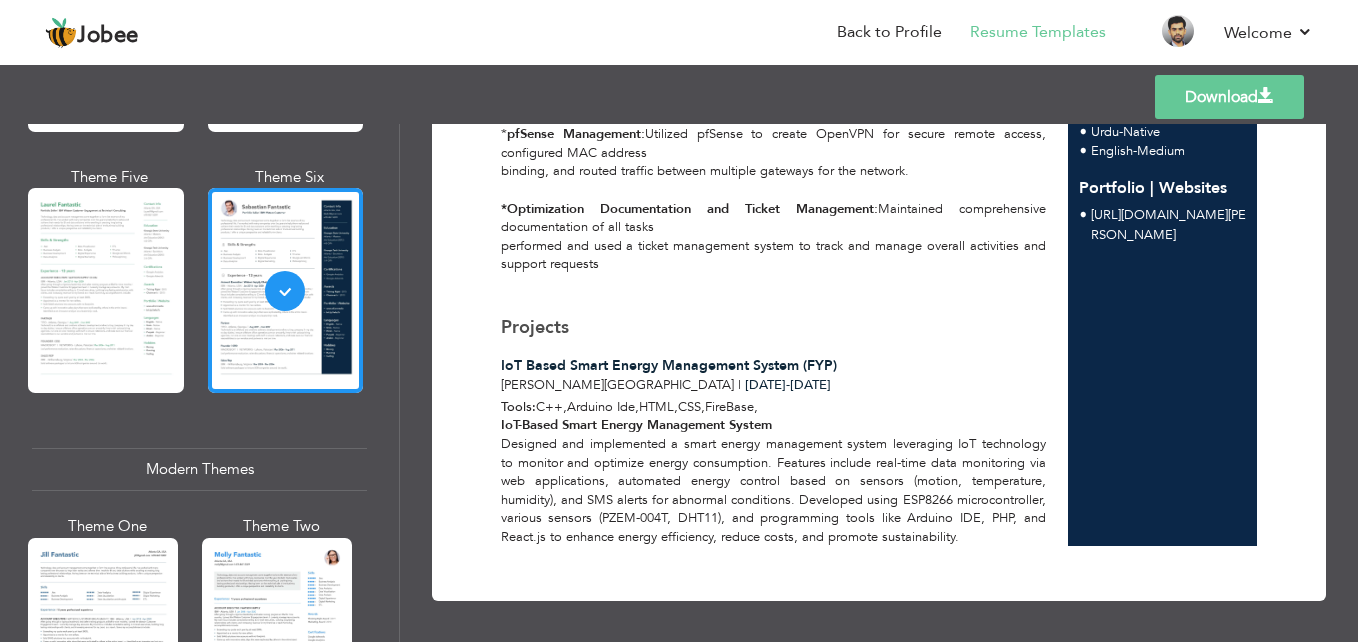 scroll, scrollTop: 1103, scrollLeft: 0, axis: vertical 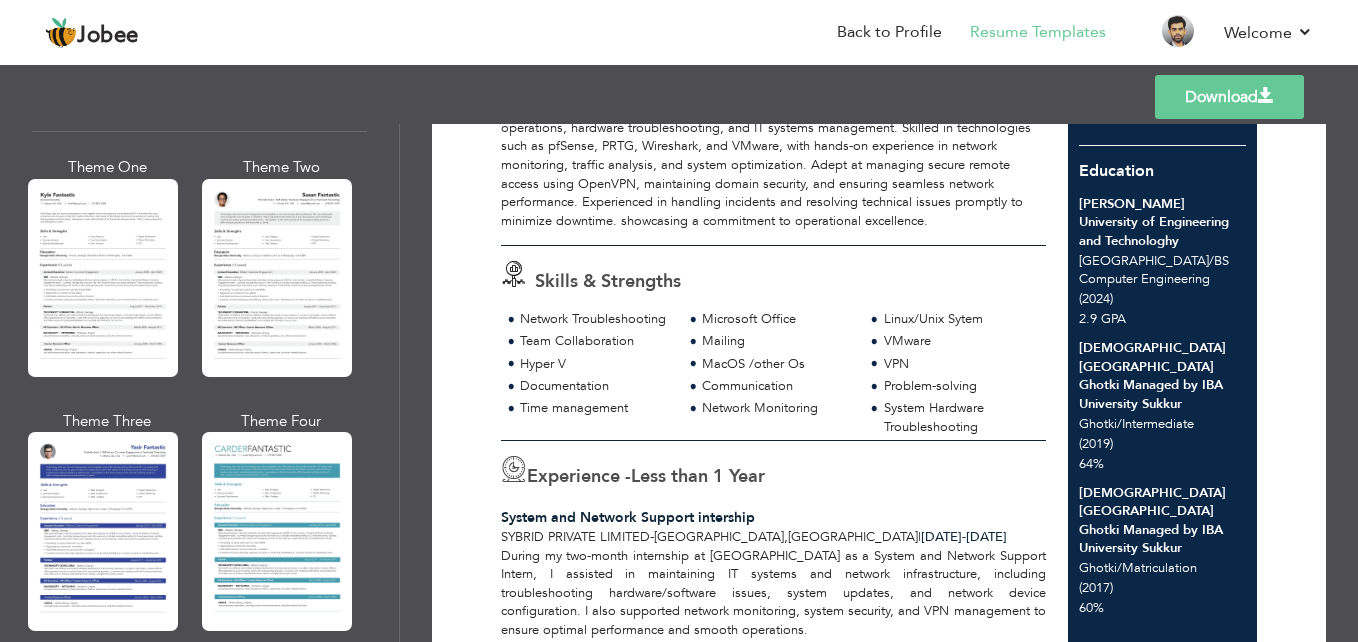 click on "Mar 2024  -" at bounding box center [943, 537] 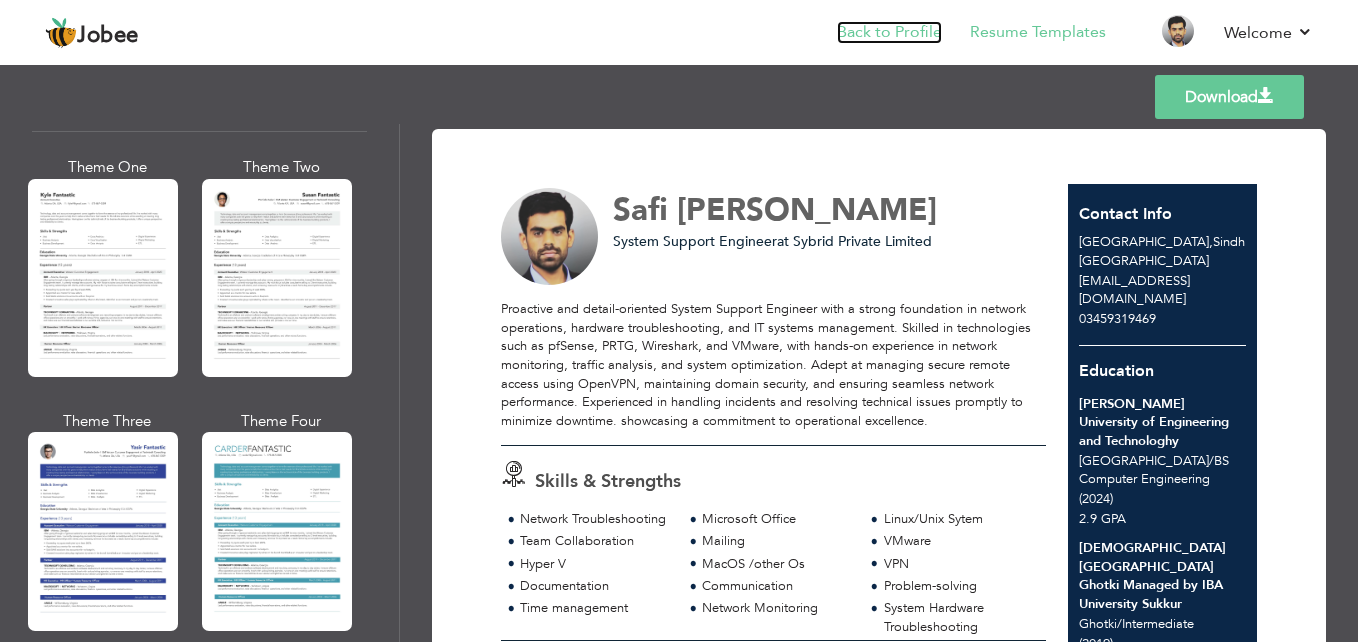 click on "Back to Profile" at bounding box center [889, 32] 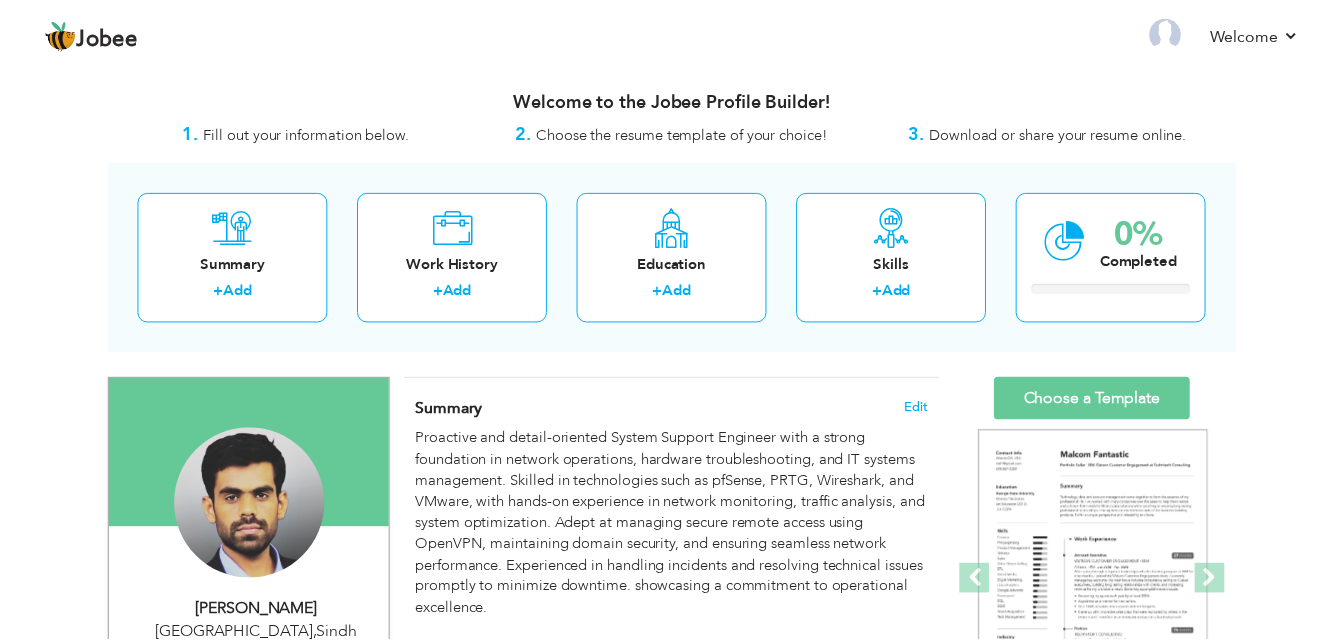 scroll, scrollTop: 0, scrollLeft: 0, axis: both 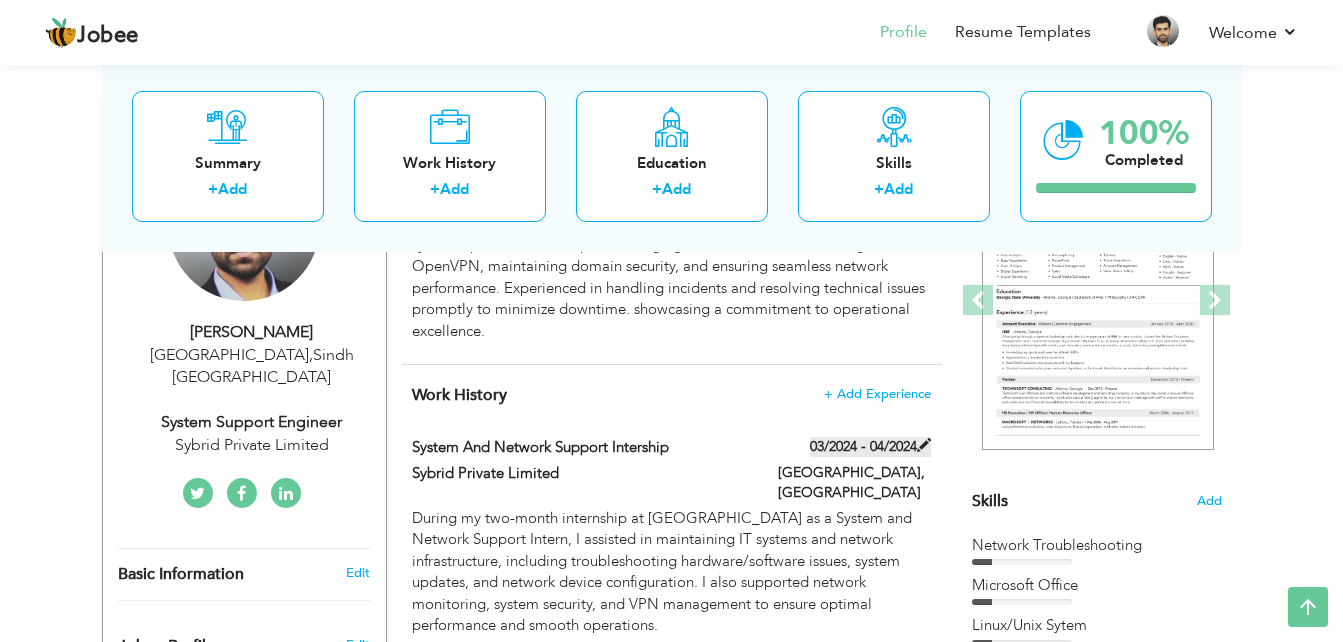 click at bounding box center [924, 445] 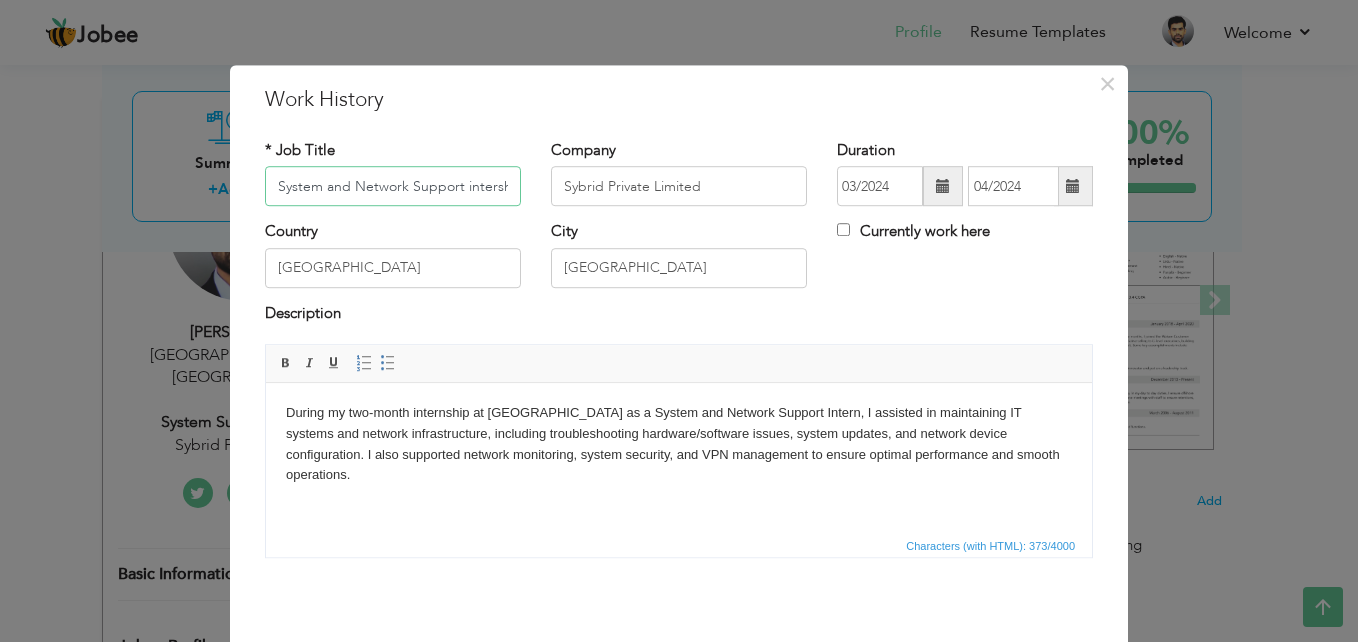 scroll, scrollTop: 0, scrollLeft: 10, axis: horizontal 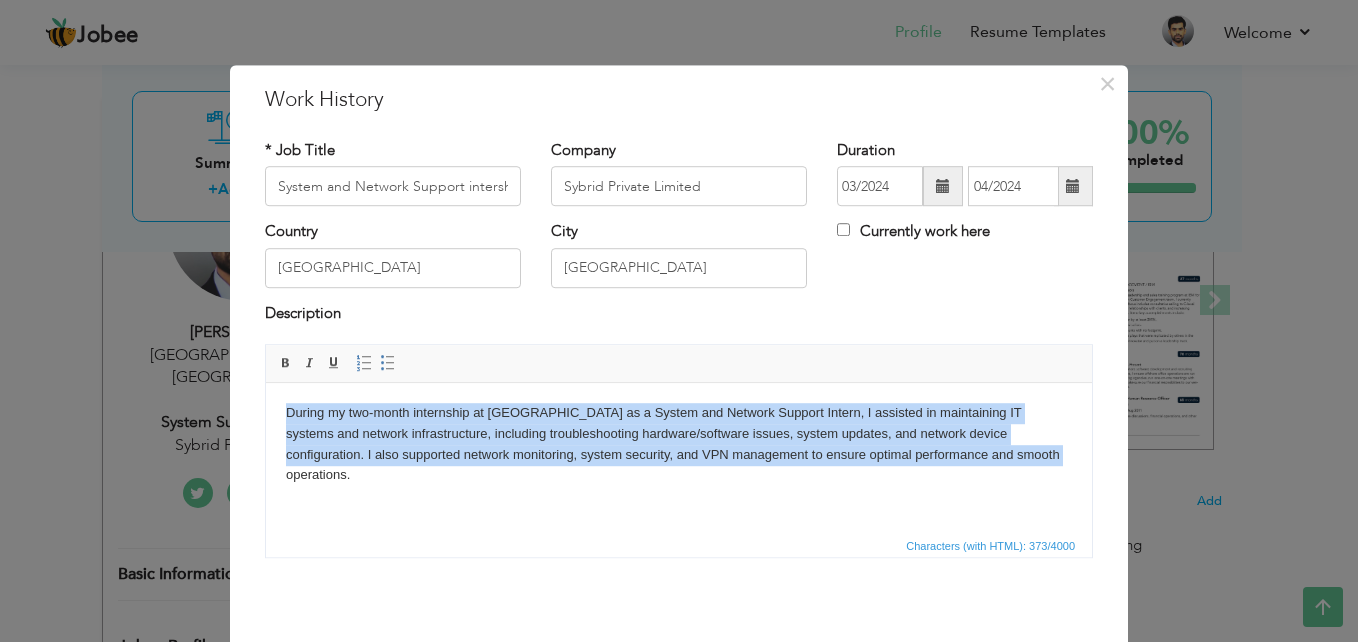 drag, startPoint x: 977, startPoint y: 451, endPoint x: 280, endPoint y: 410, distance: 698.20483 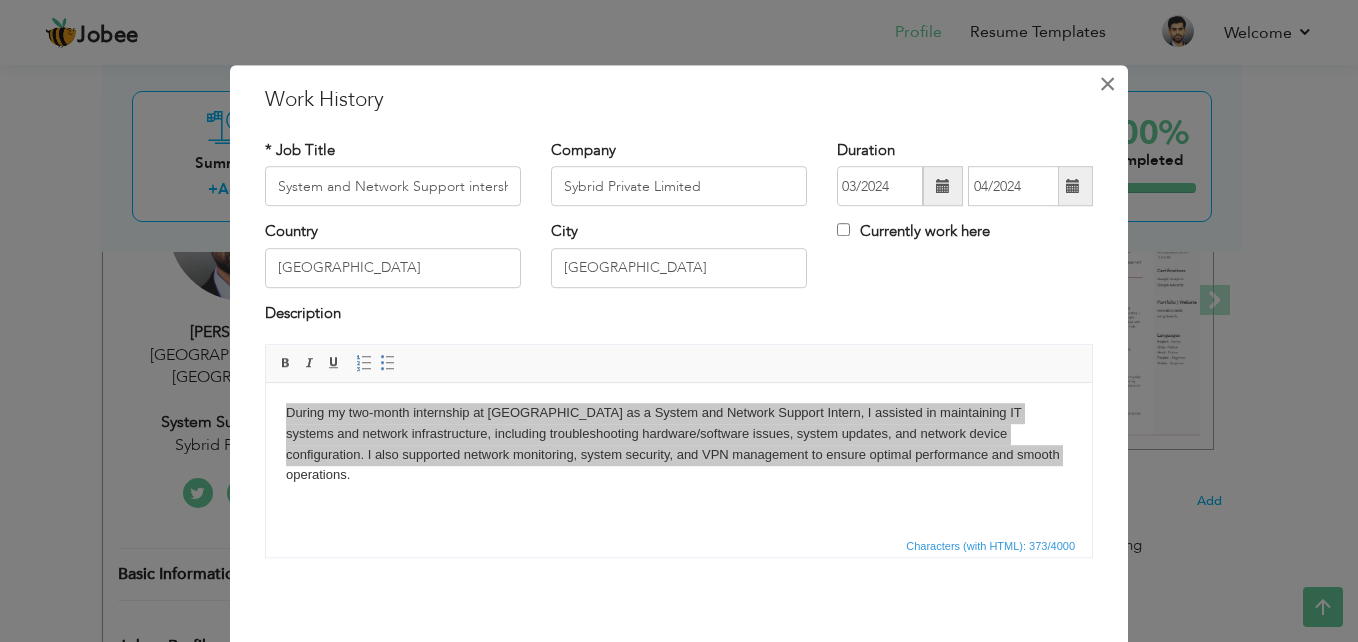 click on "×" at bounding box center (1107, 84) 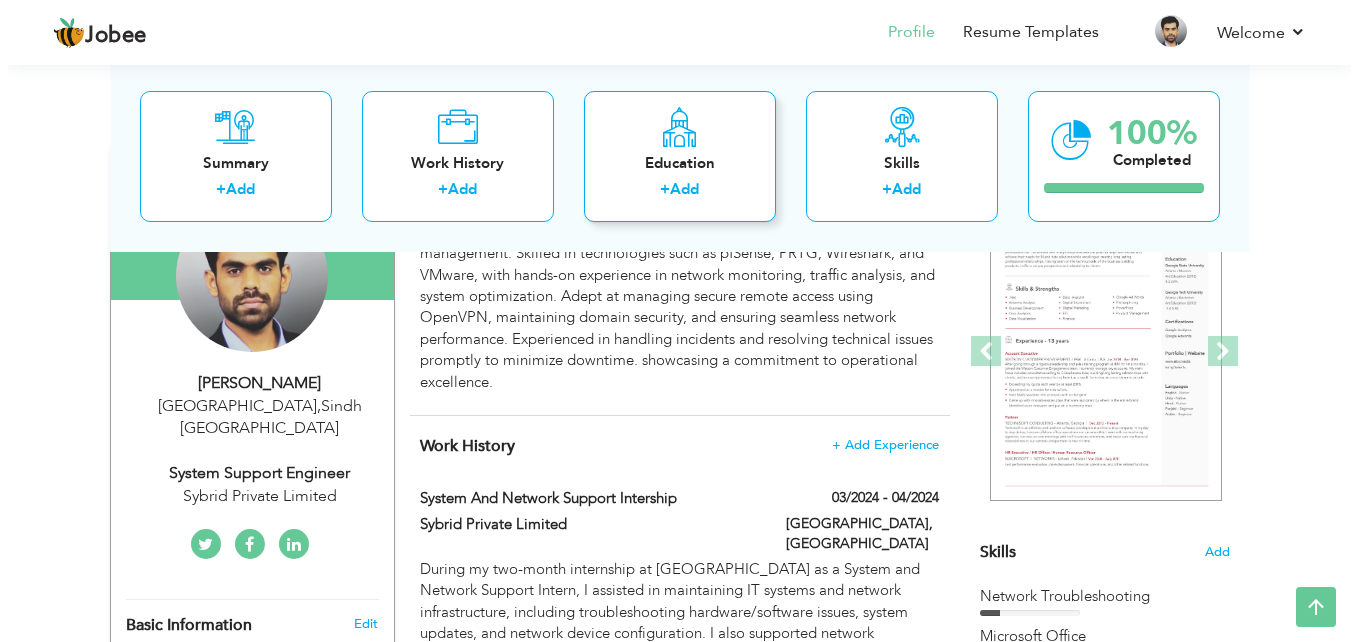 scroll, scrollTop: 179, scrollLeft: 0, axis: vertical 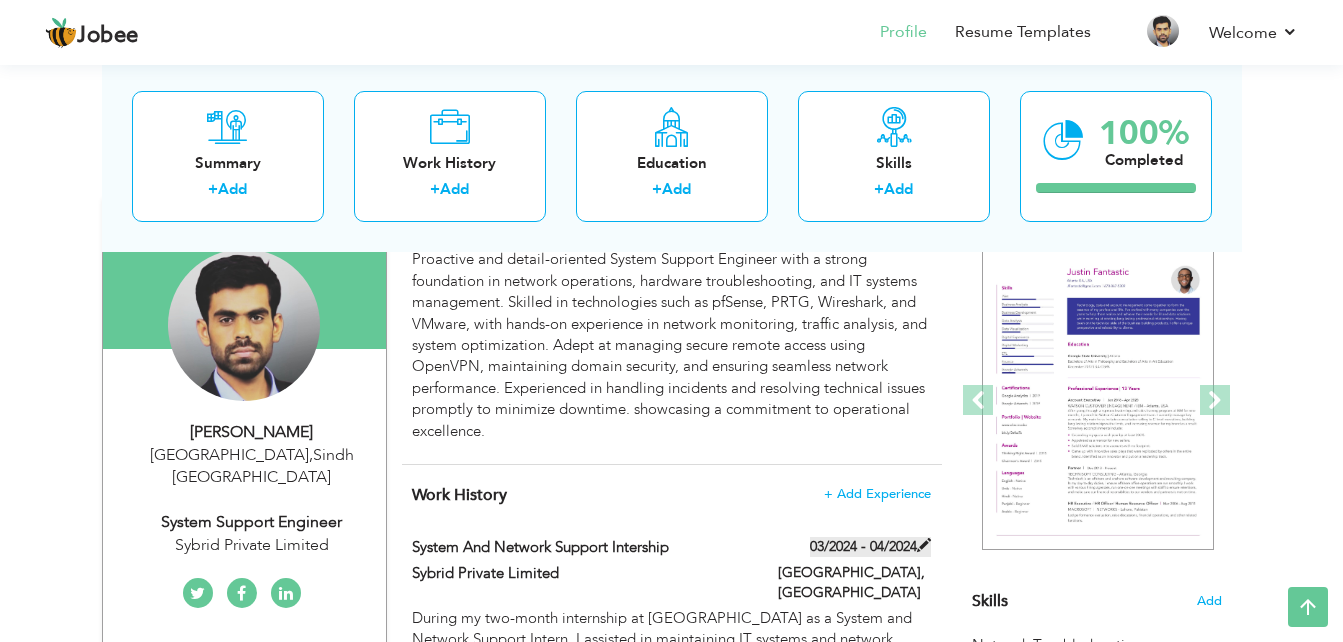 click at bounding box center [924, 545] 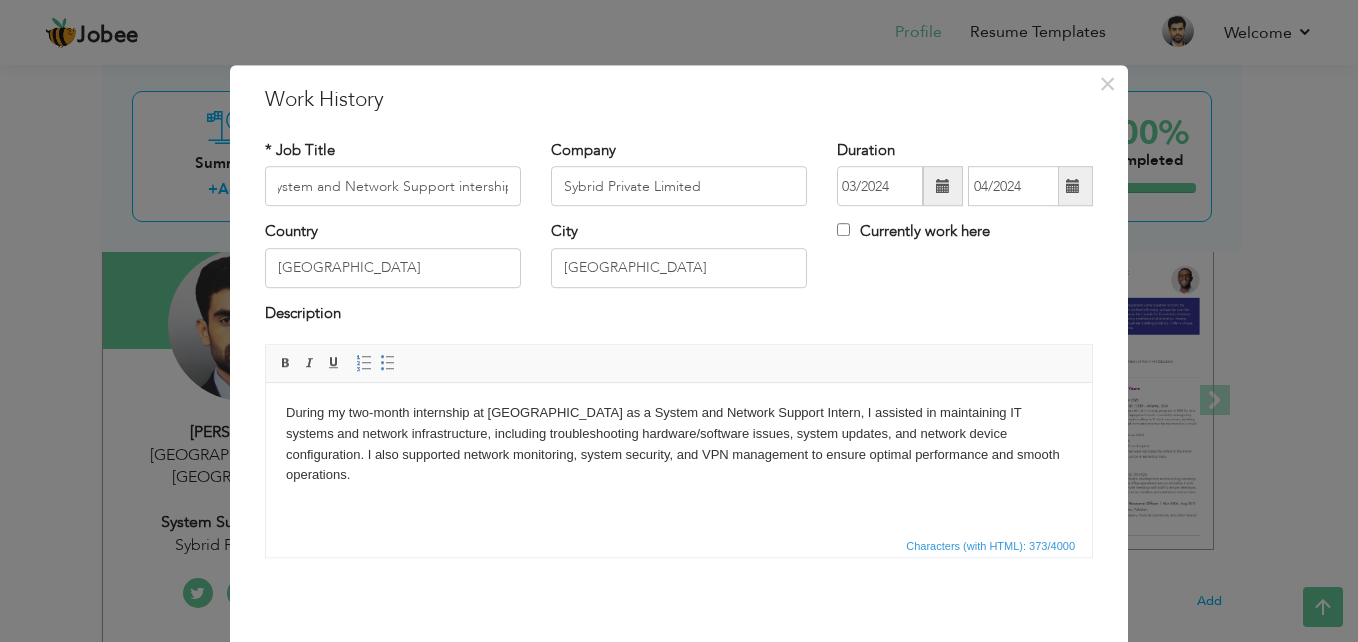 scroll, scrollTop: 0, scrollLeft: 0, axis: both 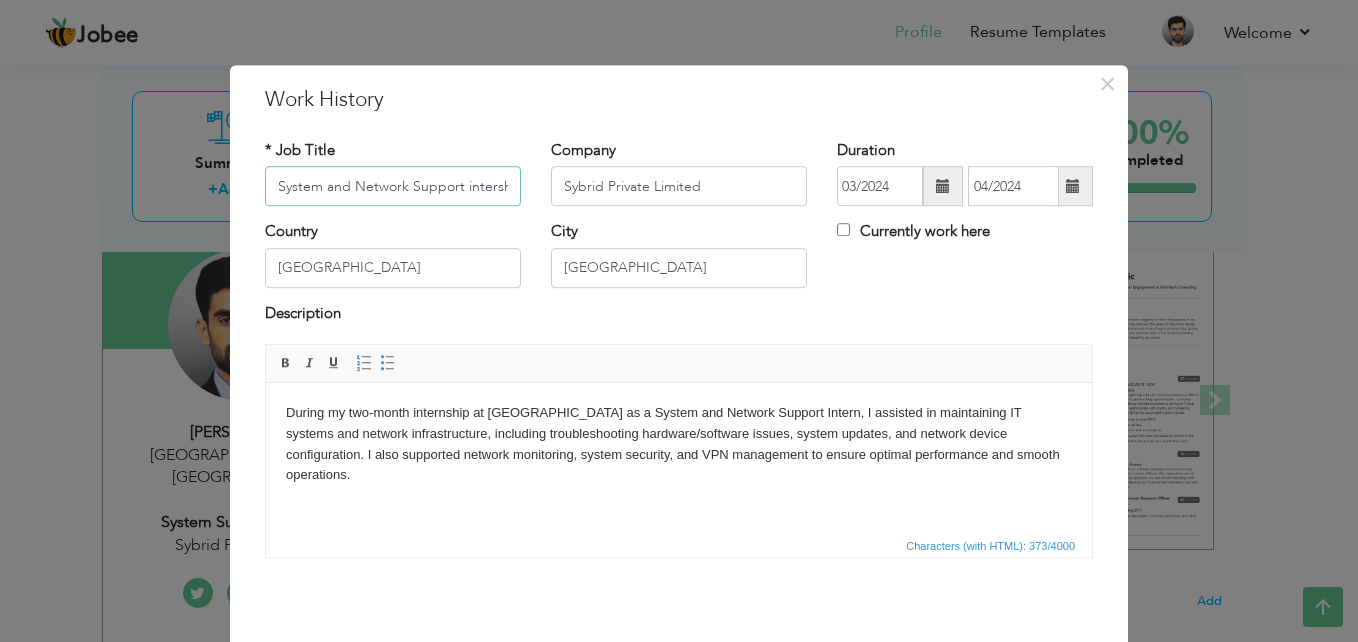 click on "System and Network Support intership" at bounding box center [393, 187] 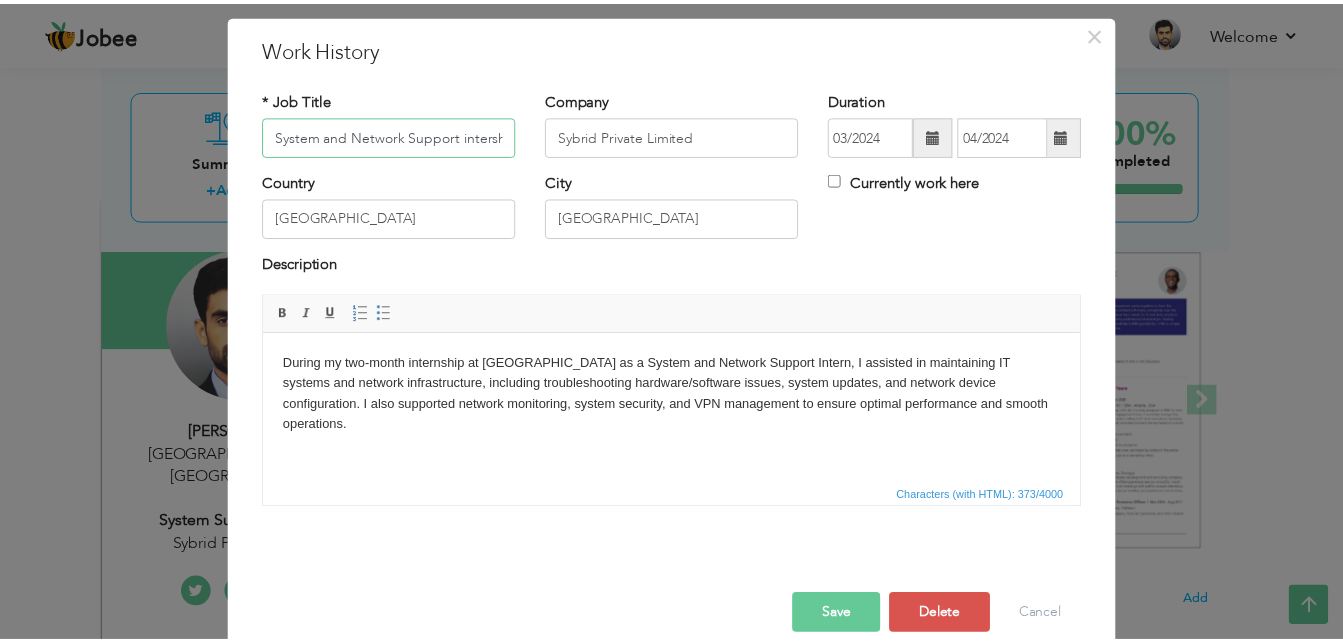 scroll, scrollTop: 78, scrollLeft: 0, axis: vertical 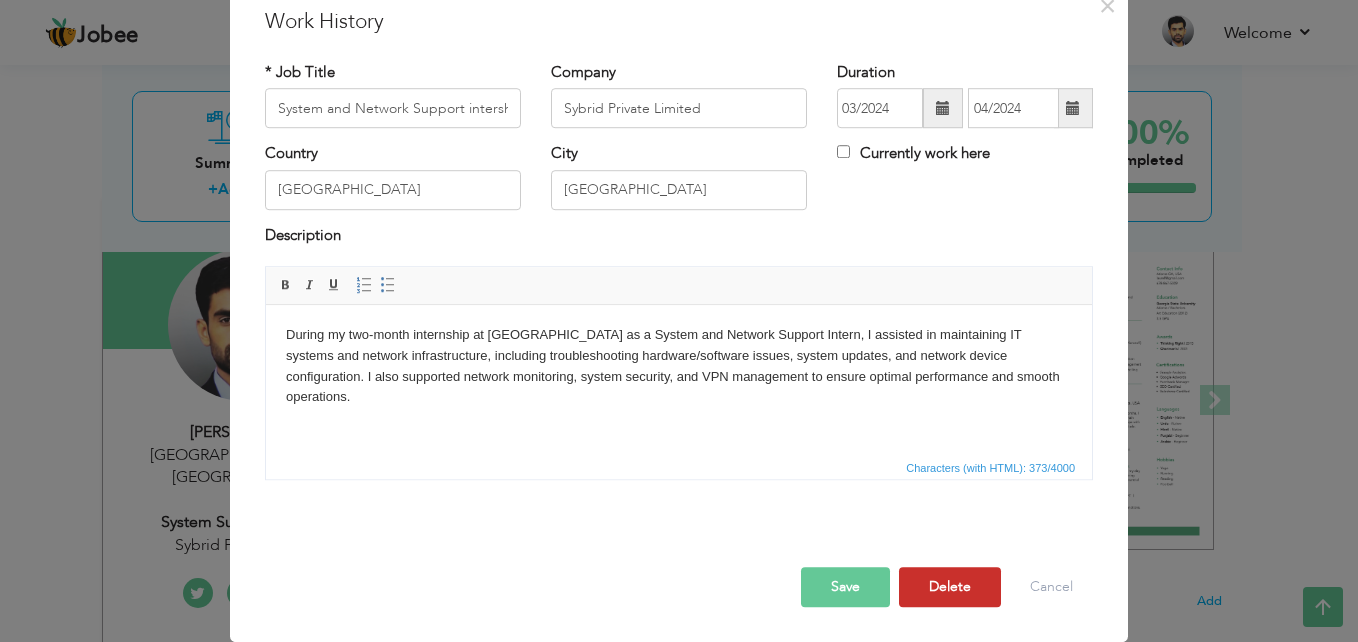 click on "Delete" at bounding box center [950, 587] 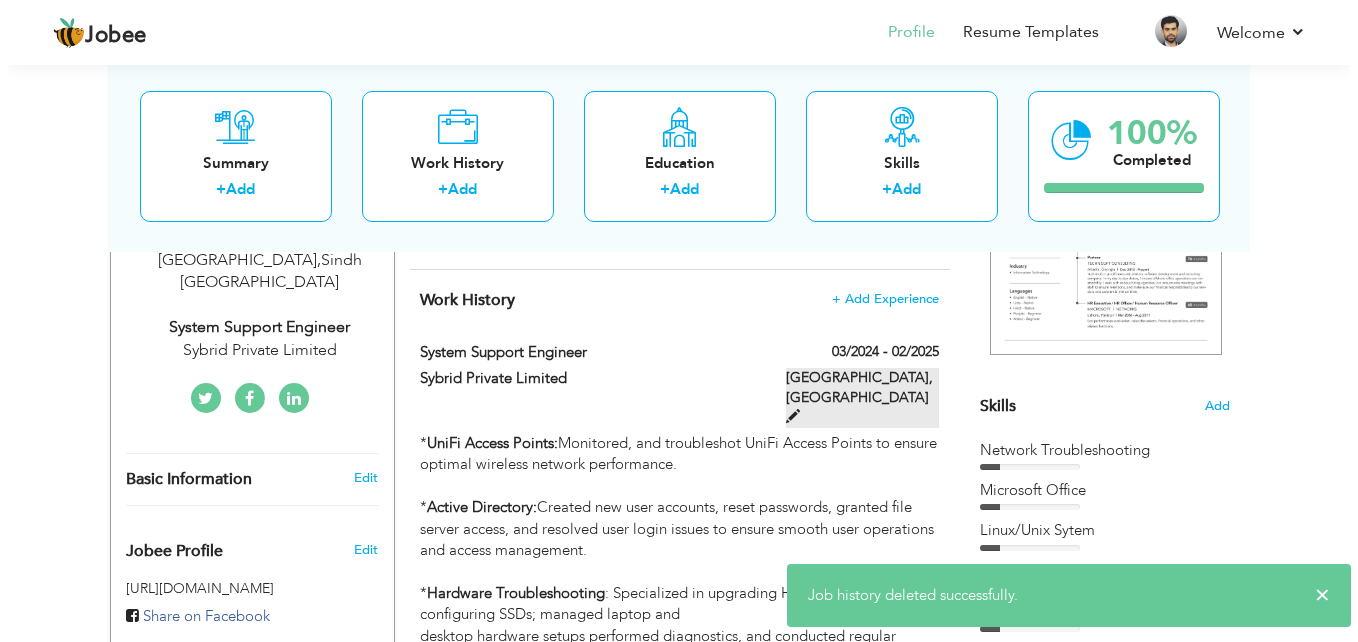 scroll, scrollTop: 379, scrollLeft: 0, axis: vertical 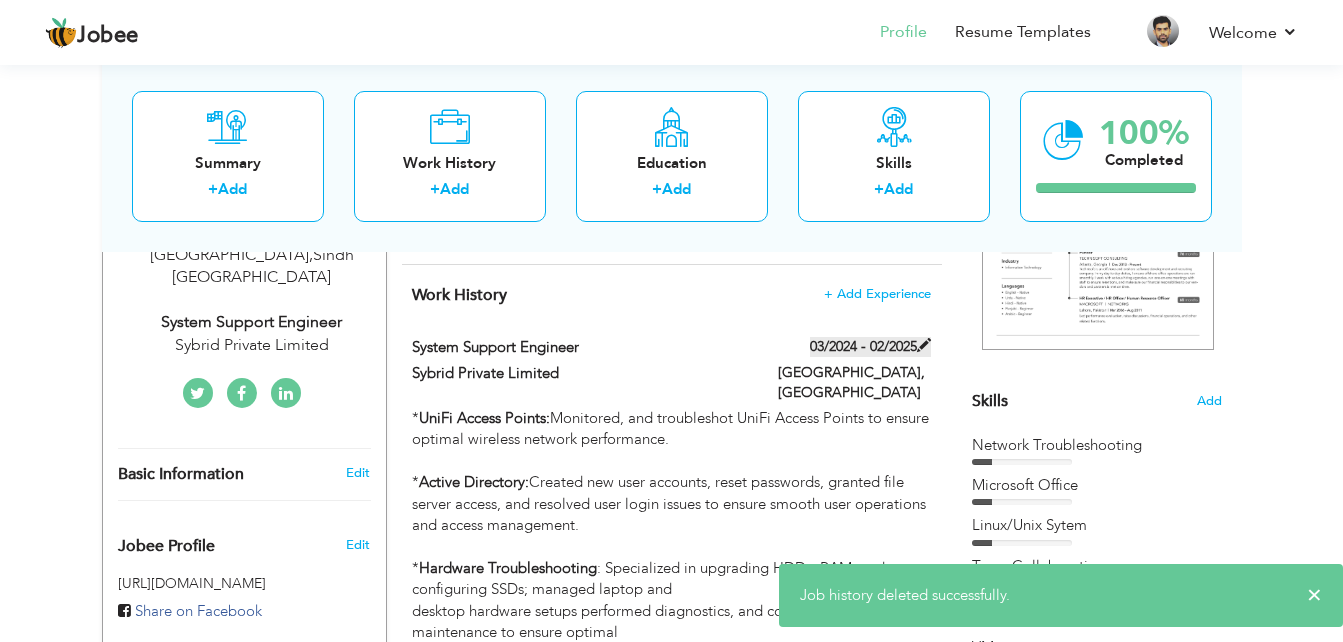 click at bounding box center (924, 345) 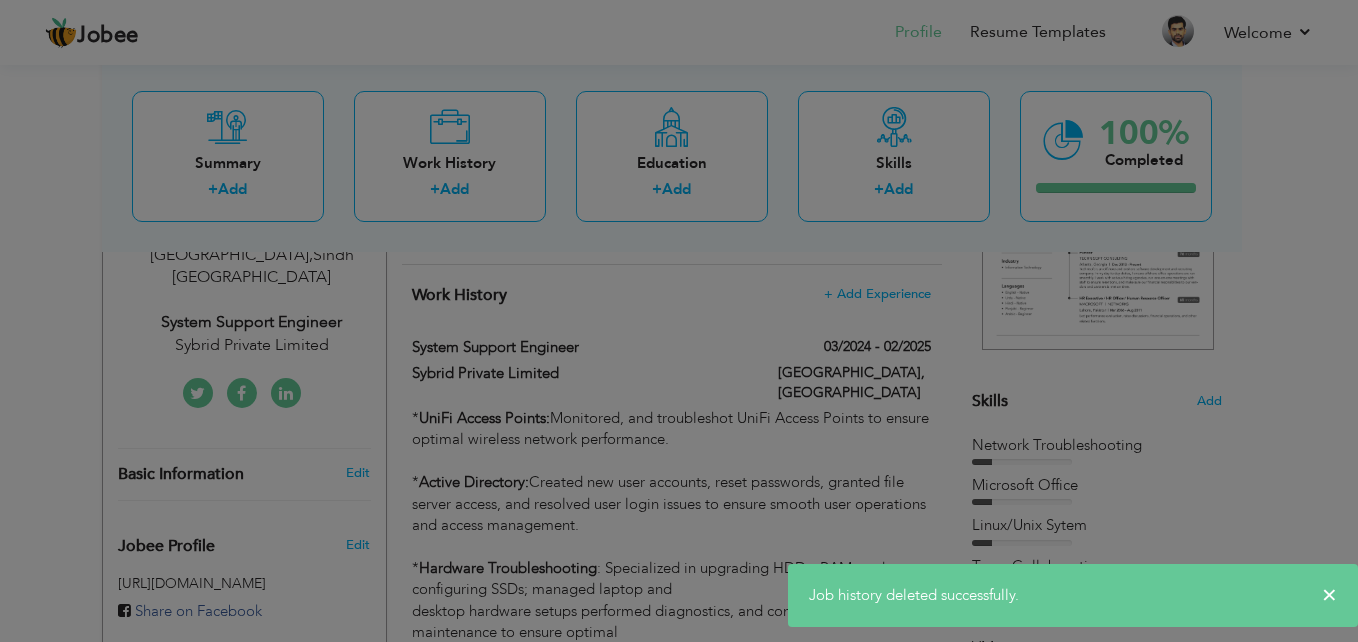 scroll, scrollTop: 0, scrollLeft: 0, axis: both 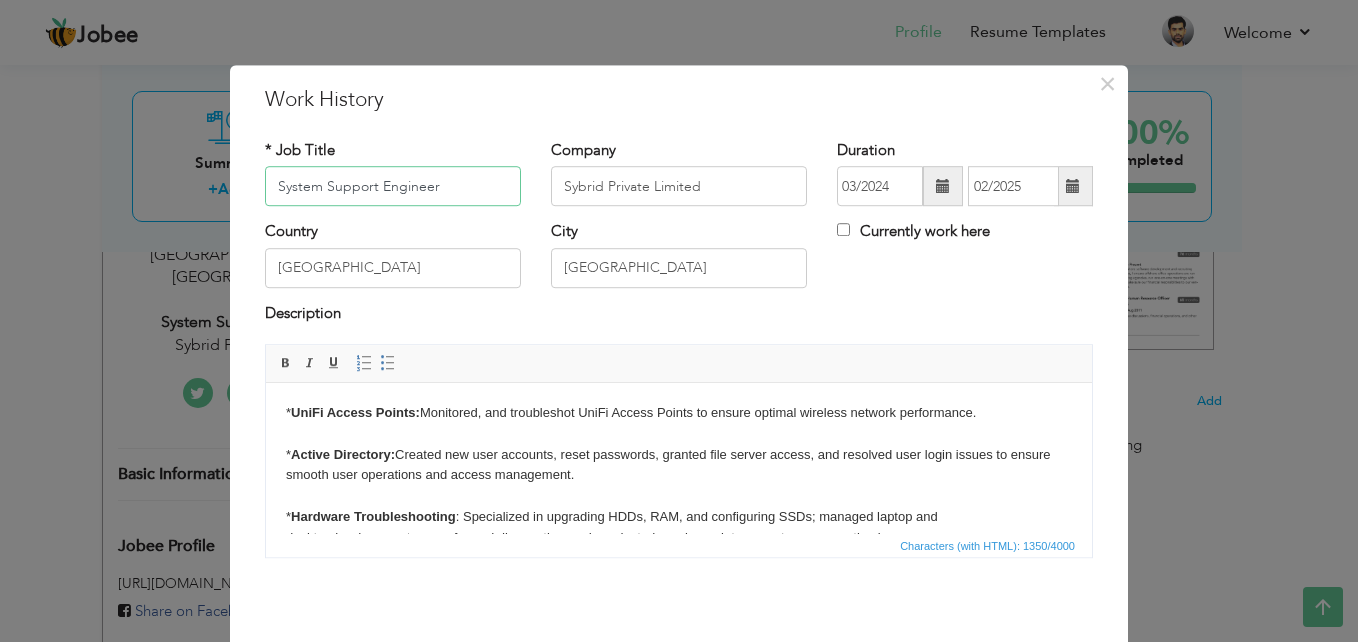 drag, startPoint x: 484, startPoint y: 185, endPoint x: 145, endPoint y: 181, distance: 339.0236 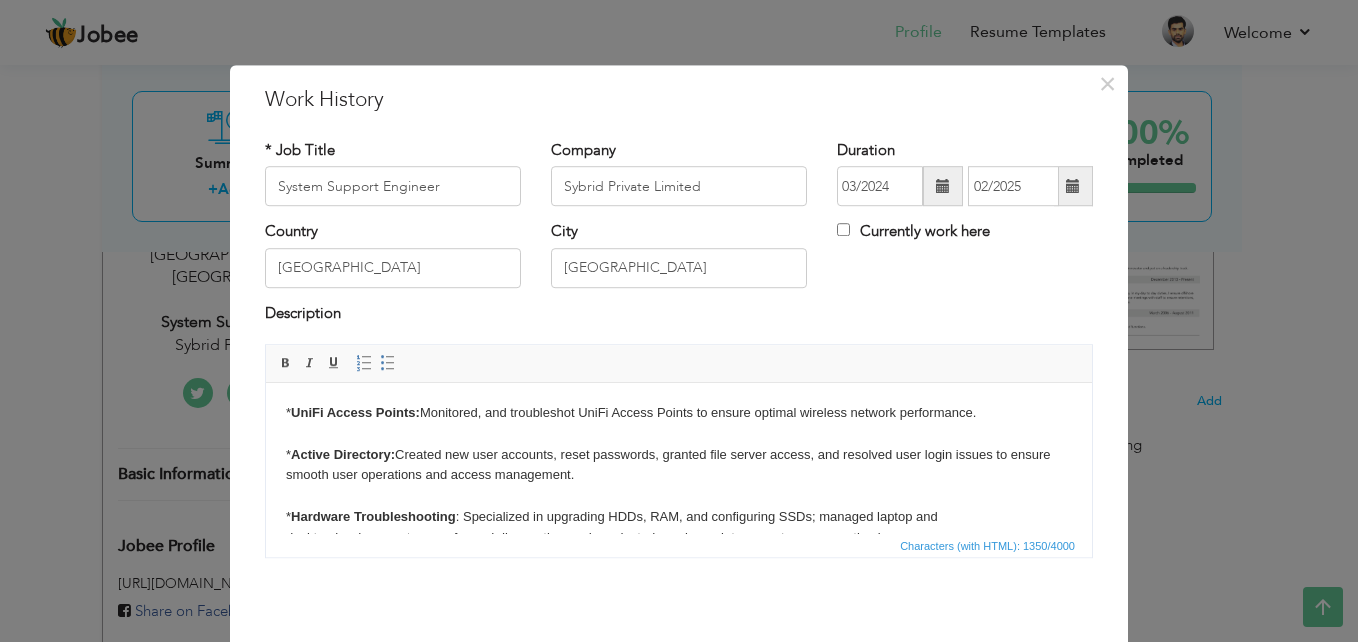 click on "Jobee
Profile
Resume Templates
Resume Templates
Cover Letters
About
My Resume
Welcome
Settings
Log off" at bounding box center (679, -58) 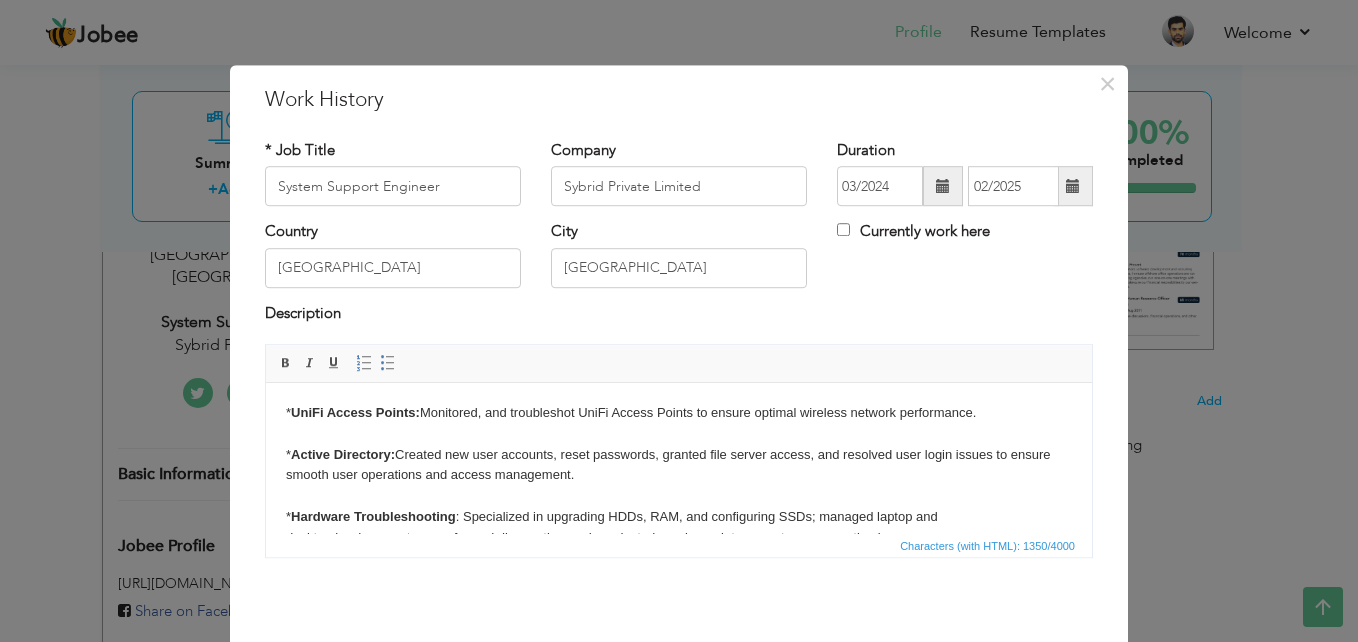 scroll, scrollTop: 285, scrollLeft: 0, axis: vertical 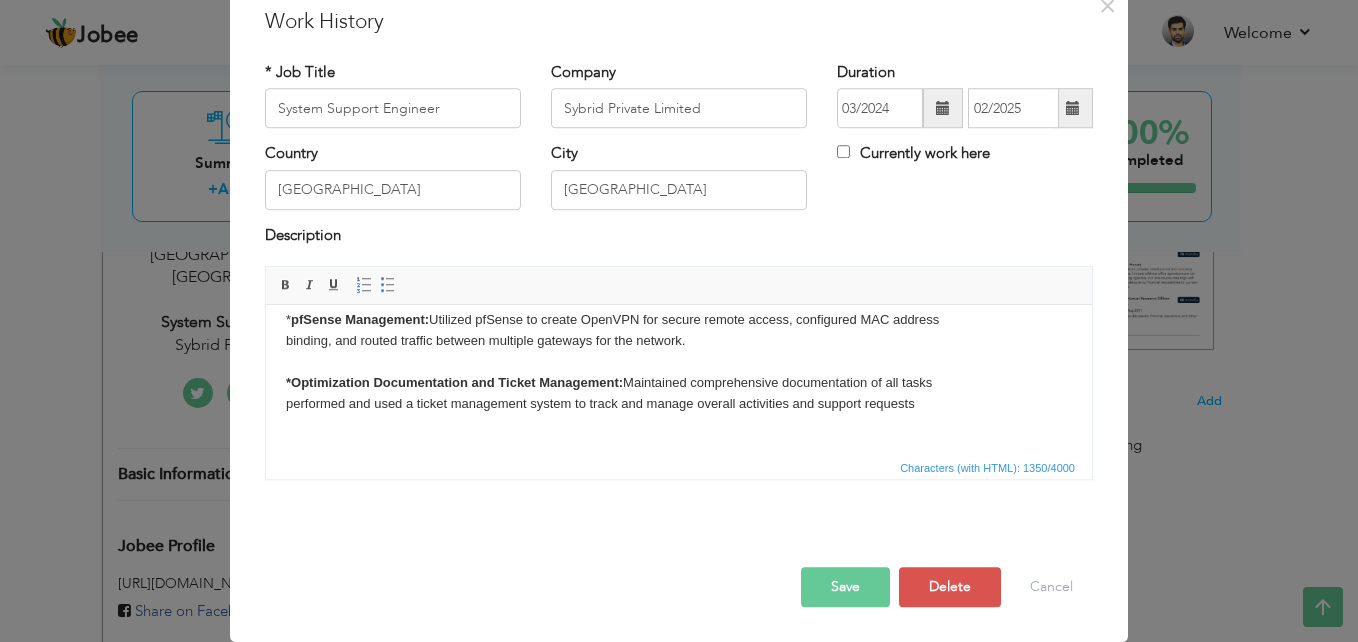 click on "*   UniFi Access Points:  Monitored, and troubleshot UniFi Access Points to ensure optimal wireless network performance. * Active Directory:  Created new user accounts, reset passwords, granted file server access, and resolved user login issues to ensure smooth user operations and access management. * Hardware Troubleshooting​ : Specialized in upgrading HDDs, RAM, and configuring SSDs; managed laptop and desktop hardware setups performed diagnostics, and conducted regular maintenance to ensure optimal performance * Software Support:  Installed, configured, and troubleshot applications and operating systems; managed software updates, licensing, and security protocols. Assisted users with software issues and ensured system compliance and performance * pfSense Management:  Utilized pfSense to create OpenVPN for secure remote access, configured MAC address binding, and routed traffic between multiple gateways for the network. *Optimization Documentation and Ticket Management:  ​​​​​" at bounding box center (679, 237) 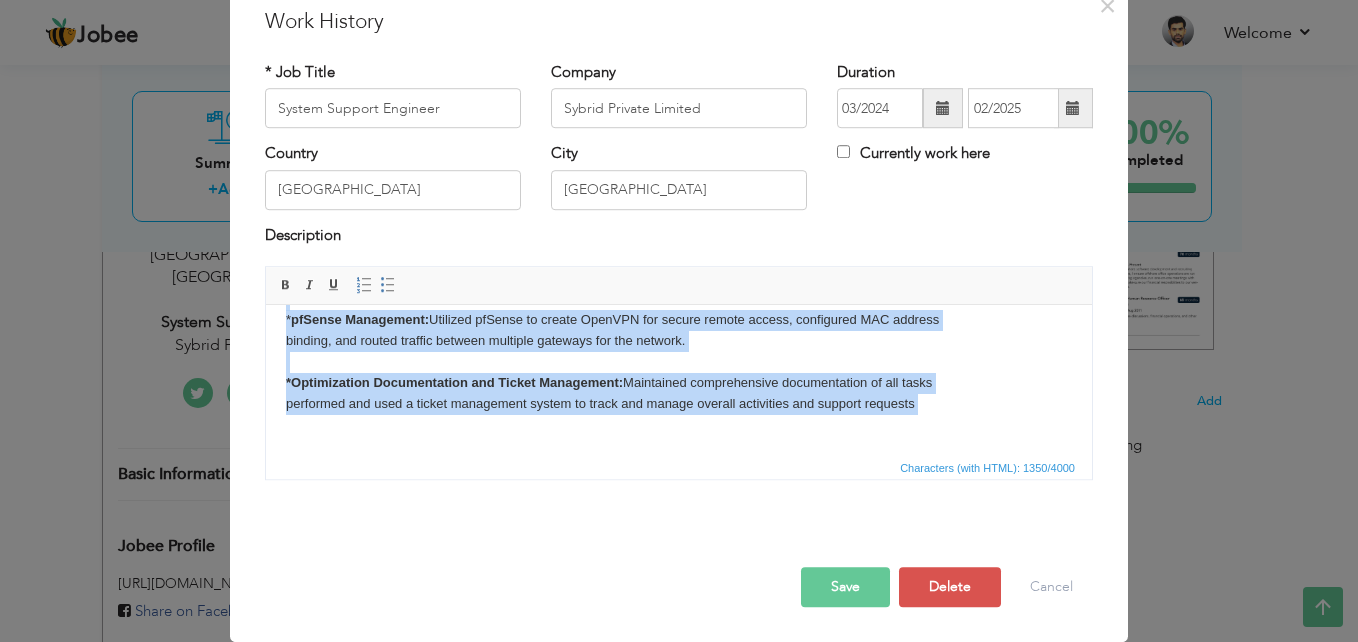 copy on "*   UniFi Access Points:  Monitored, and troubleshot UniFi Access Points to ensure optimal wireless network performance. * Active Directory:  Created new user accounts, reset passwords, granted file server access, and resolved user login issues to ensure smooth user operations and access management. * Hardware Troubleshooting​ : Specialized in upgrading HDDs, RAM, and configuring SSDs; managed laptop and desktop hardware setups performed diagnostics, and conducted regular maintenance to ensure optimal performance * Software Support:  Installed, configured, and troubleshot applications and operating systems; managed software updates, licensing, and security protocols. Assisted users with software issues and ensured system compliance and performance * pfSense Management:  Utilized pfSense to create OpenVPN for secure remote access, configured MAC address binding, and routed traffic between multiple gateways for the network. *Optimization Documentation and Ticket Management:  Maintained comprehensive document..." 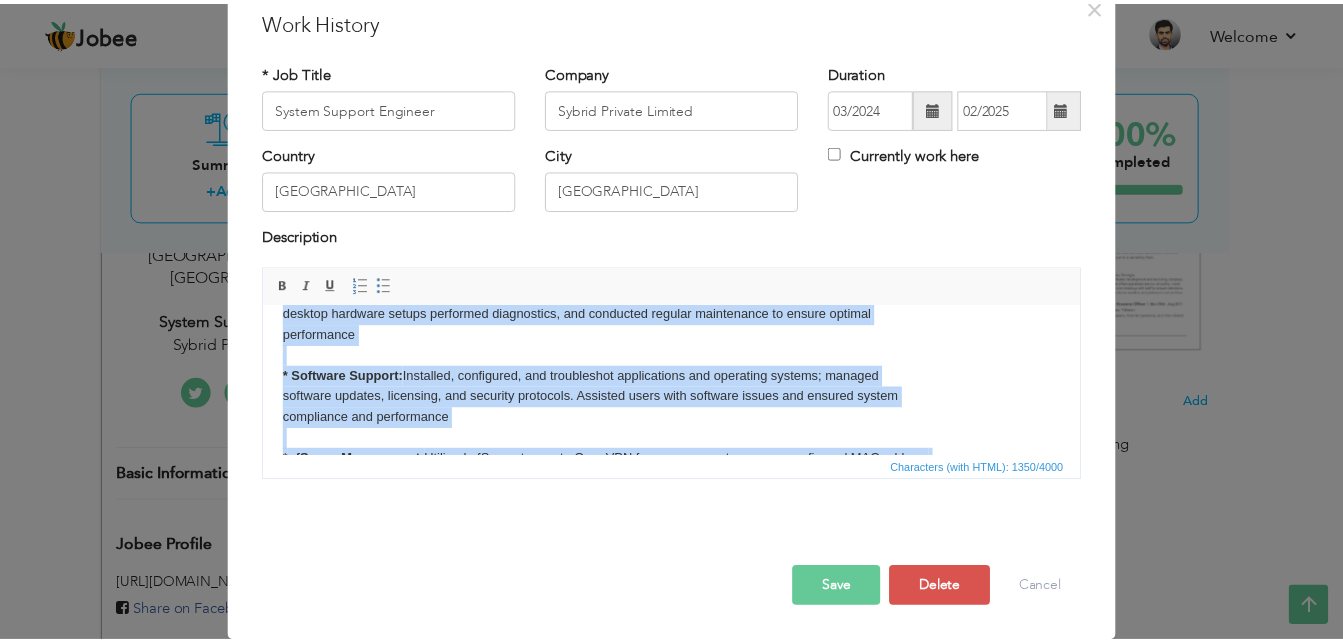 scroll, scrollTop: 0, scrollLeft: 0, axis: both 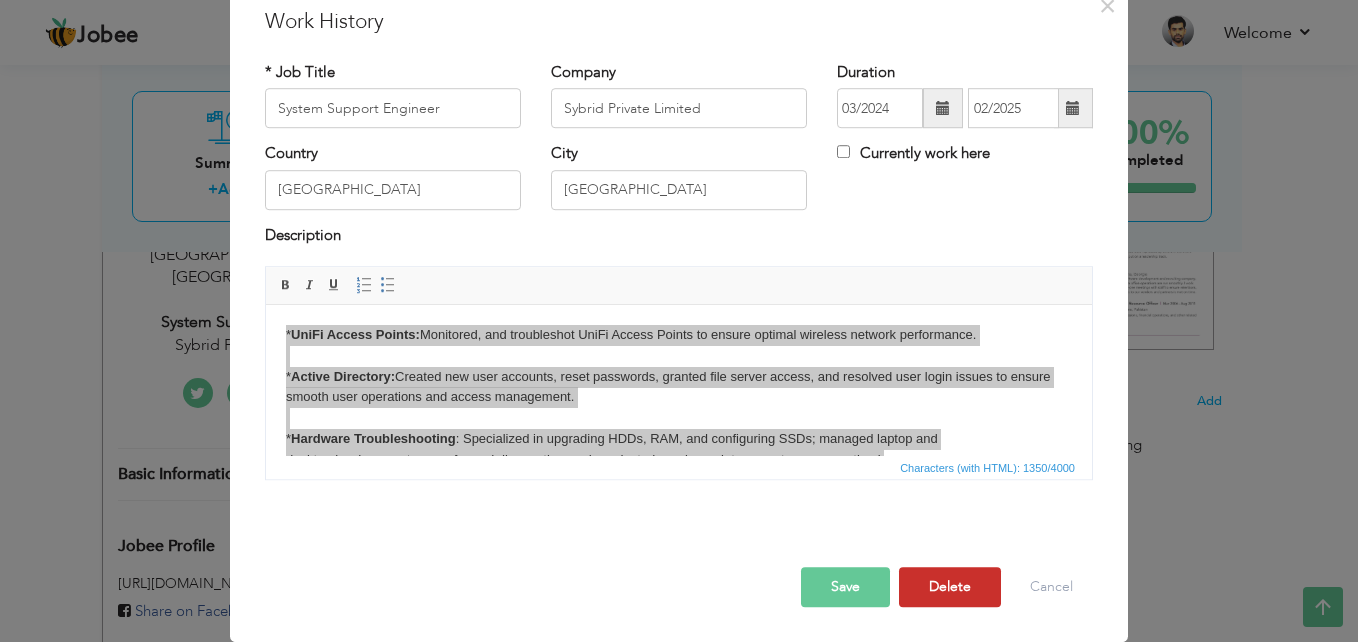 click on "Delete" at bounding box center [950, 587] 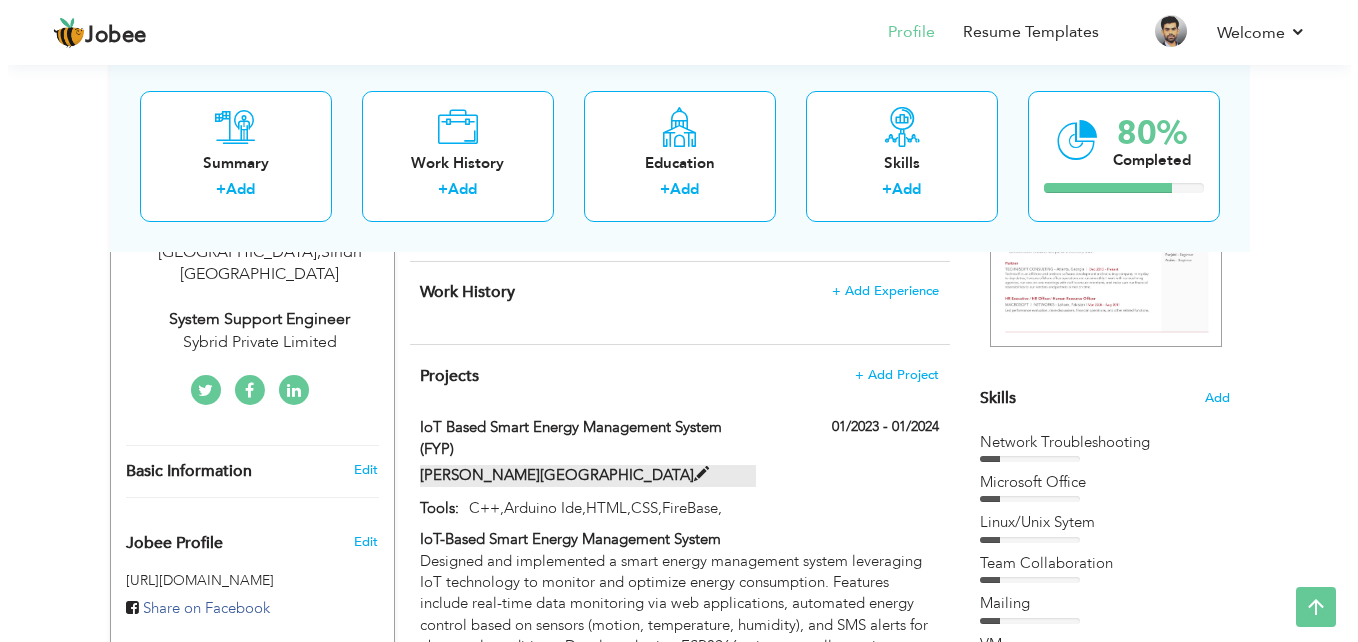 scroll, scrollTop: 179, scrollLeft: 0, axis: vertical 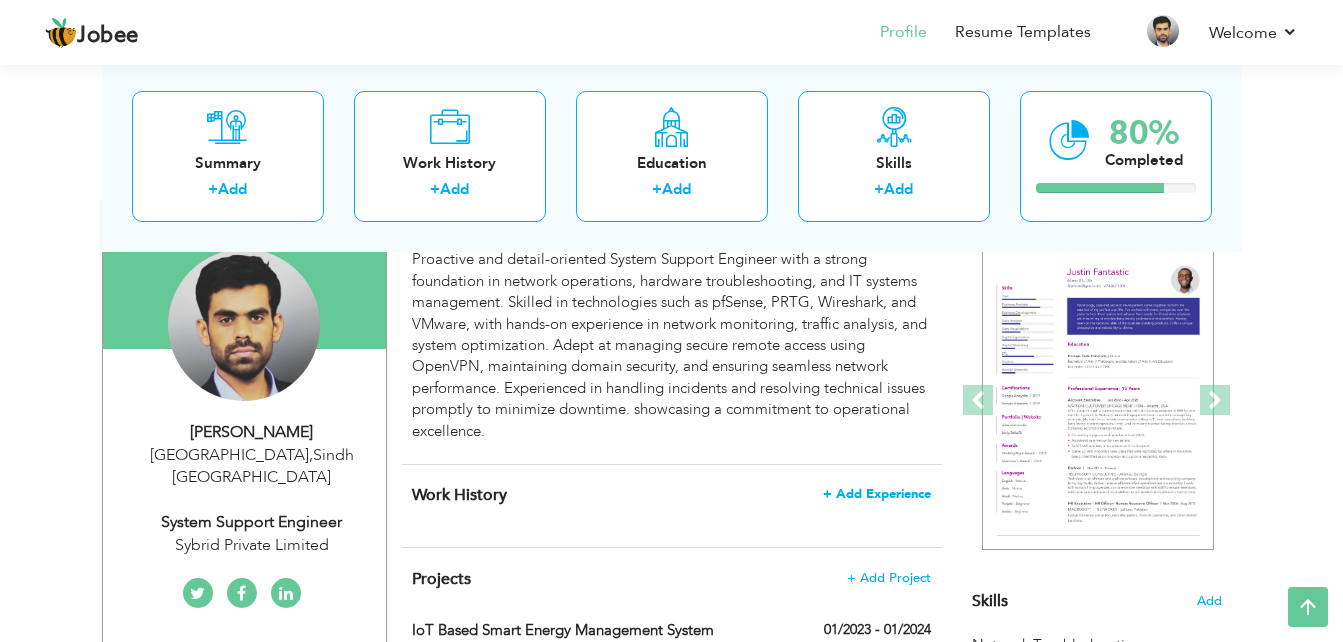 click on "+ Add Experience" at bounding box center (877, 494) 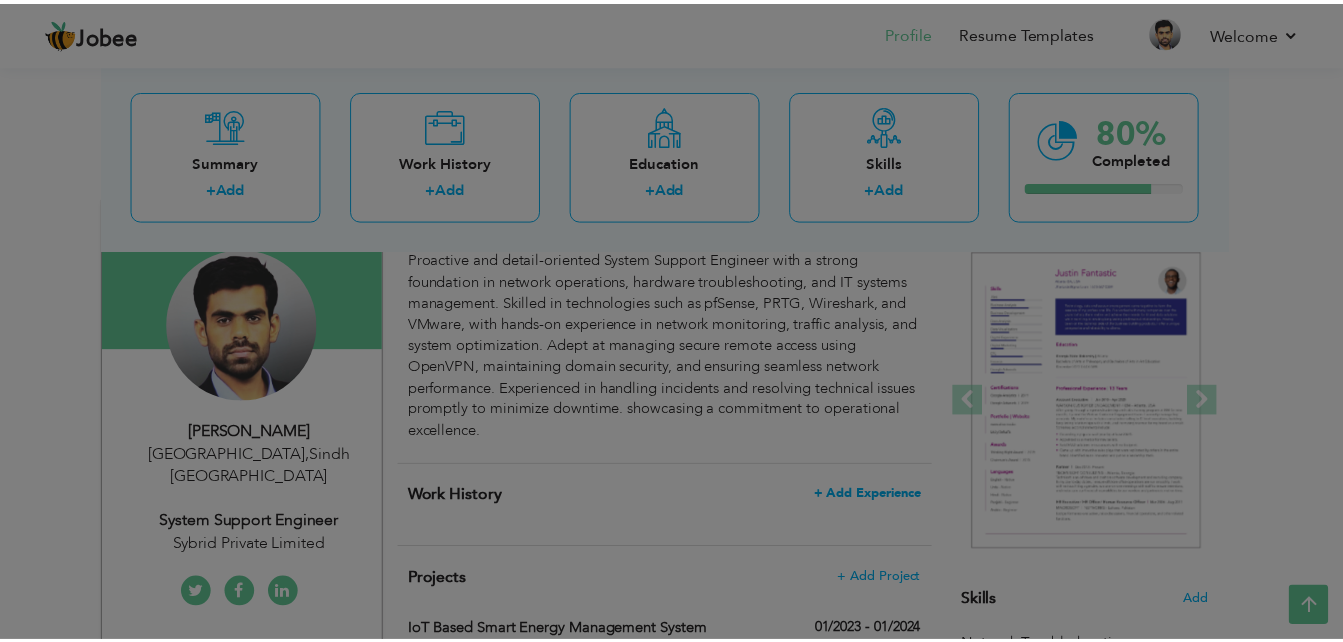 scroll, scrollTop: 0, scrollLeft: 0, axis: both 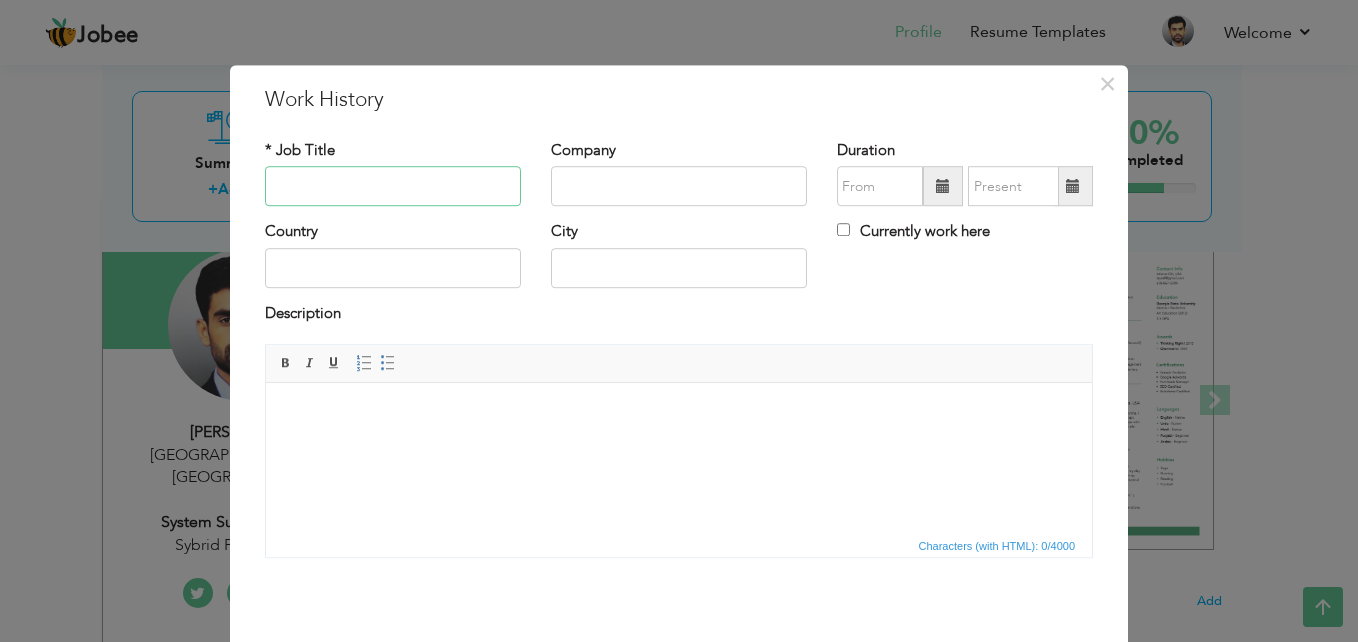 click at bounding box center (393, 187) 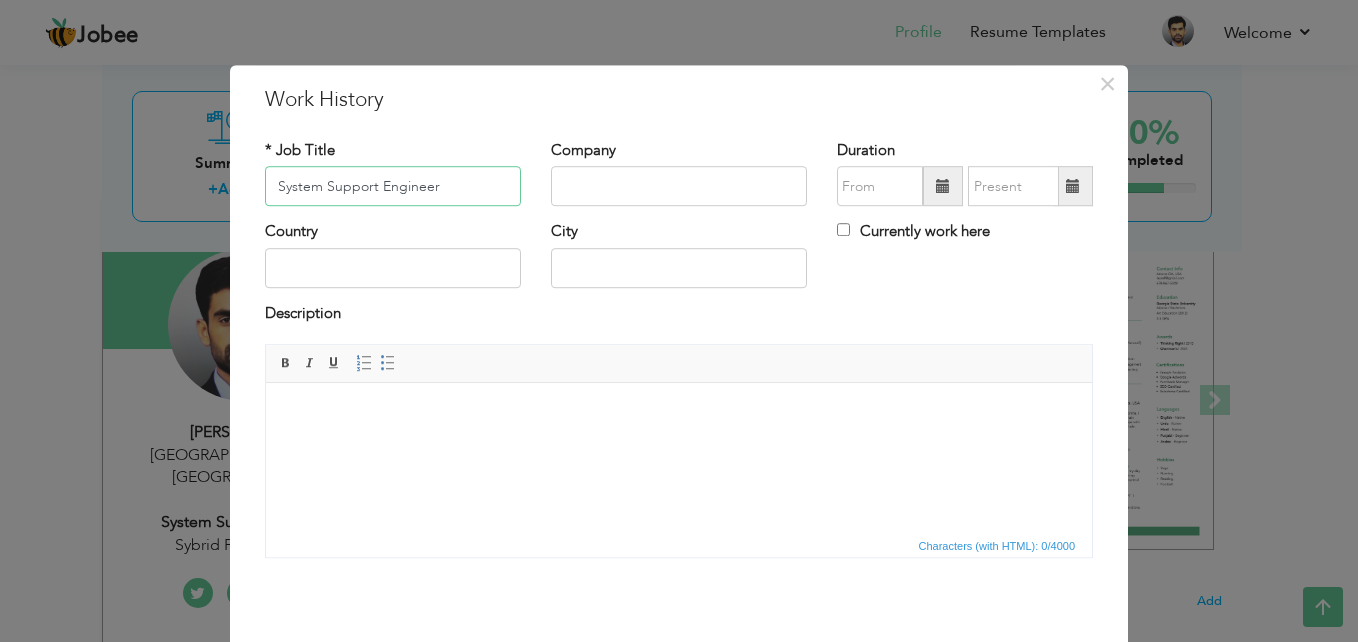type on "System Support Engineer" 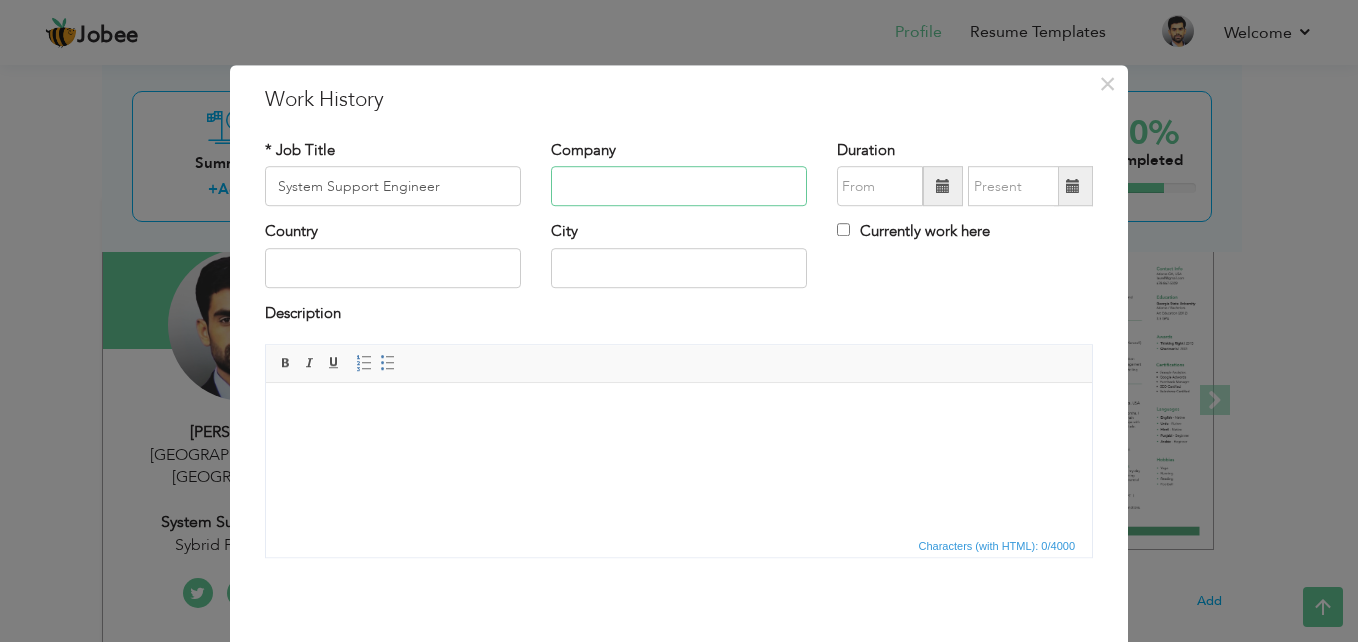 click at bounding box center (679, 187) 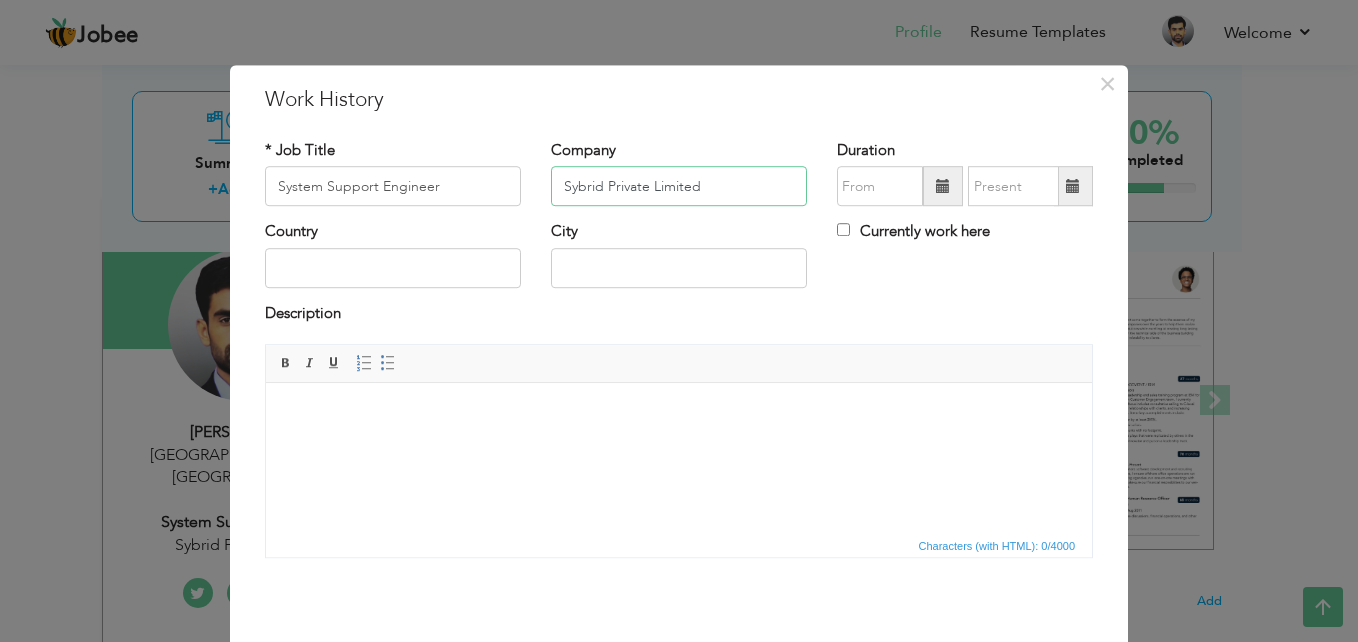 type on "Sybrid Private Limited" 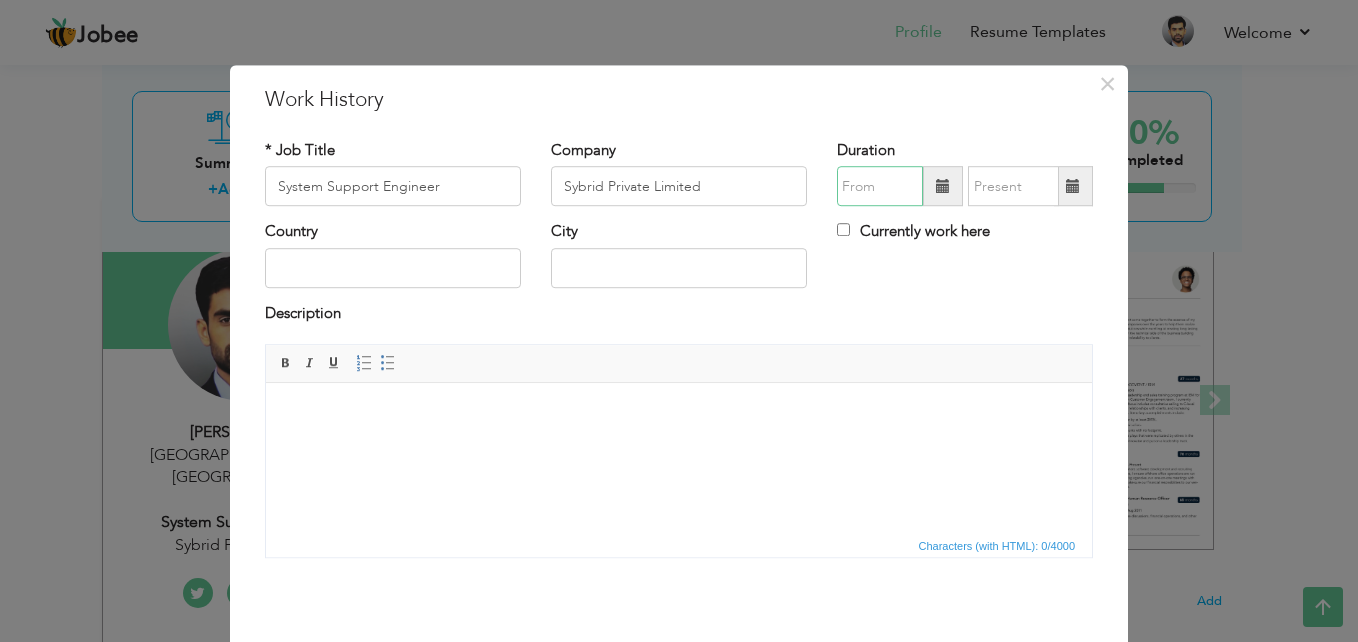 type on "07/2025" 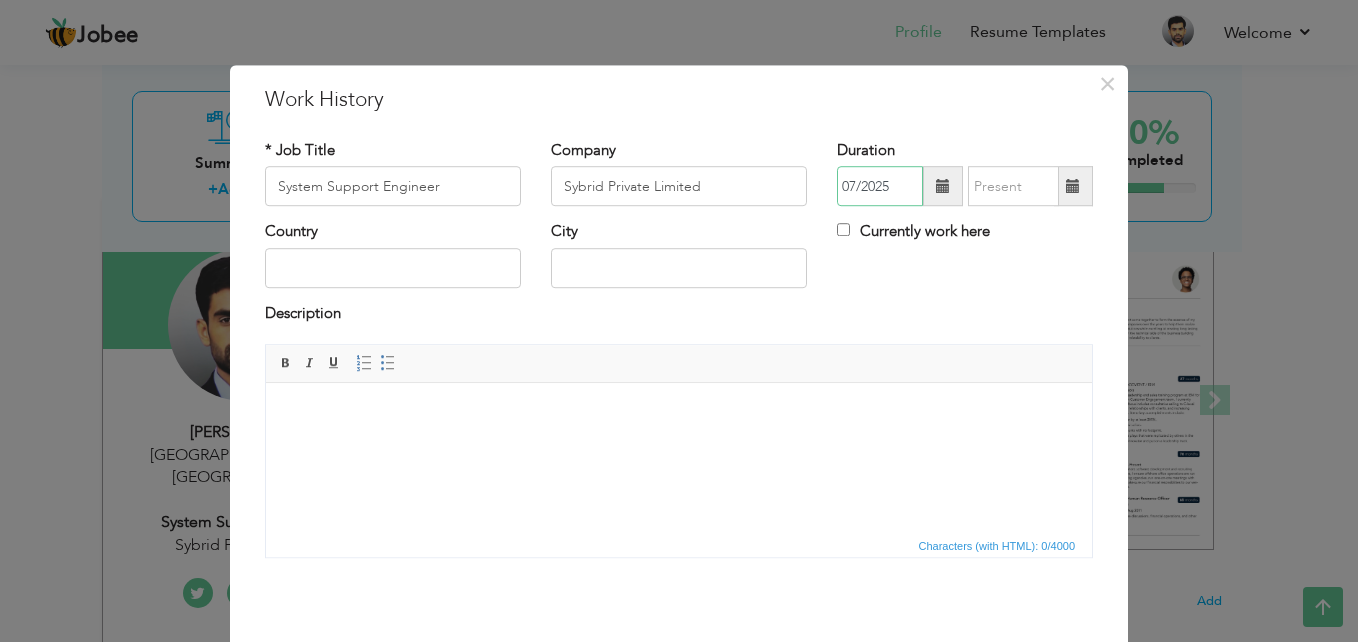 click on "07/2025" at bounding box center (880, 187) 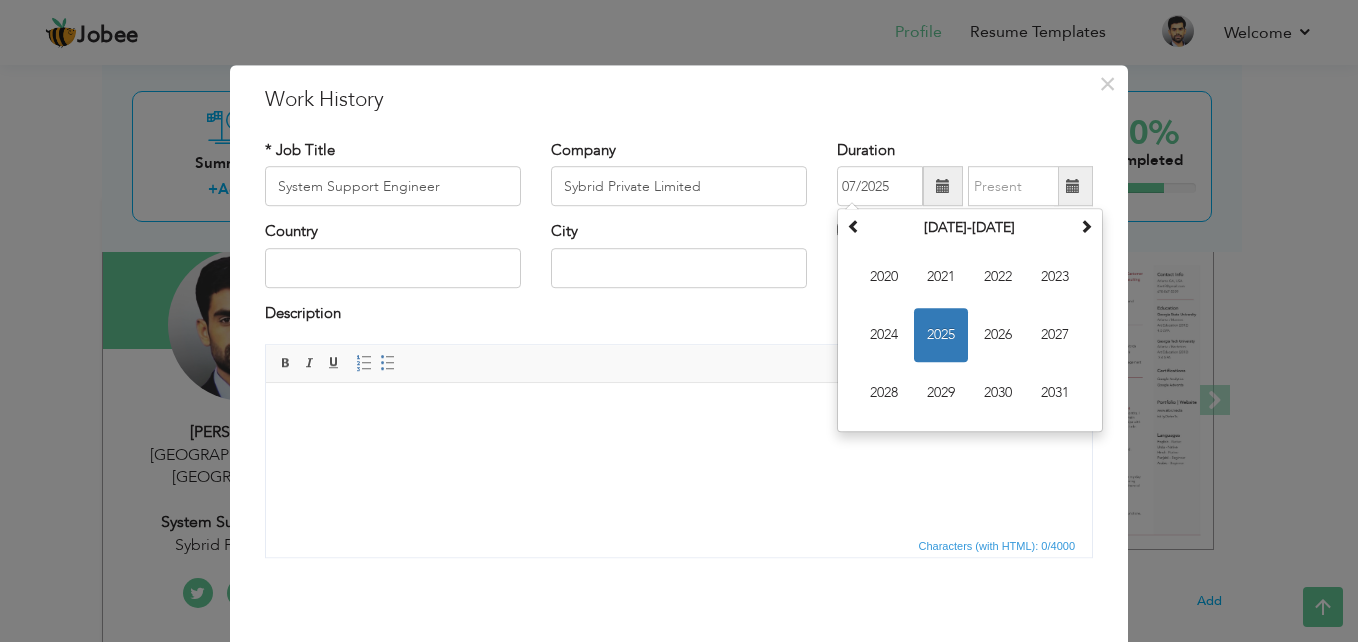 click on "×
Work History
* Job Title
System Support Engineer
Company
Sybrid Private Limited
Duration 07/2025 July 2025 Su Mo Tu 1" at bounding box center (679, 321) 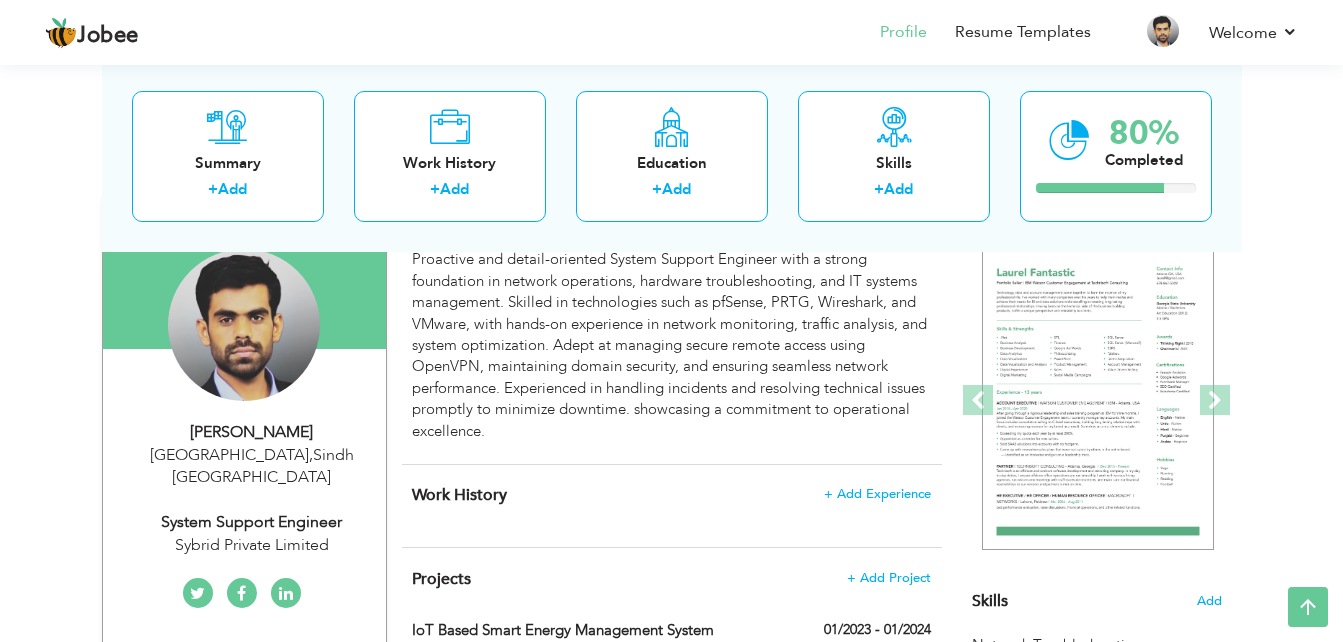 click on "Profile
Resume Templates
Resume Templates
Cover Letters
About
My Resume
Welcome
Settings
Log off" at bounding box center (671, 34) 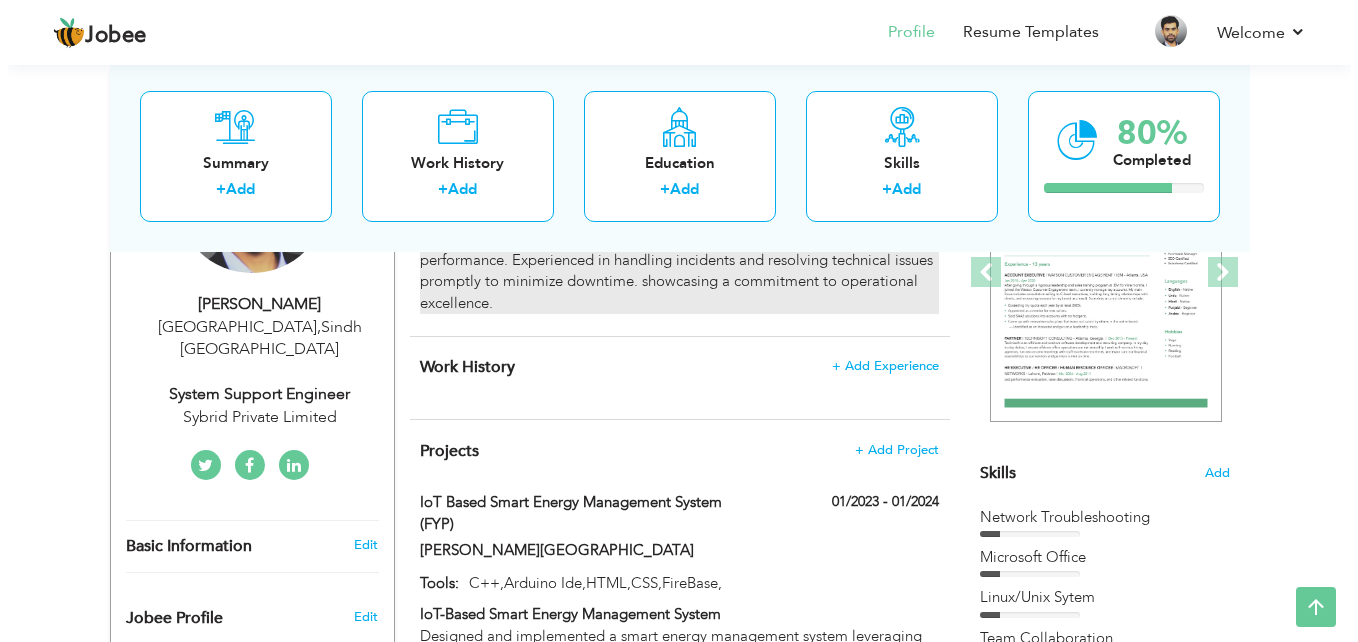 scroll, scrollTop: 79, scrollLeft: 0, axis: vertical 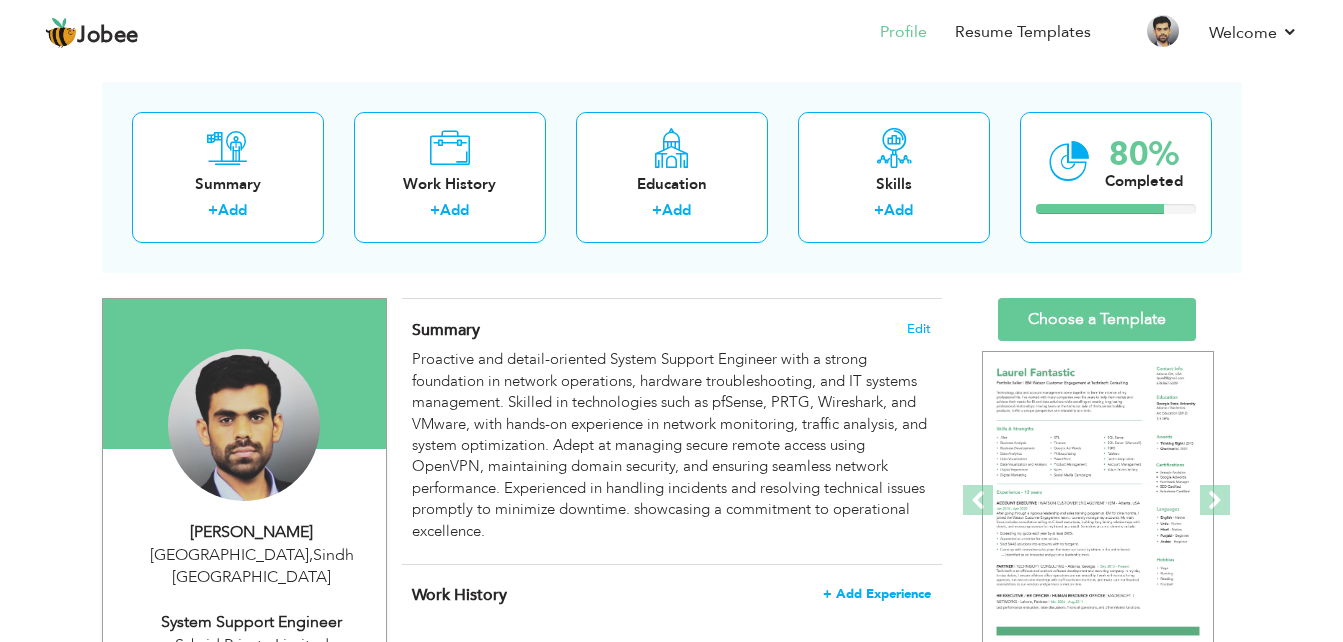 click on "+ Add Experience" at bounding box center [877, 594] 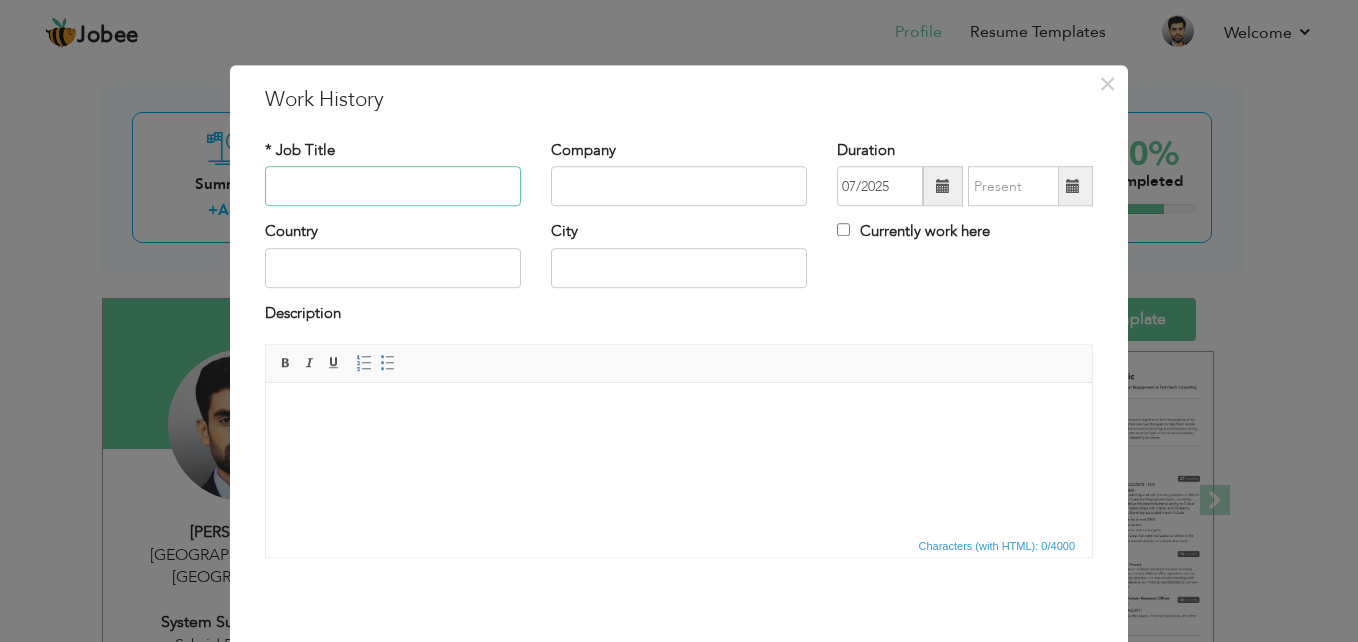 click at bounding box center [393, 187] 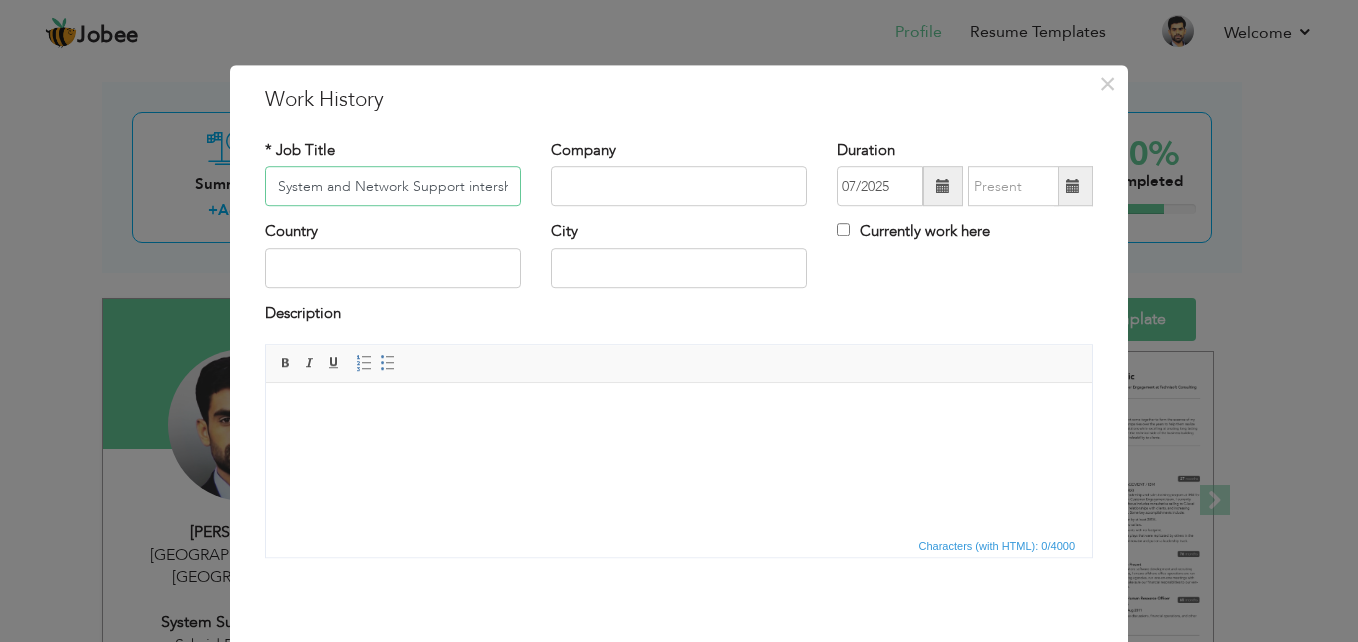 scroll, scrollTop: 0, scrollLeft: 10, axis: horizontal 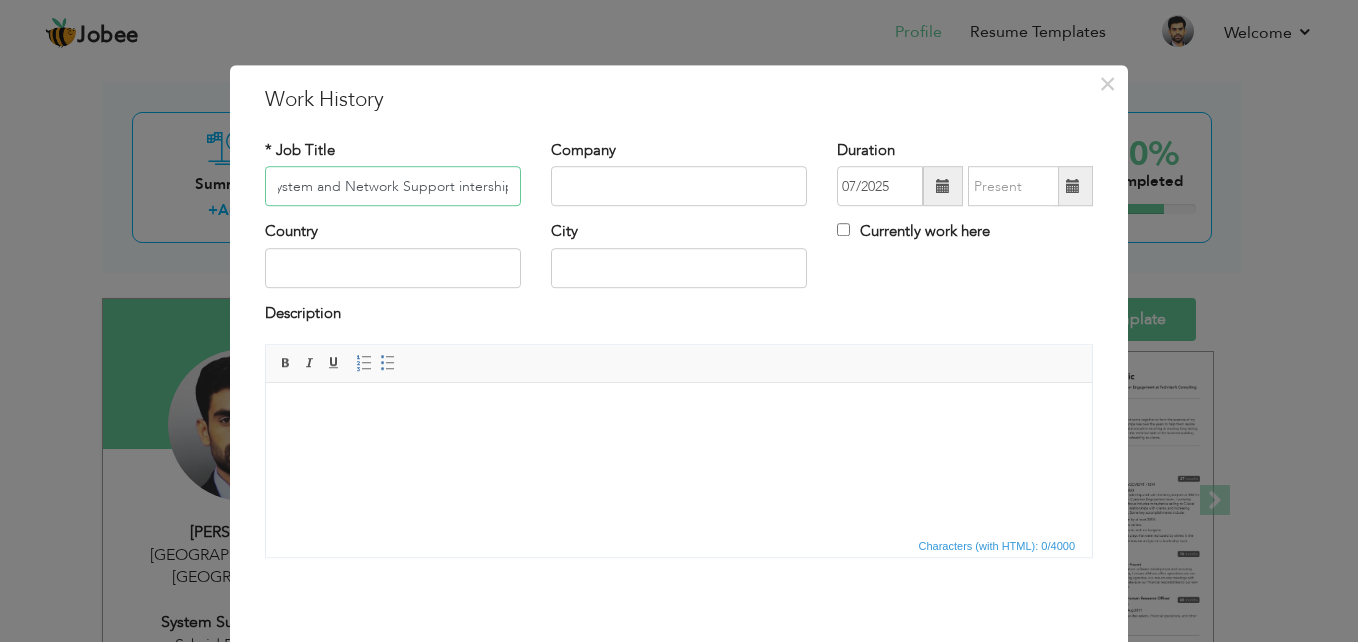 click on "System and Network Support intership" at bounding box center (393, 187) 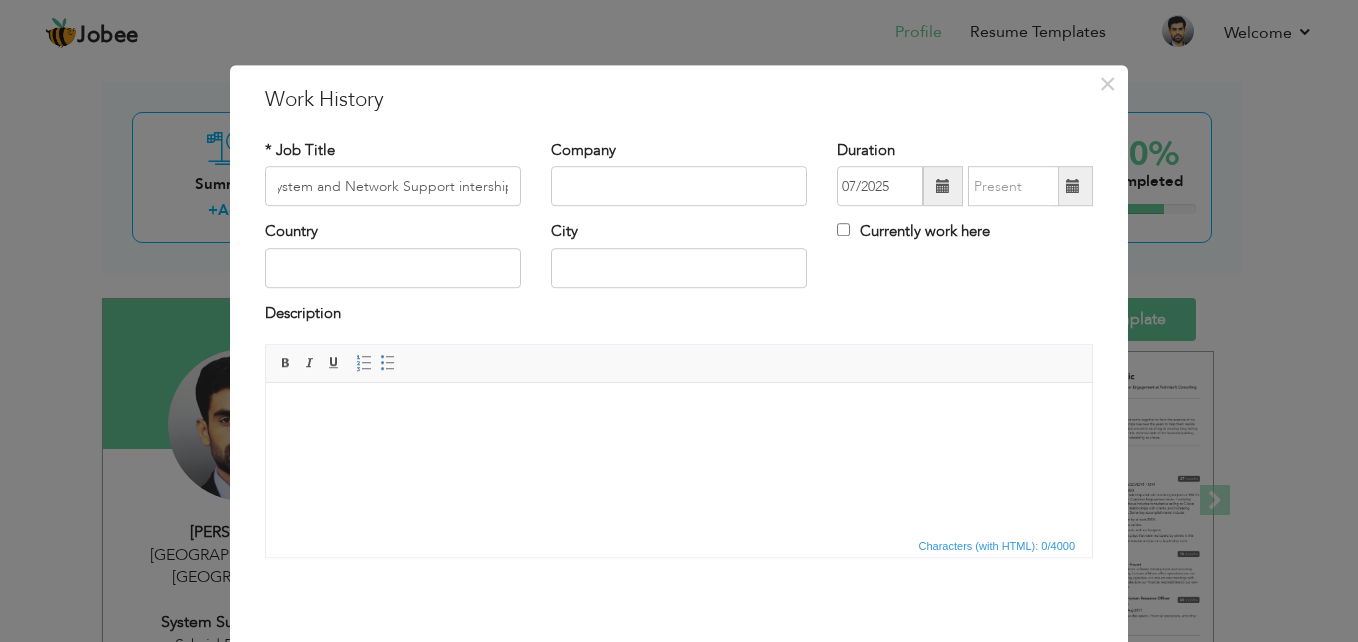 scroll, scrollTop: 0, scrollLeft: 0, axis: both 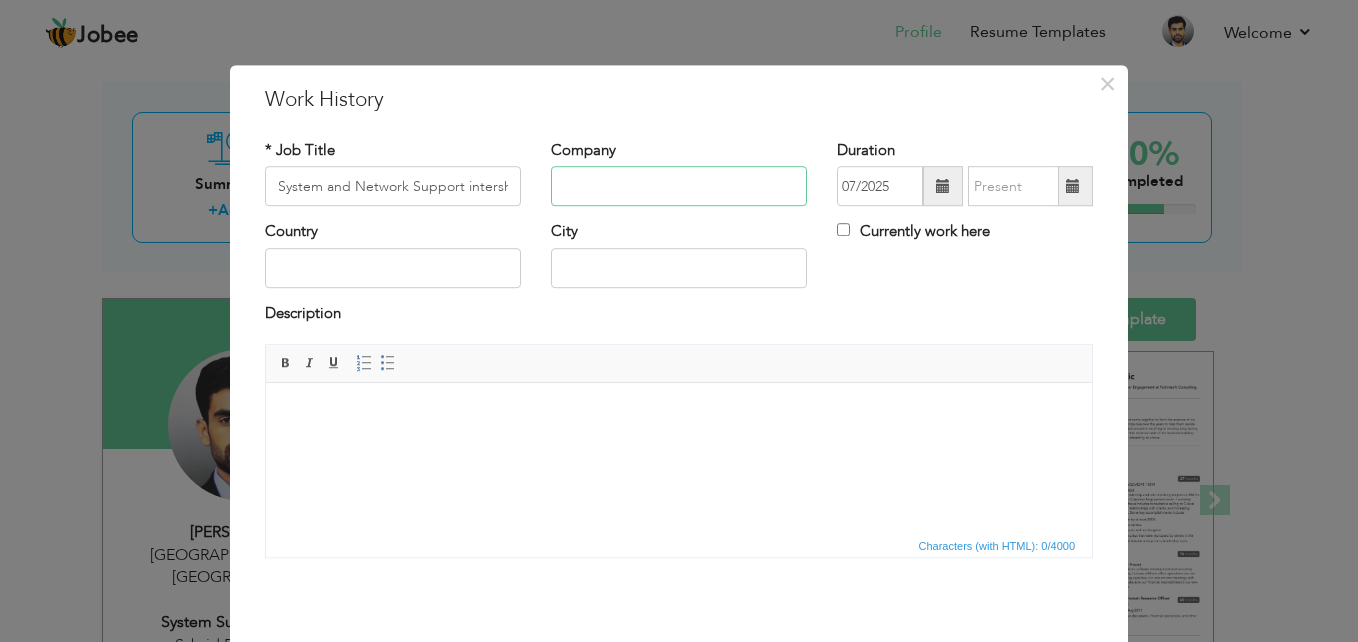 click at bounding box center (679, 187) 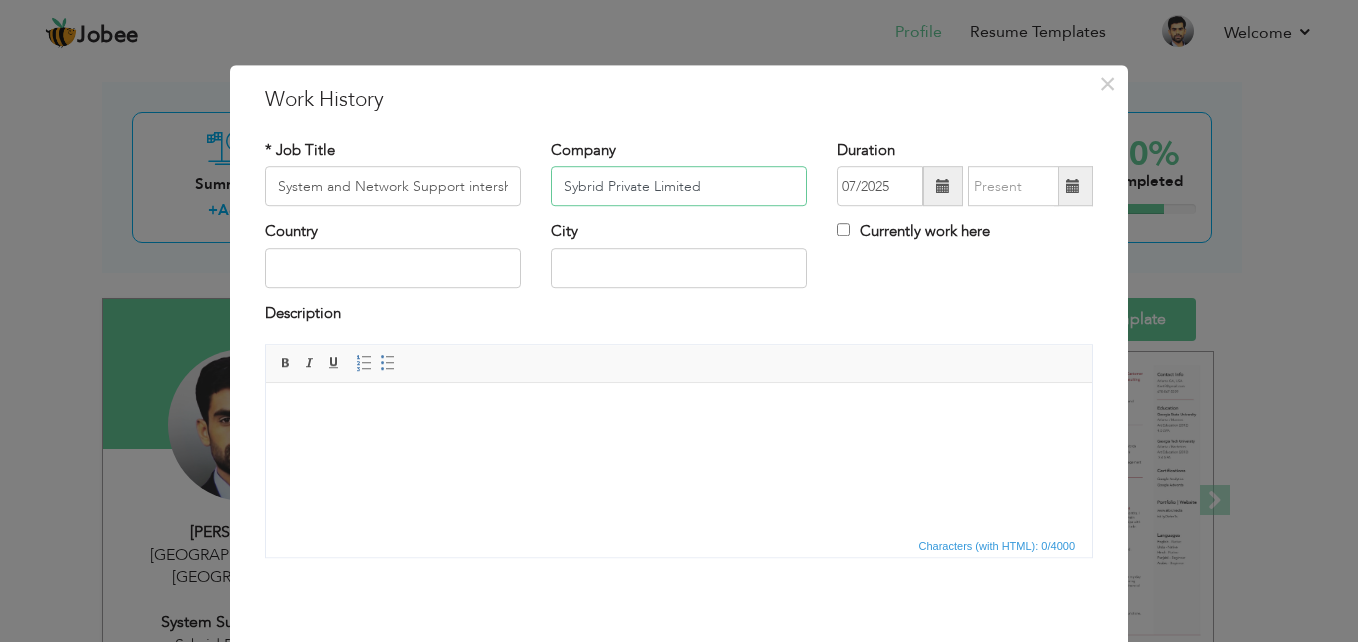 type on "Sybrid Private Limited" 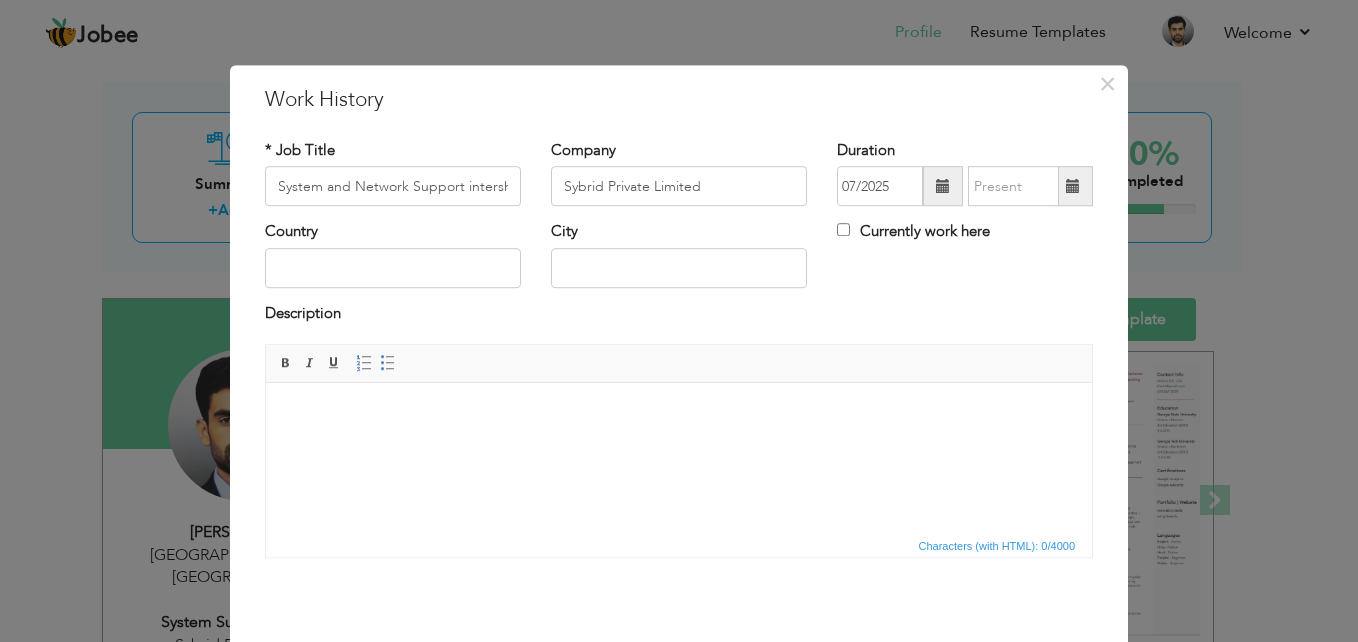 click on "Company
Sybrid Private Limited" at bounding box center [679, 180] 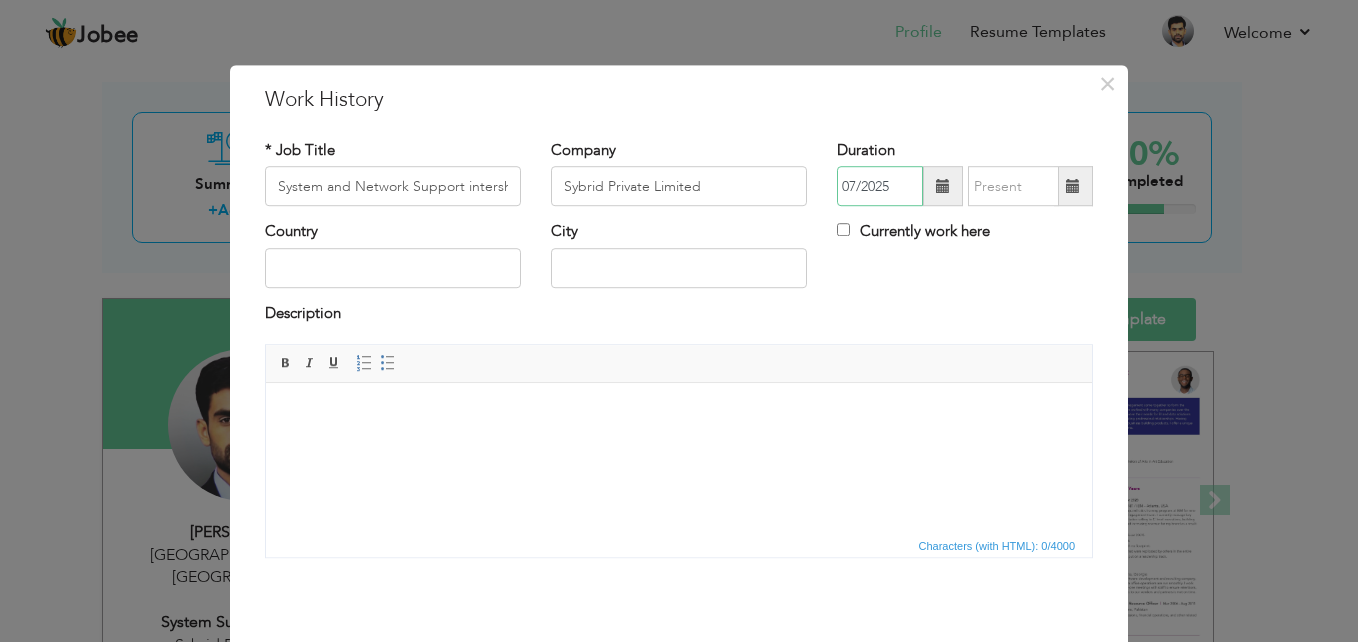 click on "07/2025" at bounding box center (880, 187) 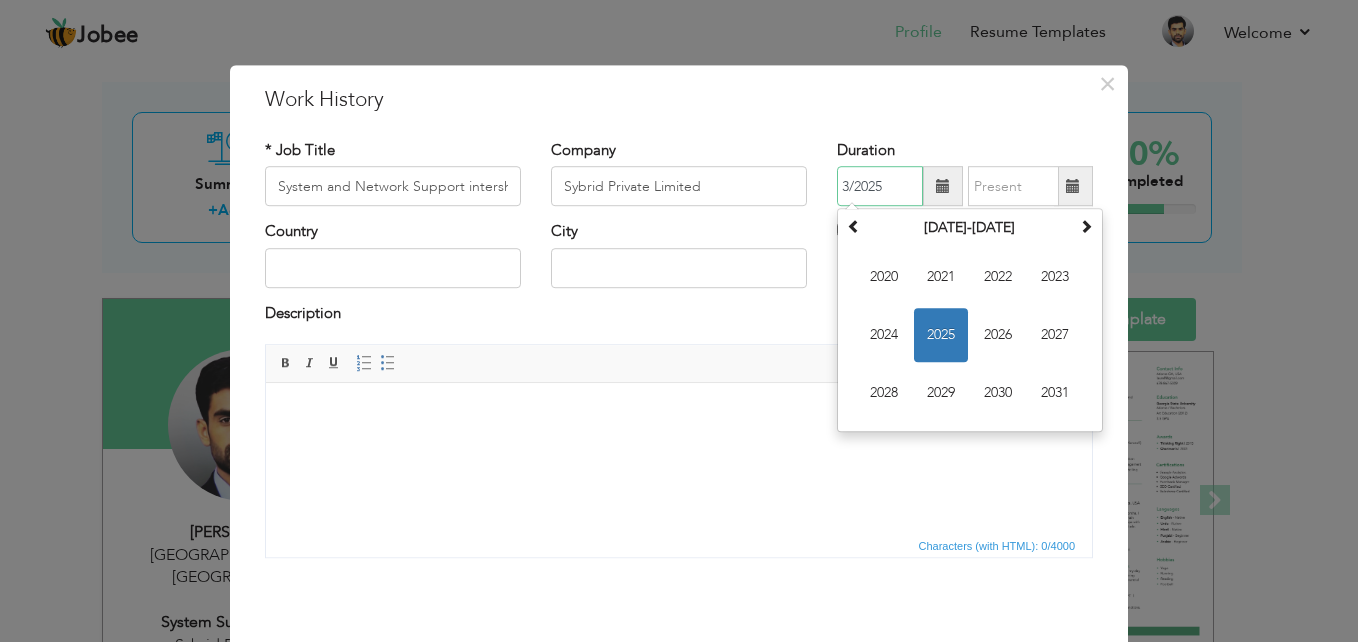 click on "3/2025" at bounding box center [880, 187] 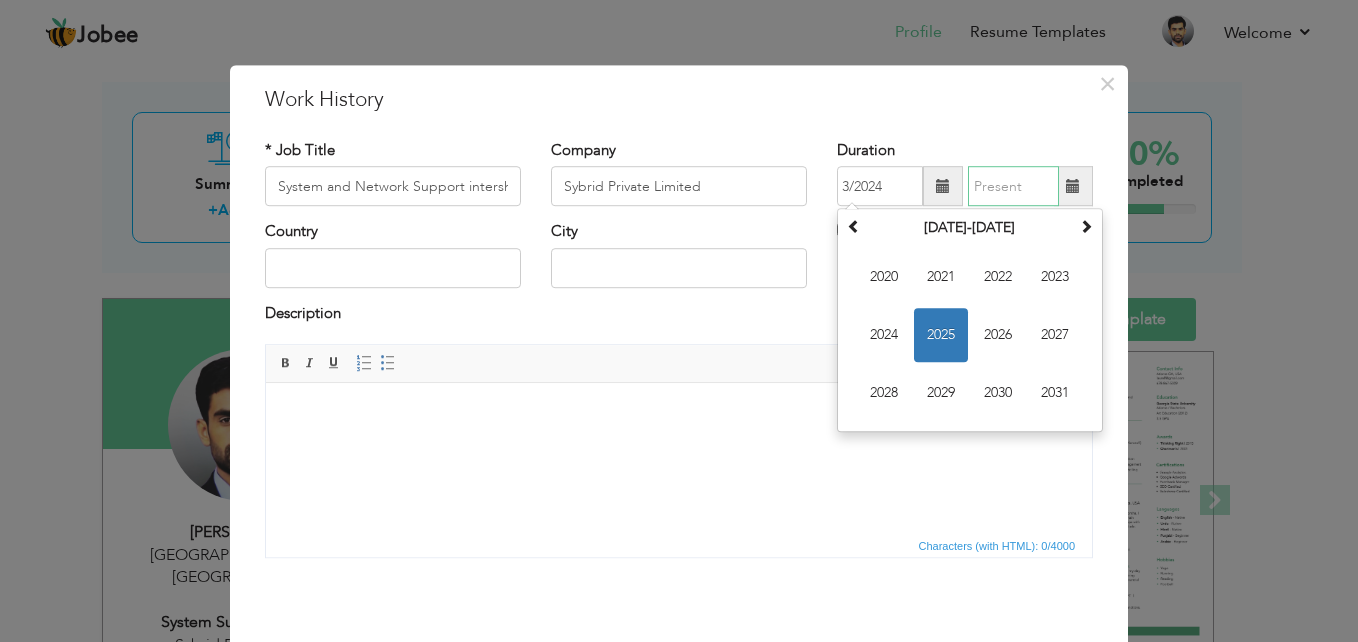 type on "03/2024" 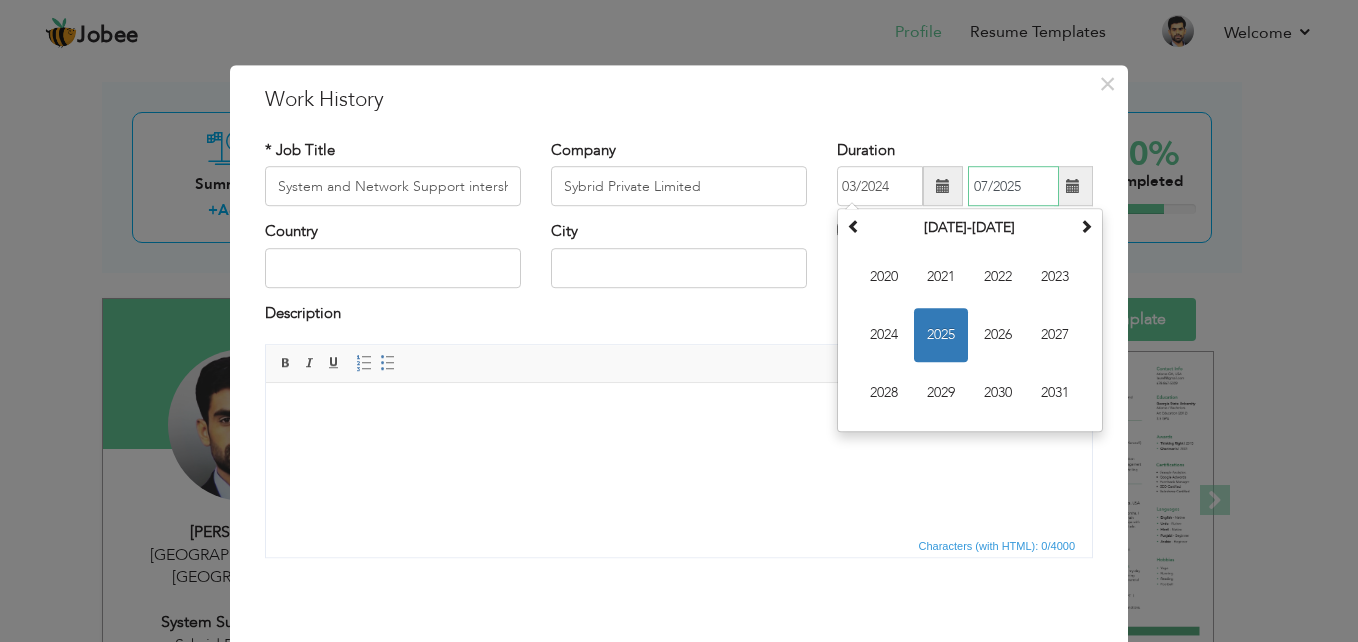 click on "07/2025" at bounding box center [1013, 187] 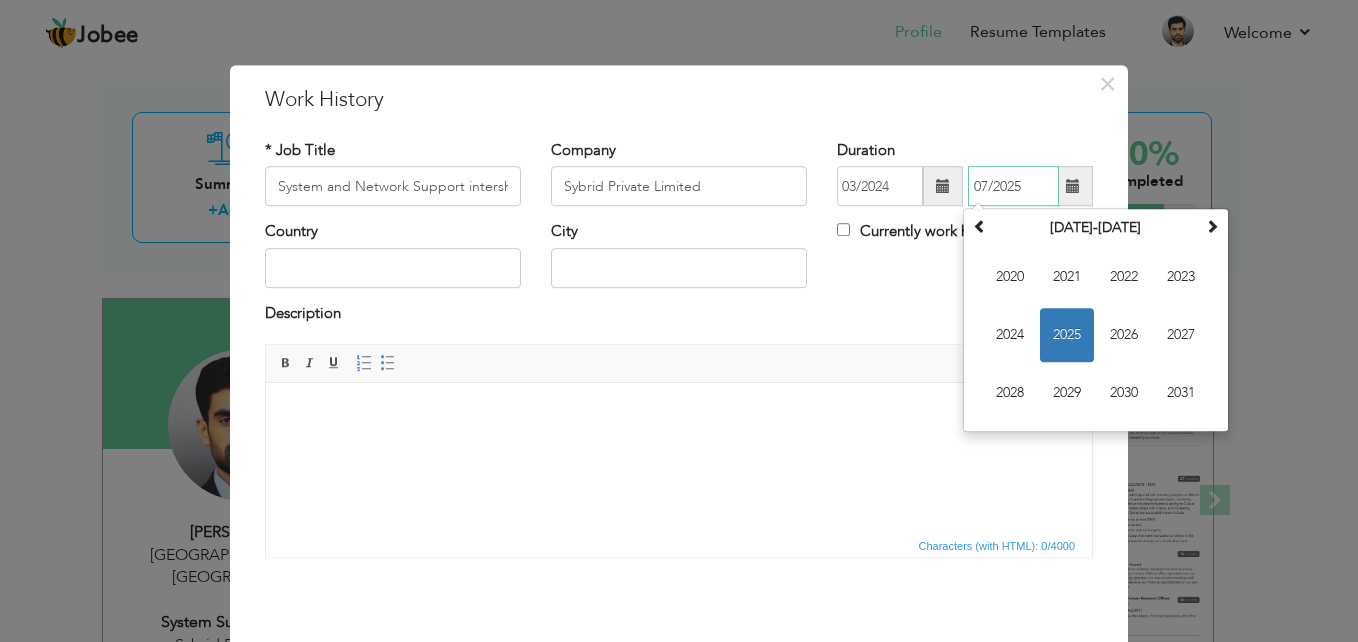 click on "07/2025" at bounding box center (1013, 187) 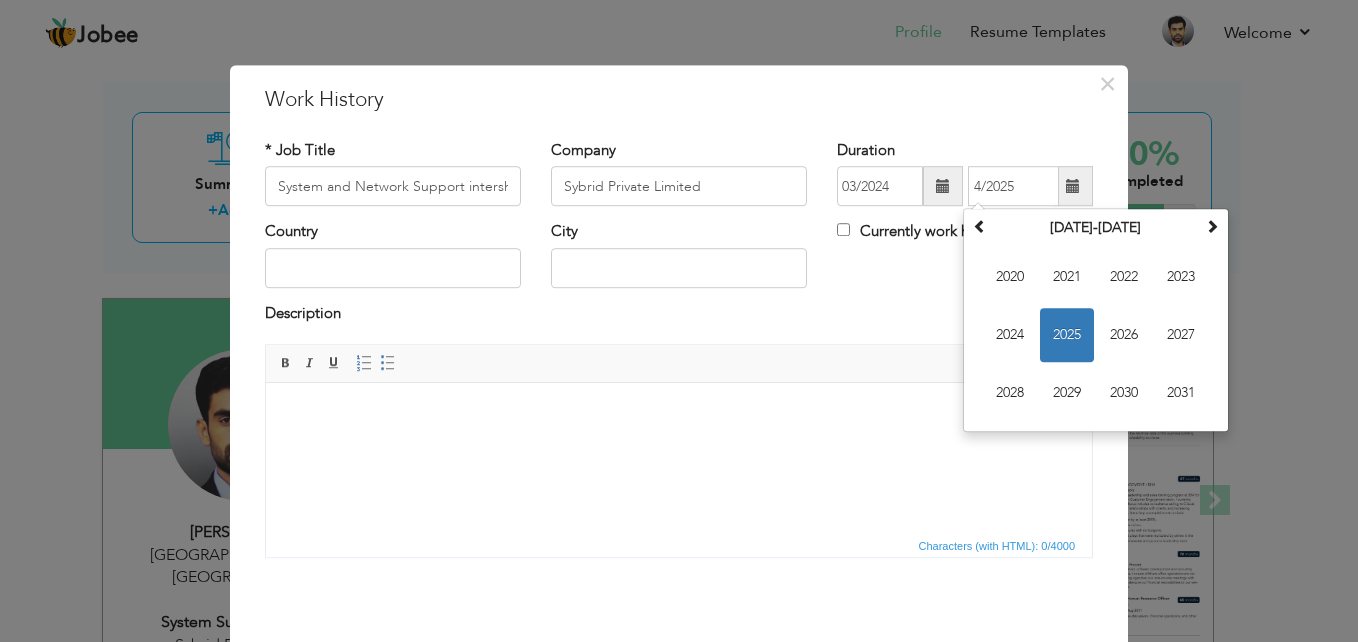 type on "04/2025" 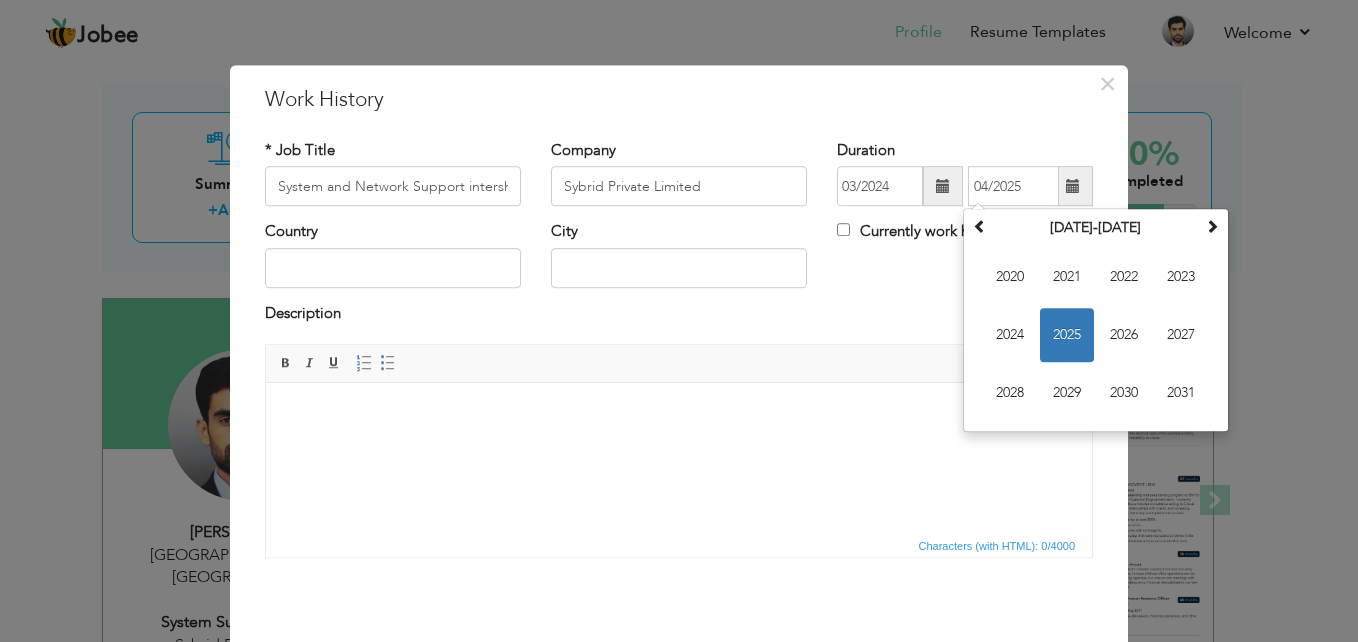 click on "Duration
03/2024
04/2025 July 2025 Su Mo Tu We Th Fr Sa 29 30 1 2 3 4 5 6 7 8 9 10 11 12 13 14 15 16 17 18 19 20 21 22 23 24 25 26 27 28 29 30 31 1 2 3 4 5 6 7 8 9 2025 Jan Feb Mar Apr May Jun Jul Aug Sep Oct Nov Dec 2020-2031 2020 2021 2022 2023 2024 2025 2026 2027 2028 2029 2030 2031 2000-2107 2000 - 2011 2012 - 2023 2024 - 2035 2036 - 2047 2048 - 2059 2060 - 2071 2072 - 2083 2084 - 2095 2096 - 2107" at bounding box center (965, 173) 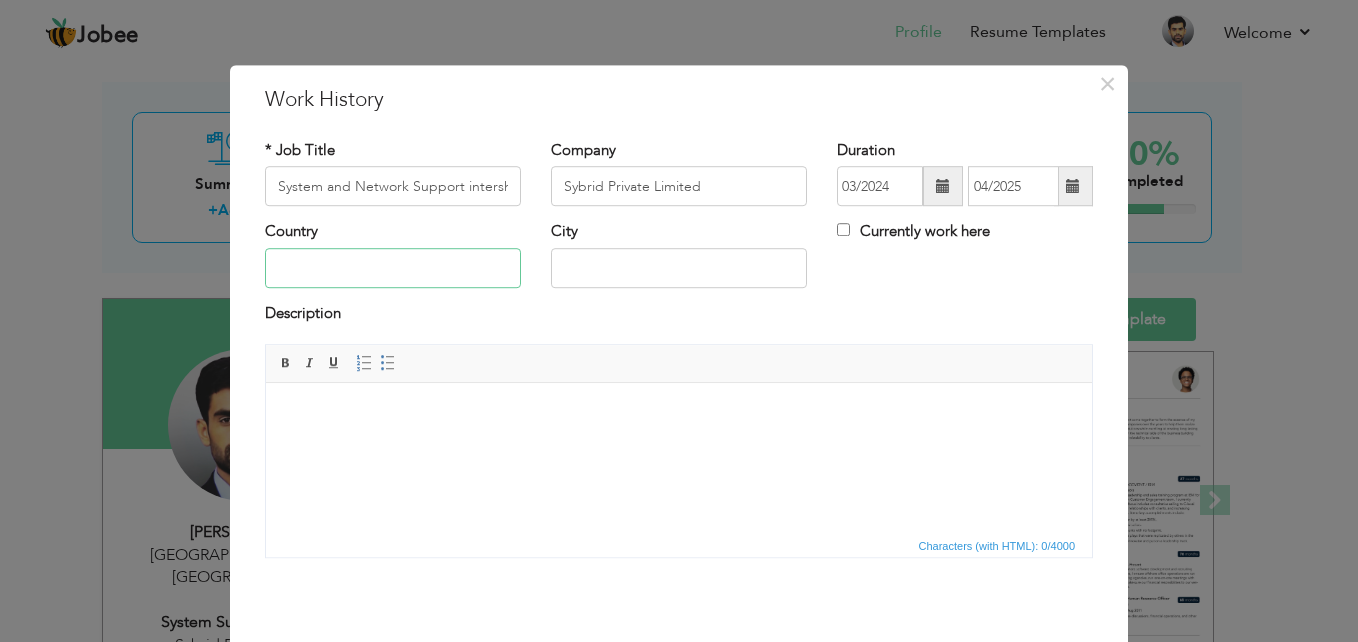 click at bounding box center (393, 268) 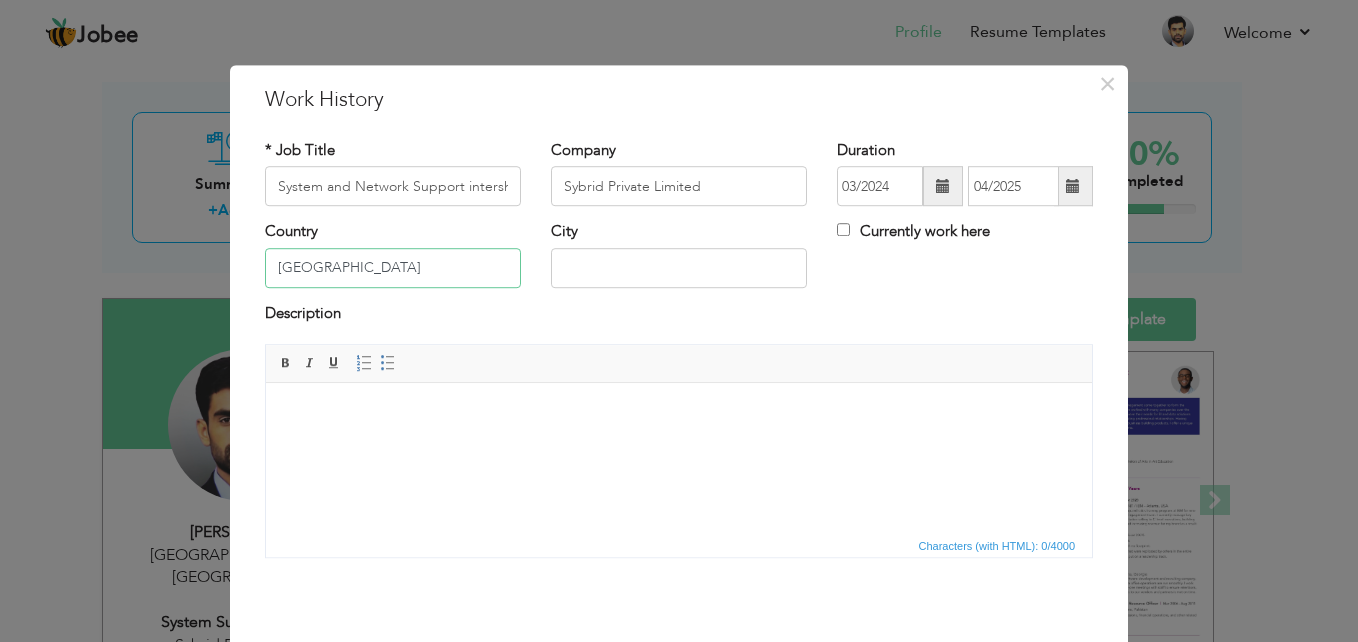 drag, startPoint x: 399, startPoint y: 274, endPoint x: 0, endPoint y: 254, distance: 399.50095 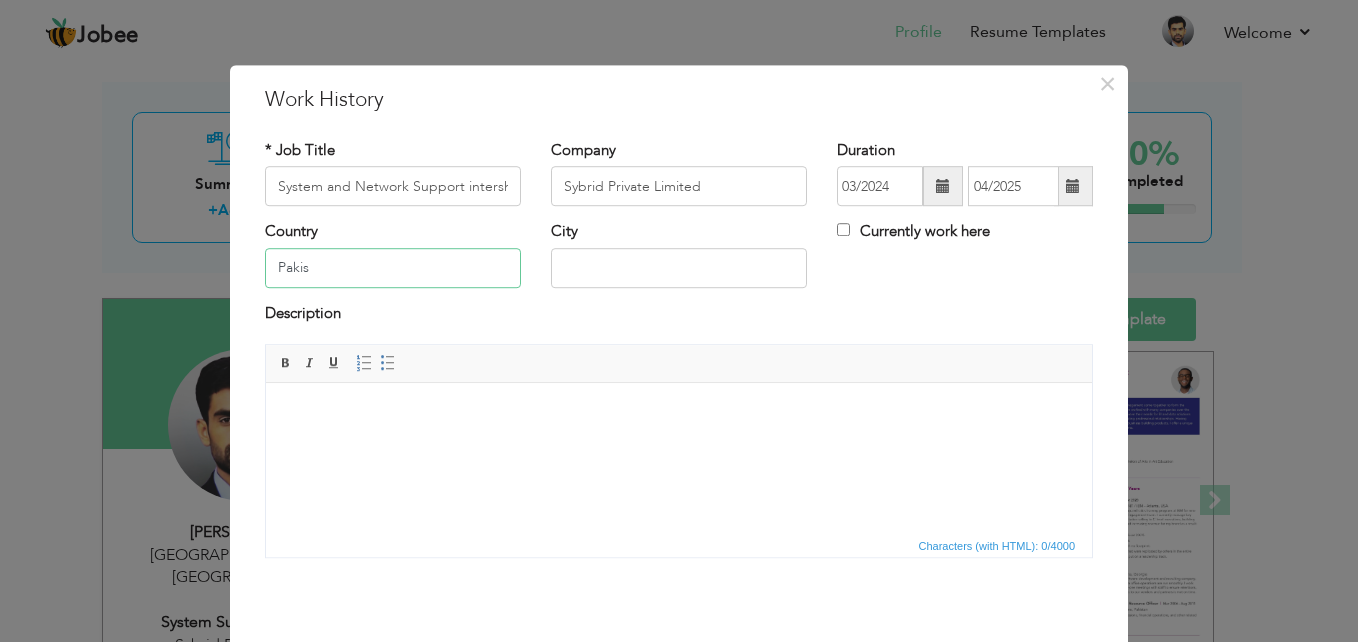 type on "[GEOGRAPHIC_DATA]" 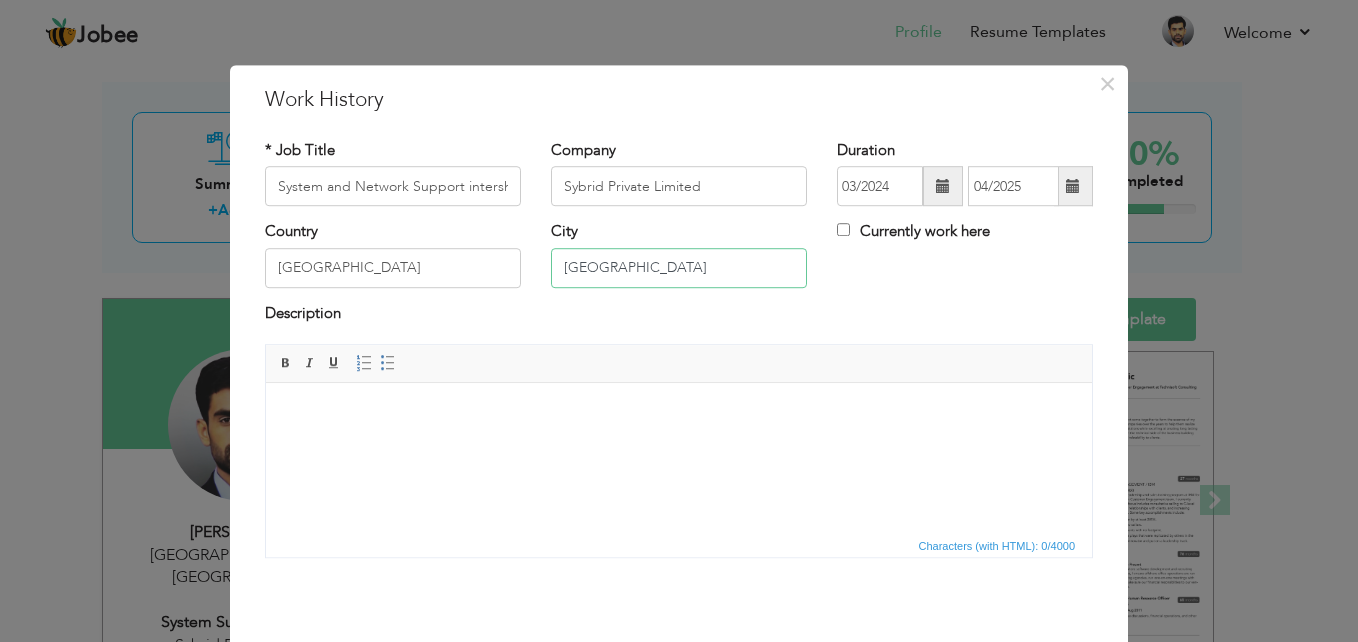 type on "[GEOGRAPHIC_DATA]" 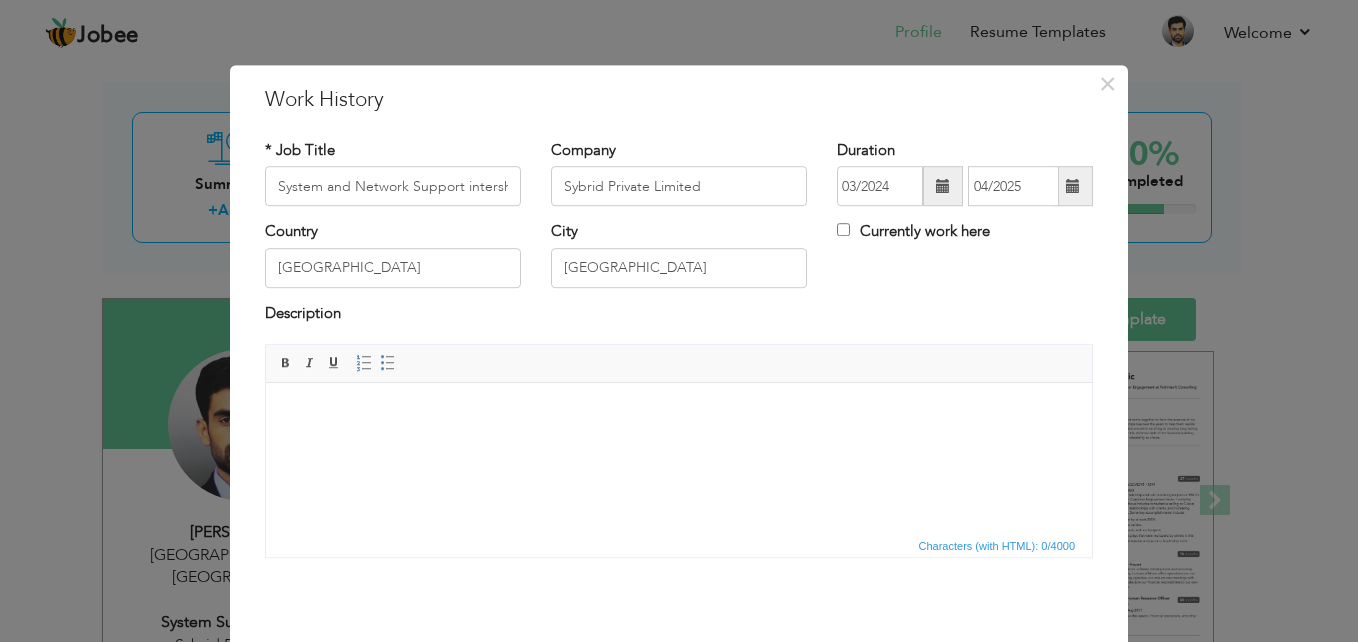 click at bounding box center (679, 413) 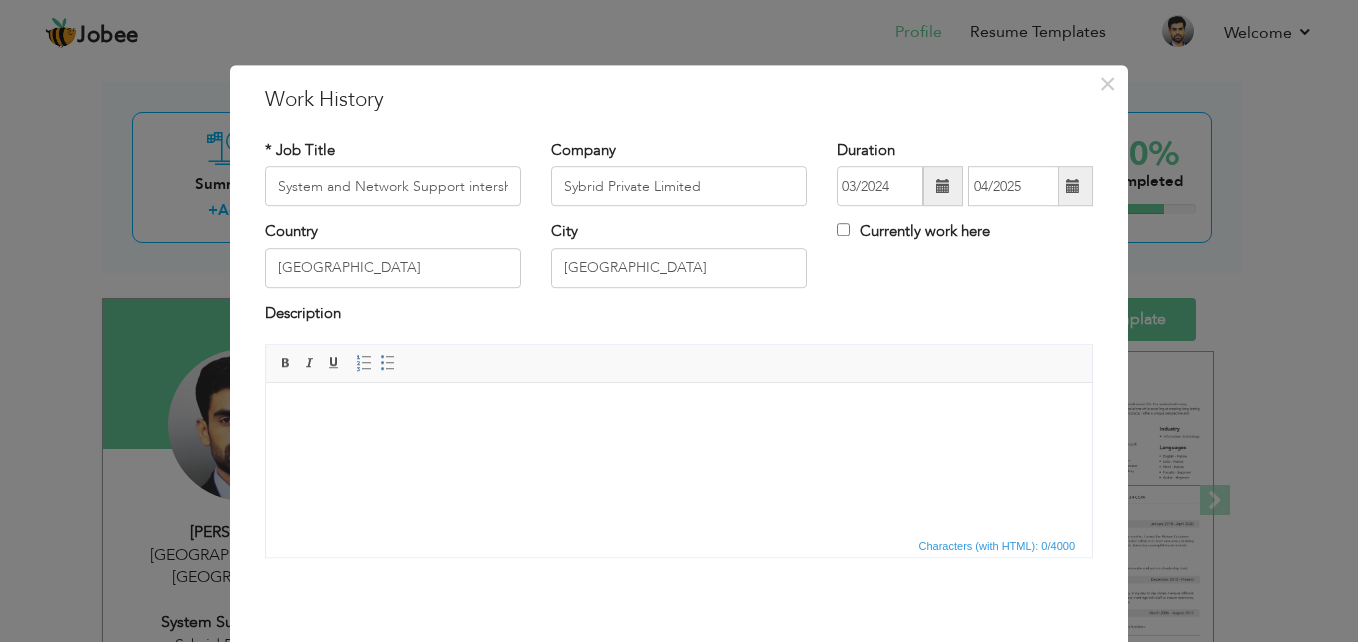 click on "Editor toolbars Basic Styles   Bold   Italic   Underline Paragraph   Insert/Remove Numbered List   Insert/Remove Bulleted List" at bounding box center [679, 364] 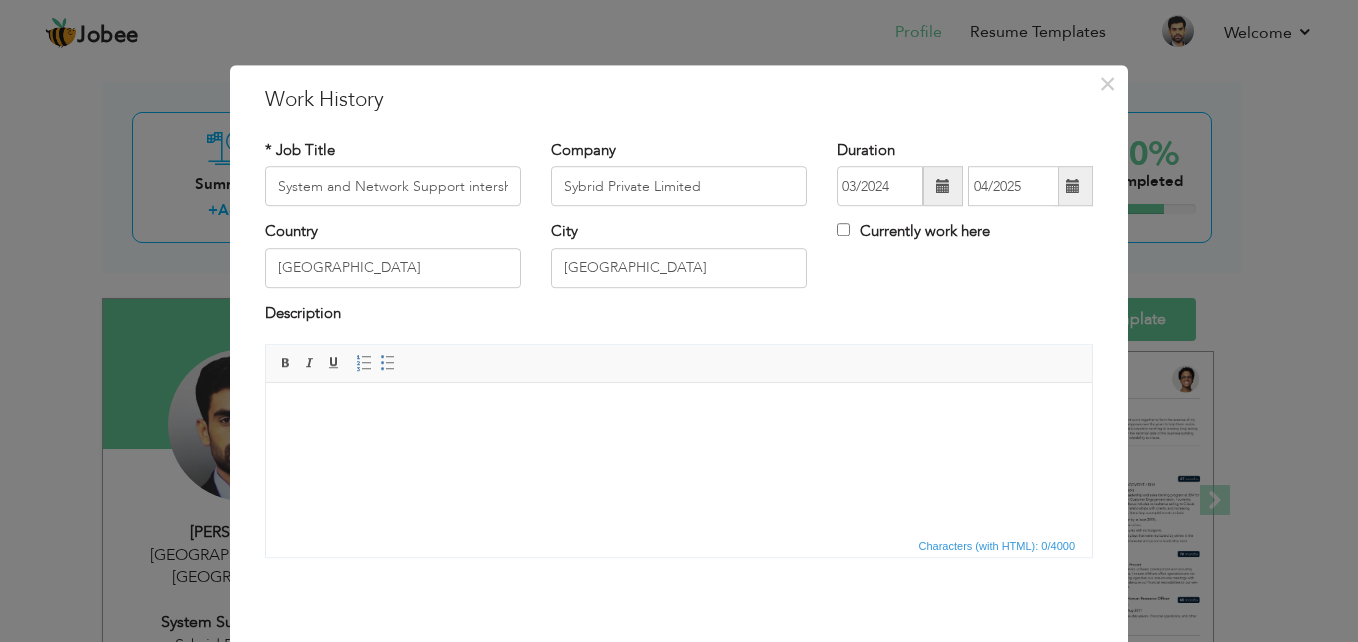 click at bounding box center (679, 413) 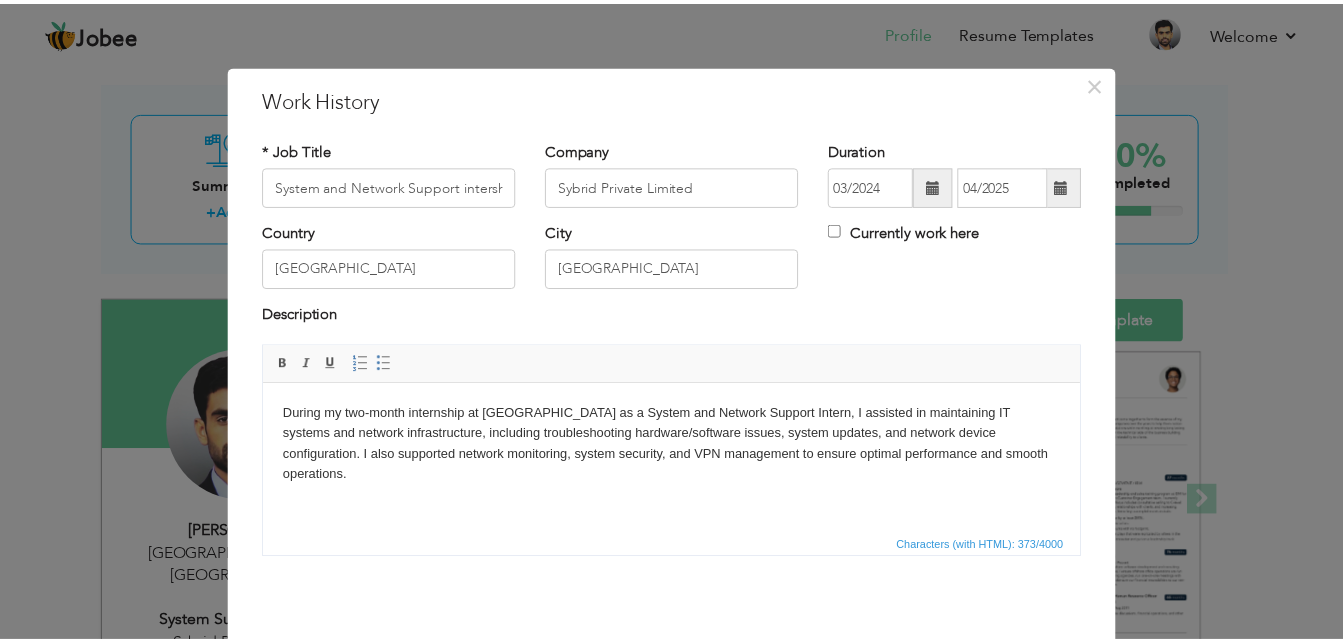 scroll, scrollTop: 78, scrollLeft: 0, axis: vertical 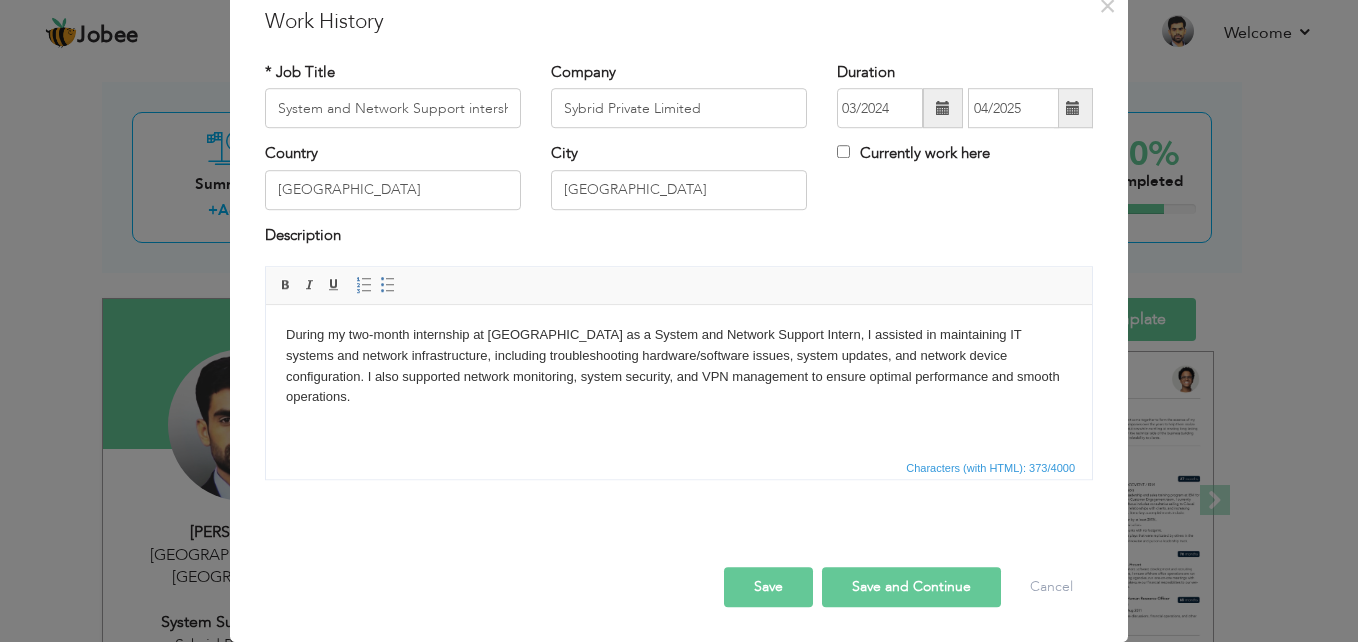 click on "Save and Continue" at bounding box center (911, 587) 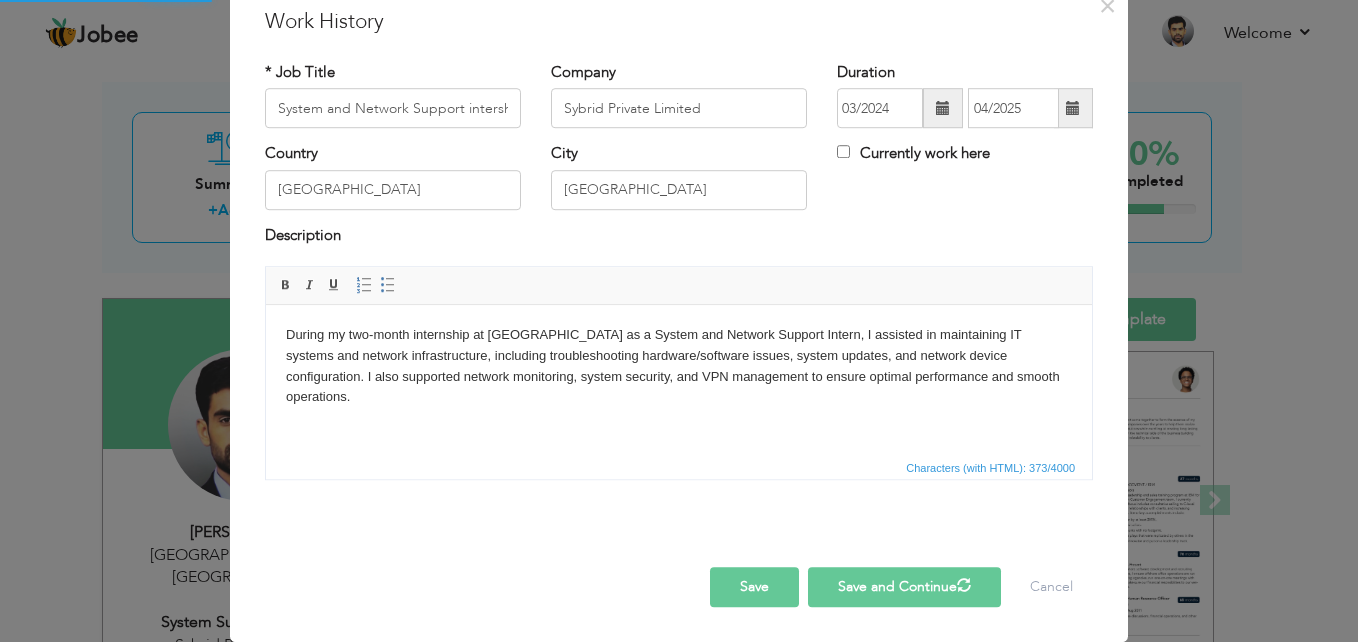 type 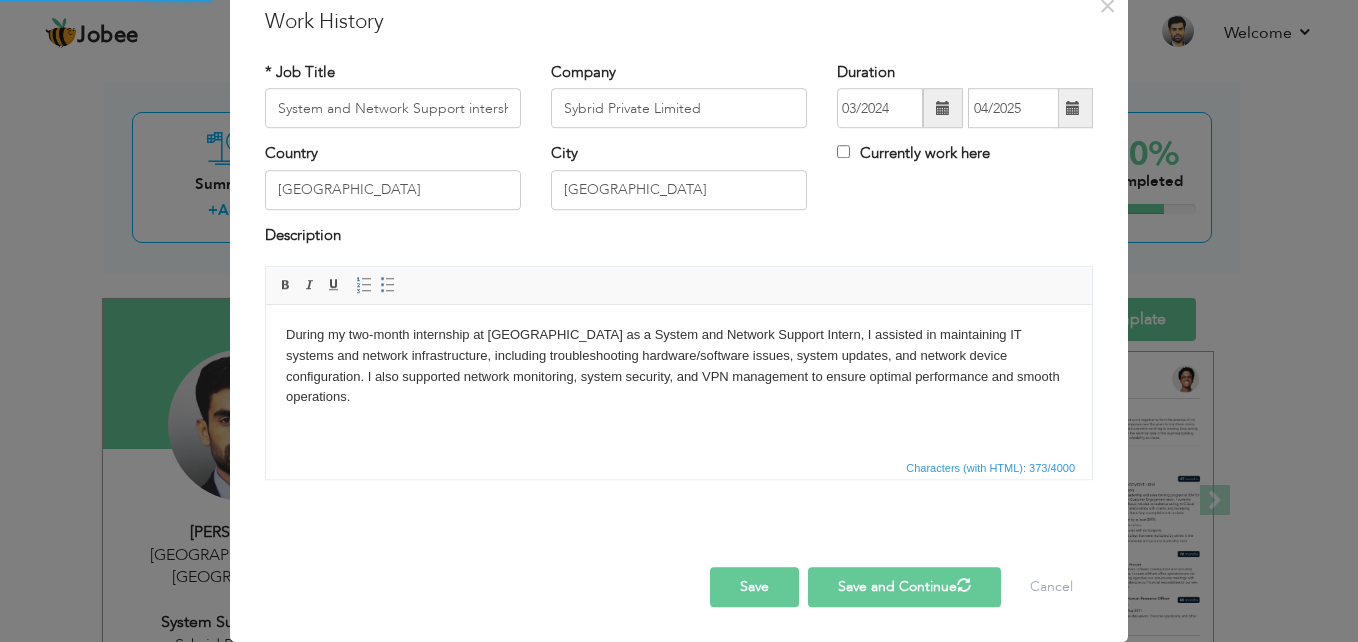 type 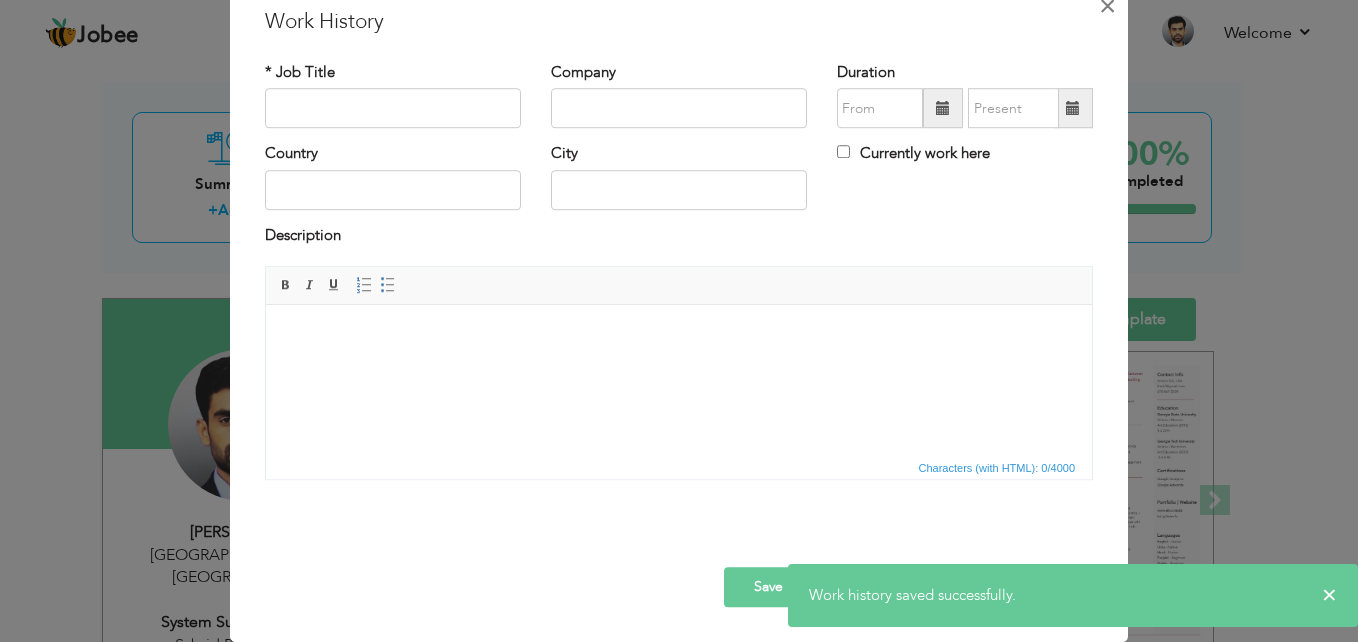 click on "×" at bounding box center (1107, 6) 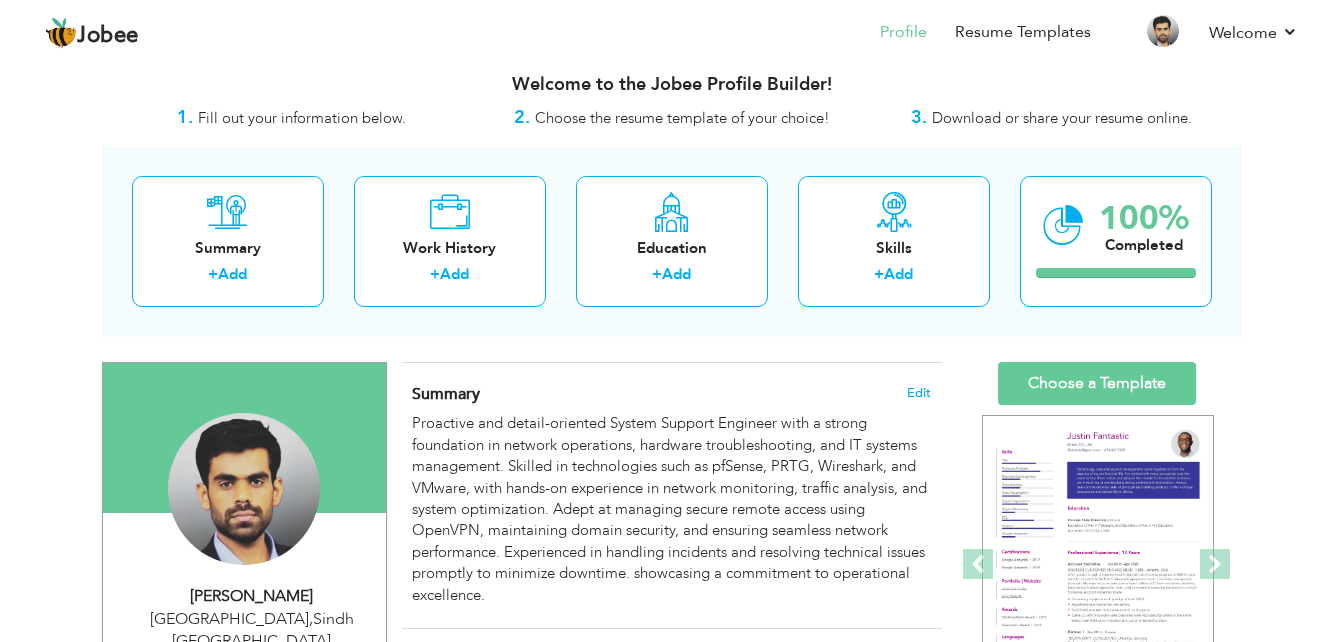 scroll, scrollTop: 0, scrollLeft: 0, axis: both 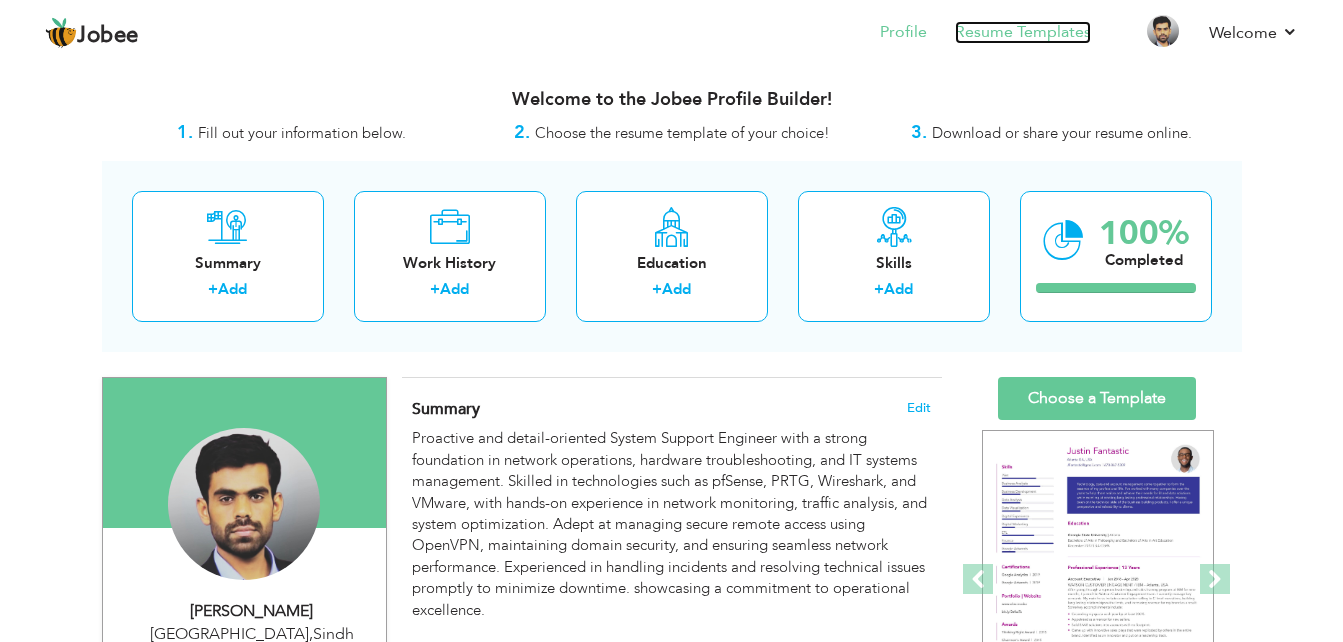click on "Resume Templates" at bounding box center [1023, 32] 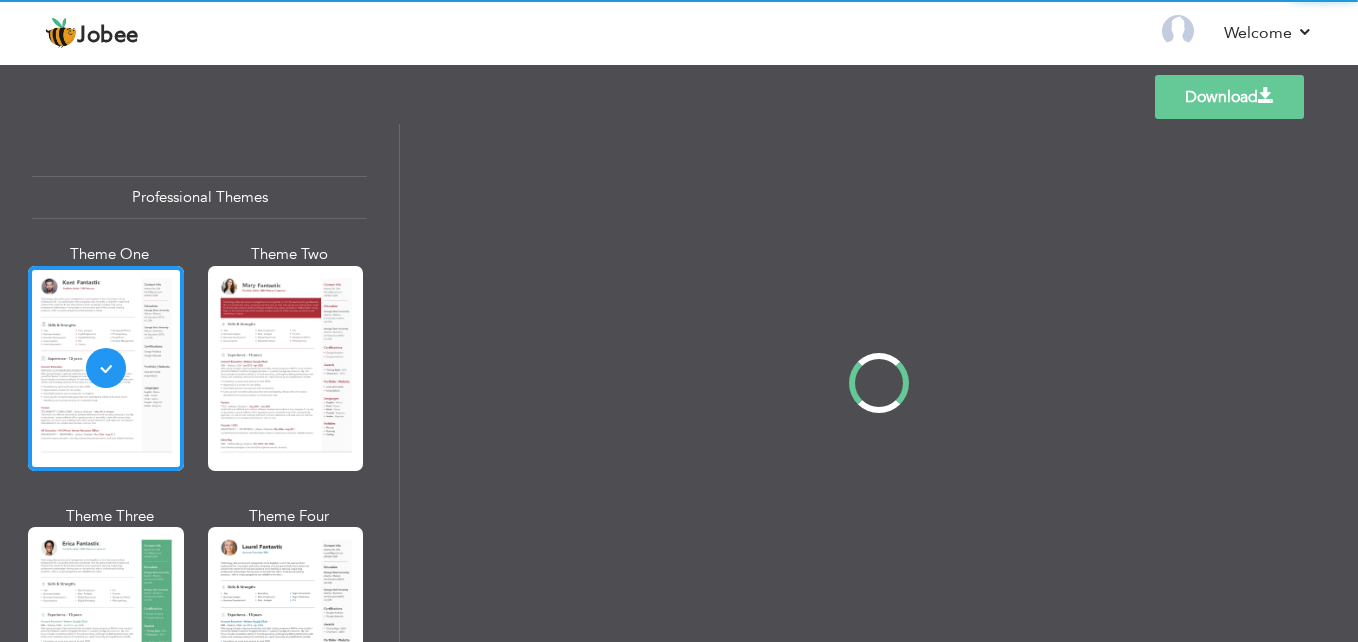 scroll, scrollTop: 0, scrollLeft: 0, axis: both 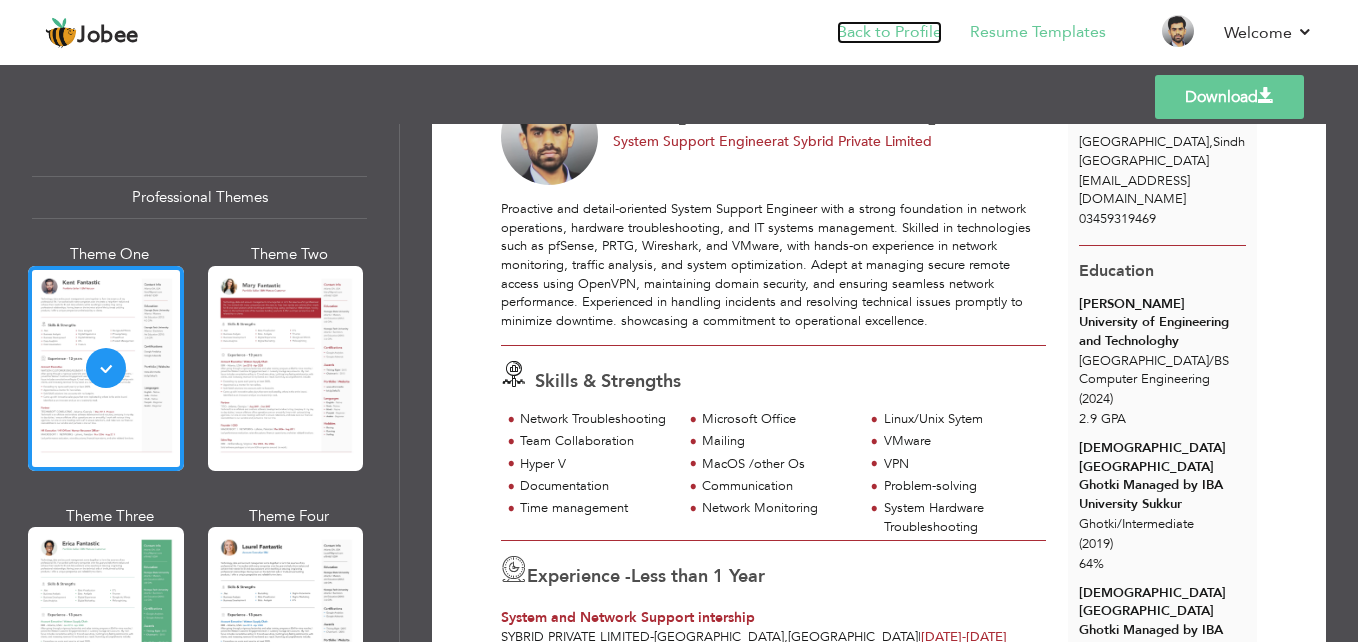 click on "Back to Profile" at bounding box center (889, 32) 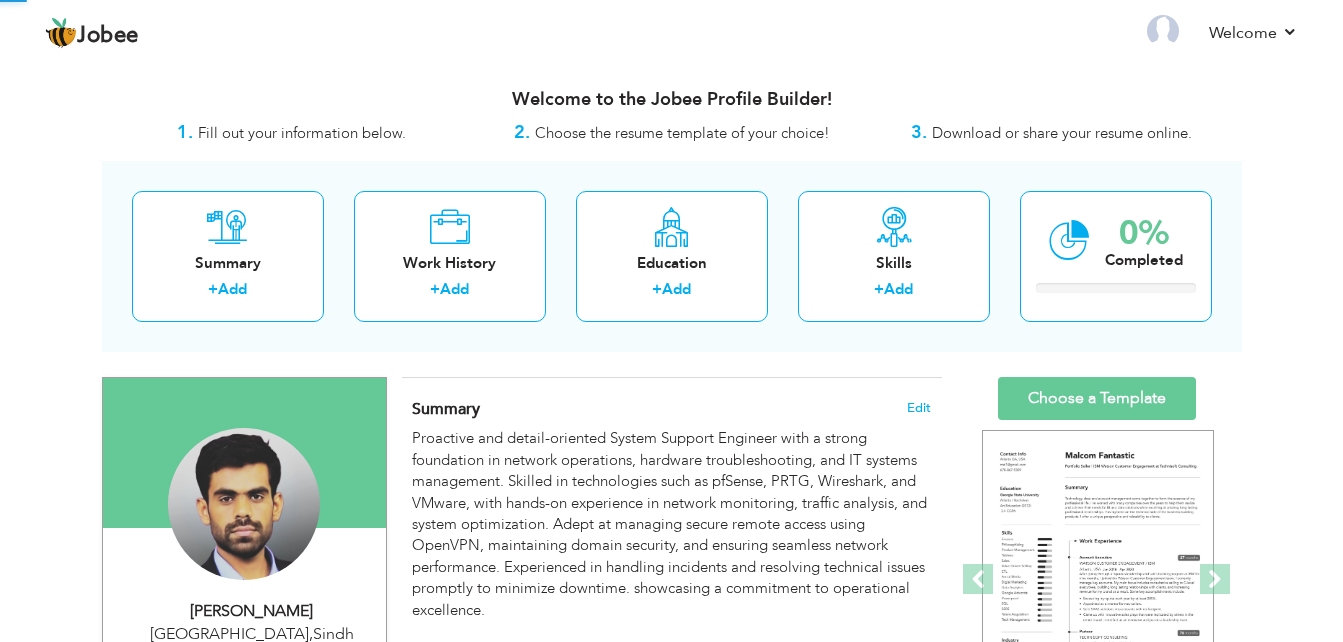 scroll, scrollTop: 0, scrollLeft: 0, axis: both 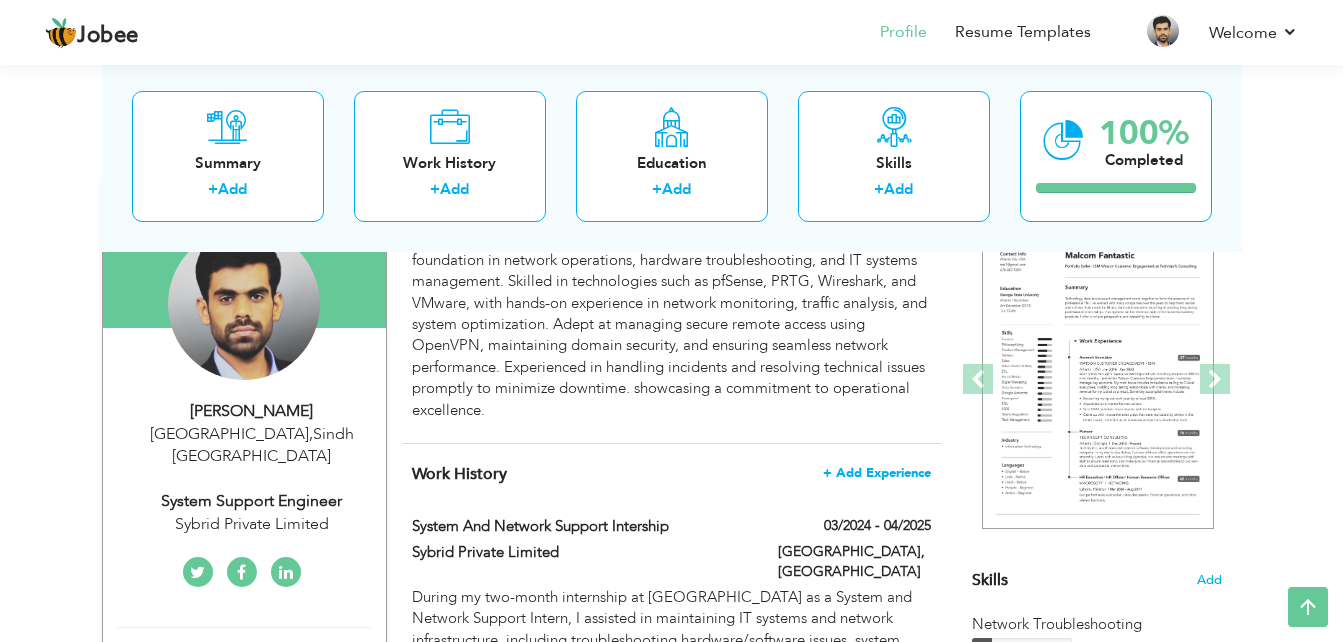 click on "+ Add Experience" at bounding box center (877, 473) 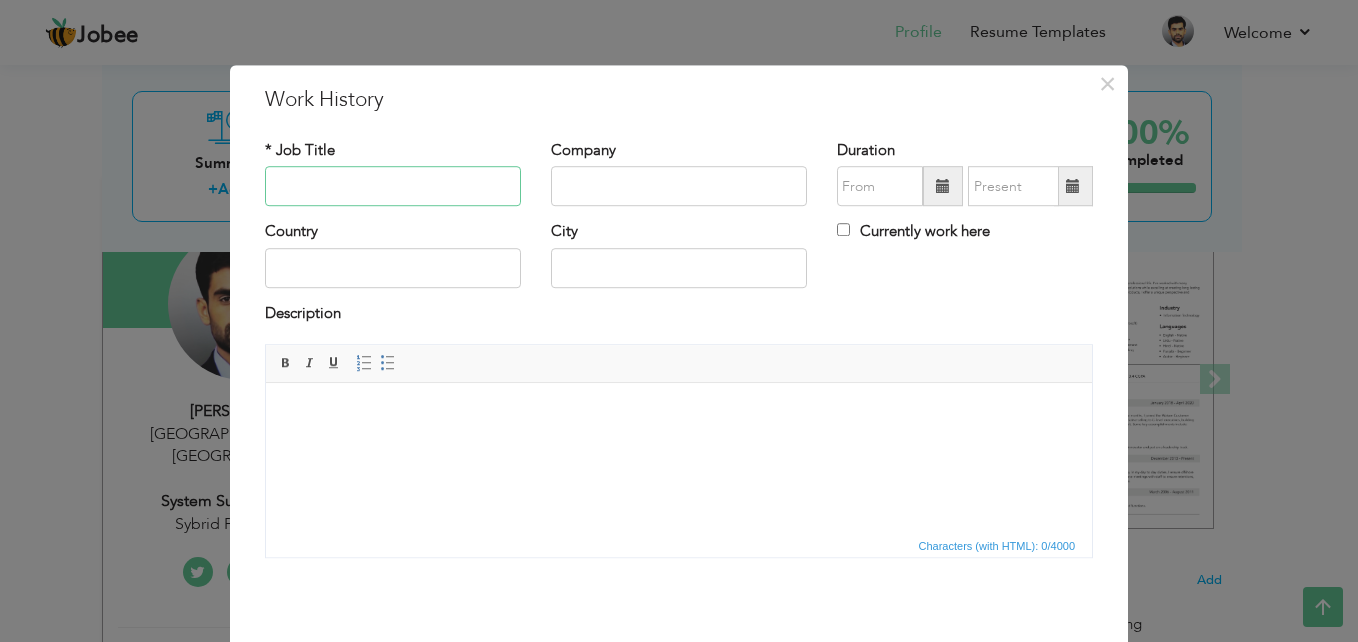 paste on "System Support Engineer" 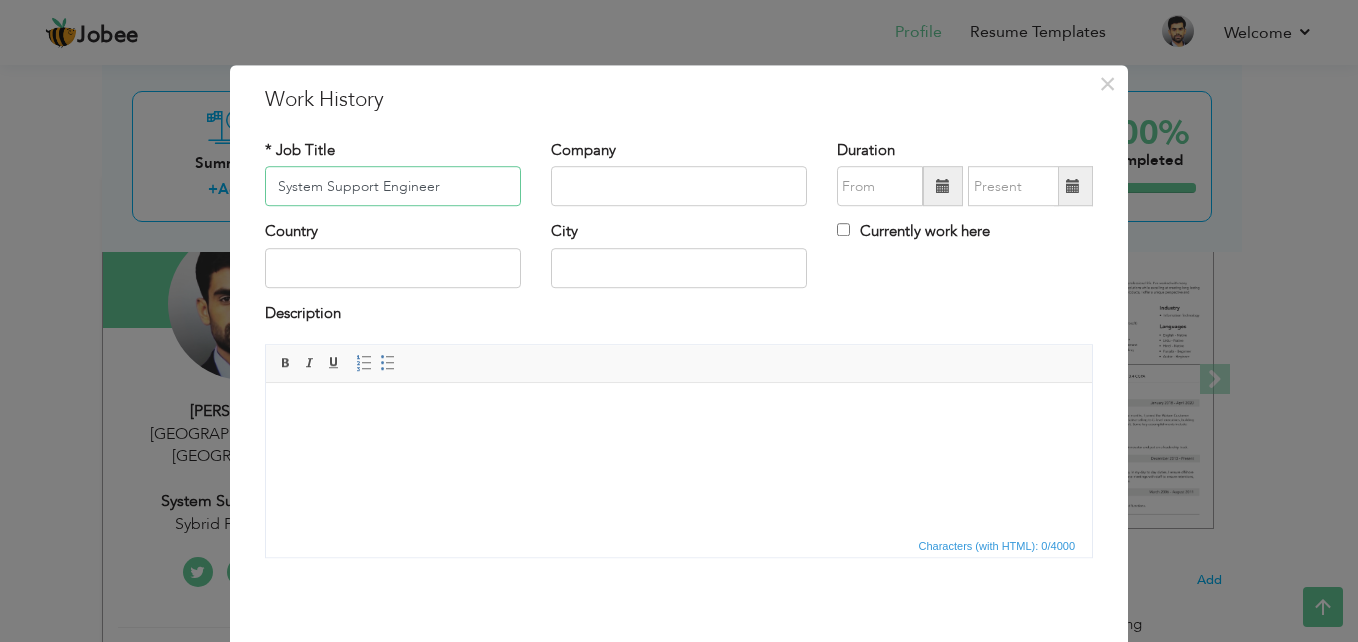type on "System Support Engineer" 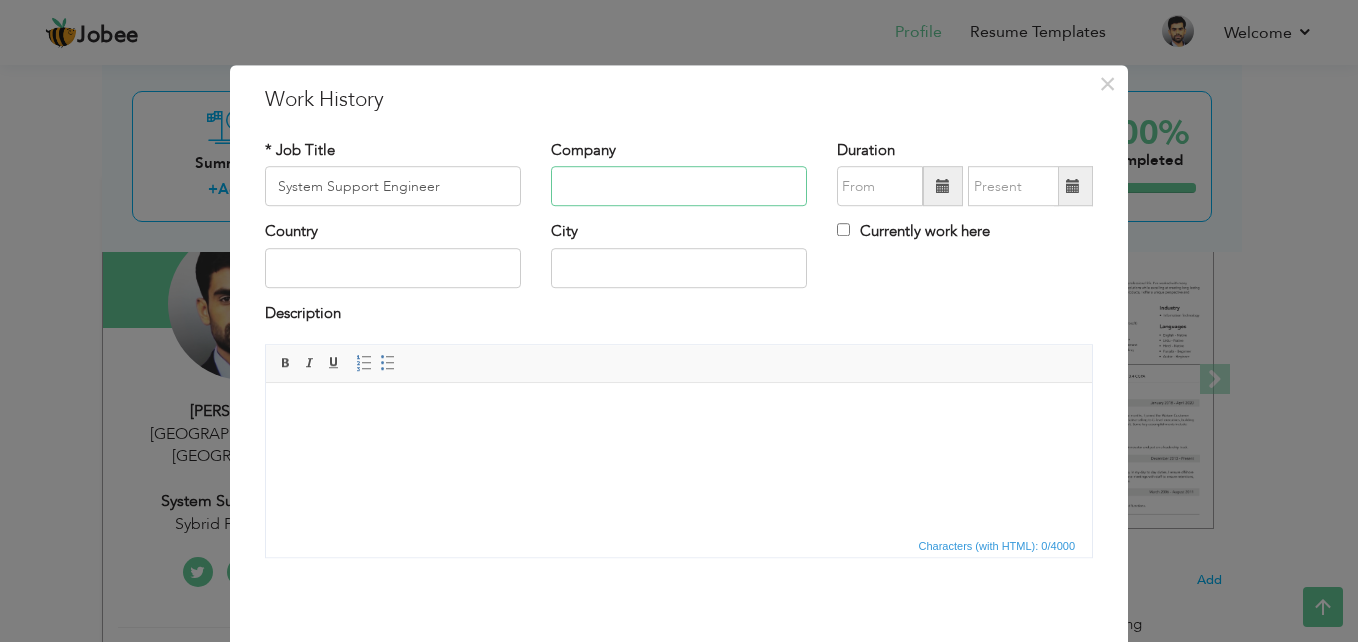 click at bounding box center (679, 187) 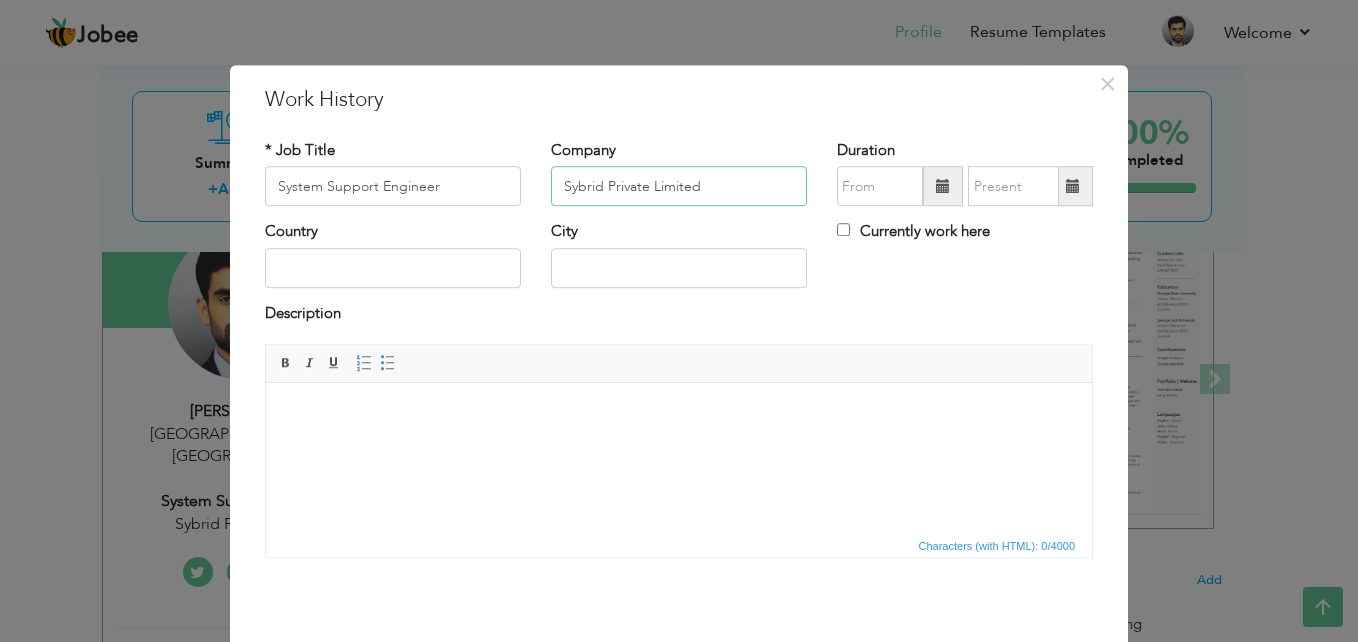type on "Sybrid Private Limited" 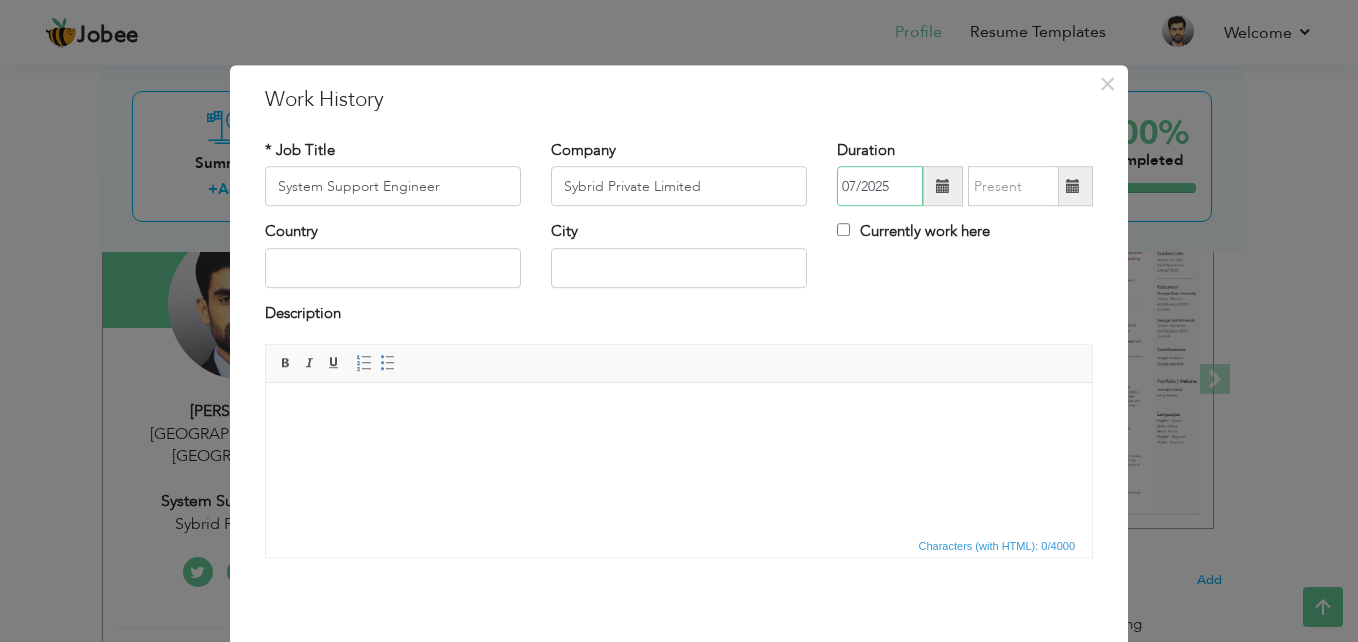 click on "07/2025" at bounding box center [880, 187] 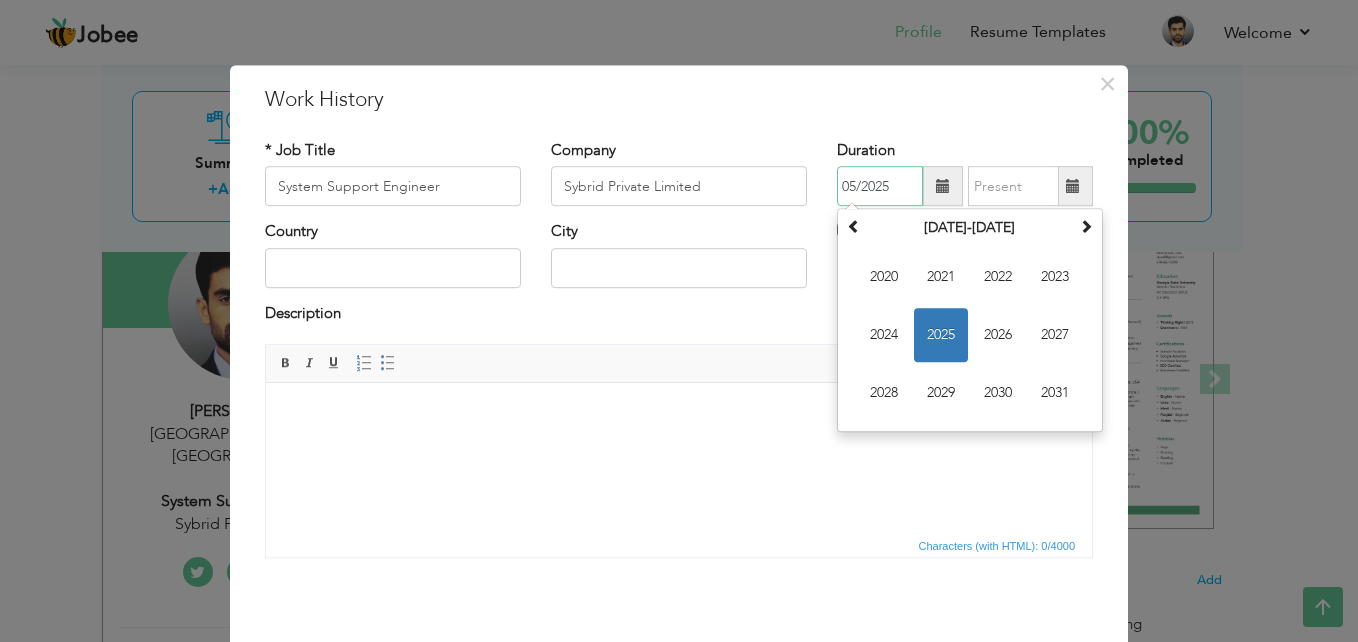 type on "05/2025" 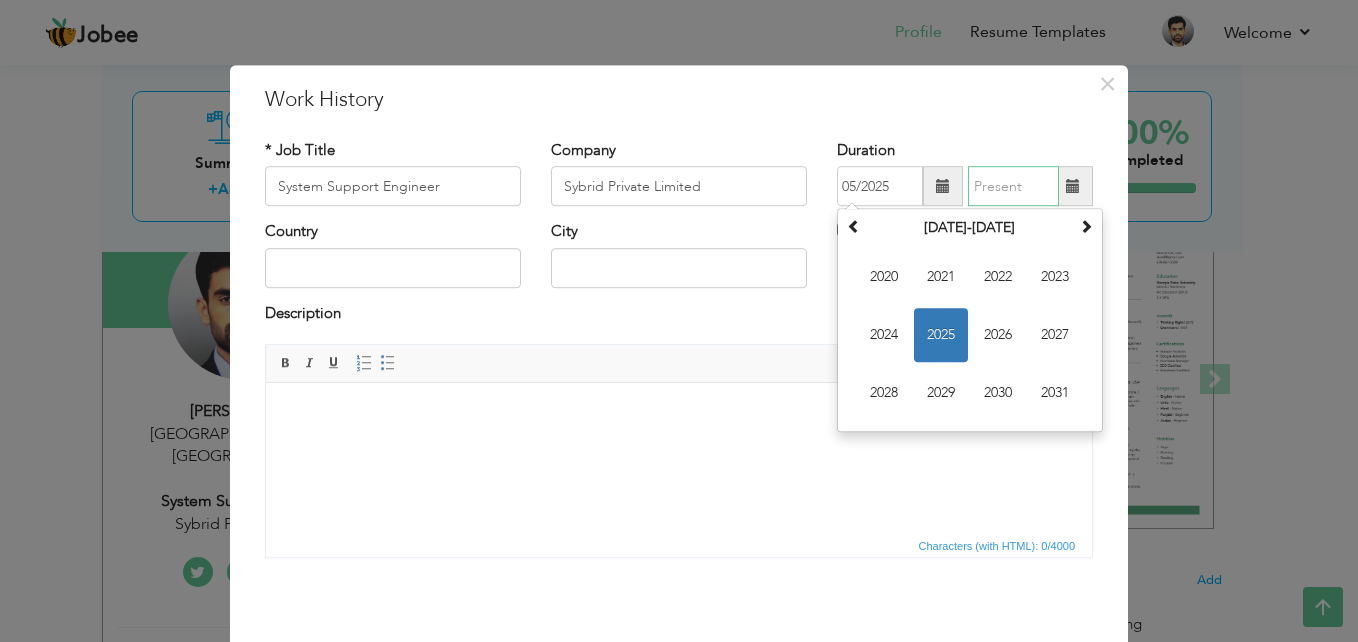 type on "07/2025" 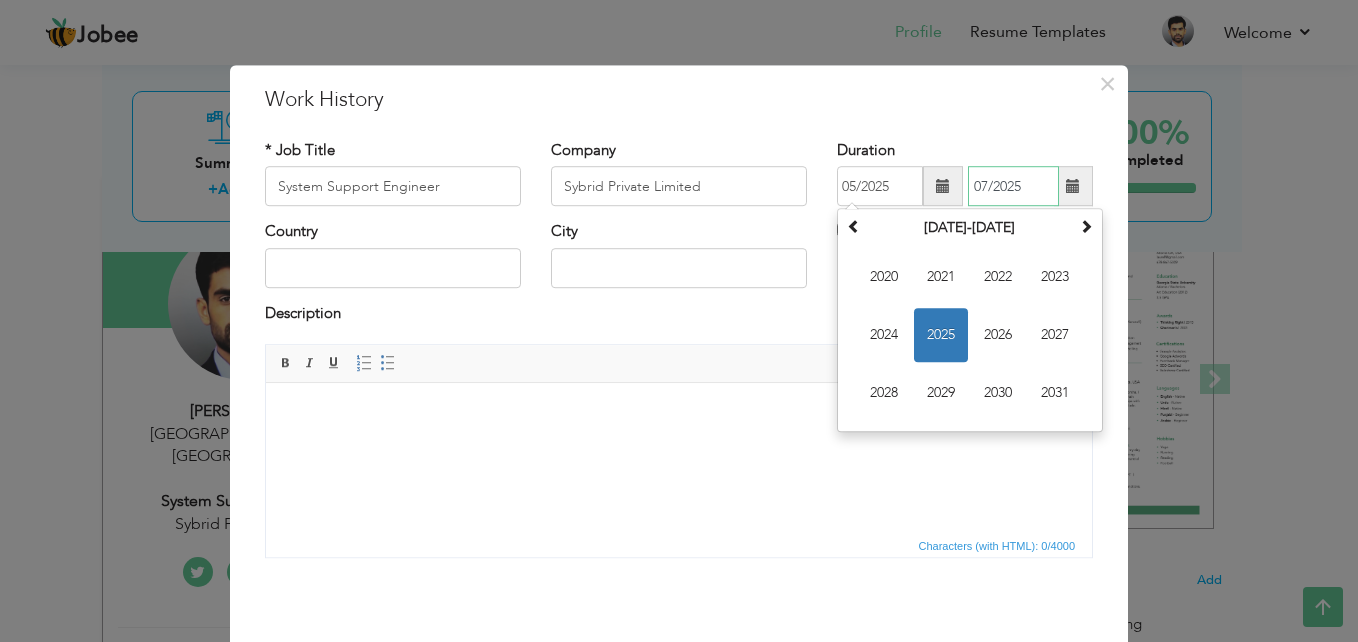 click on "07/2025" at bounding box center [1013, 187] 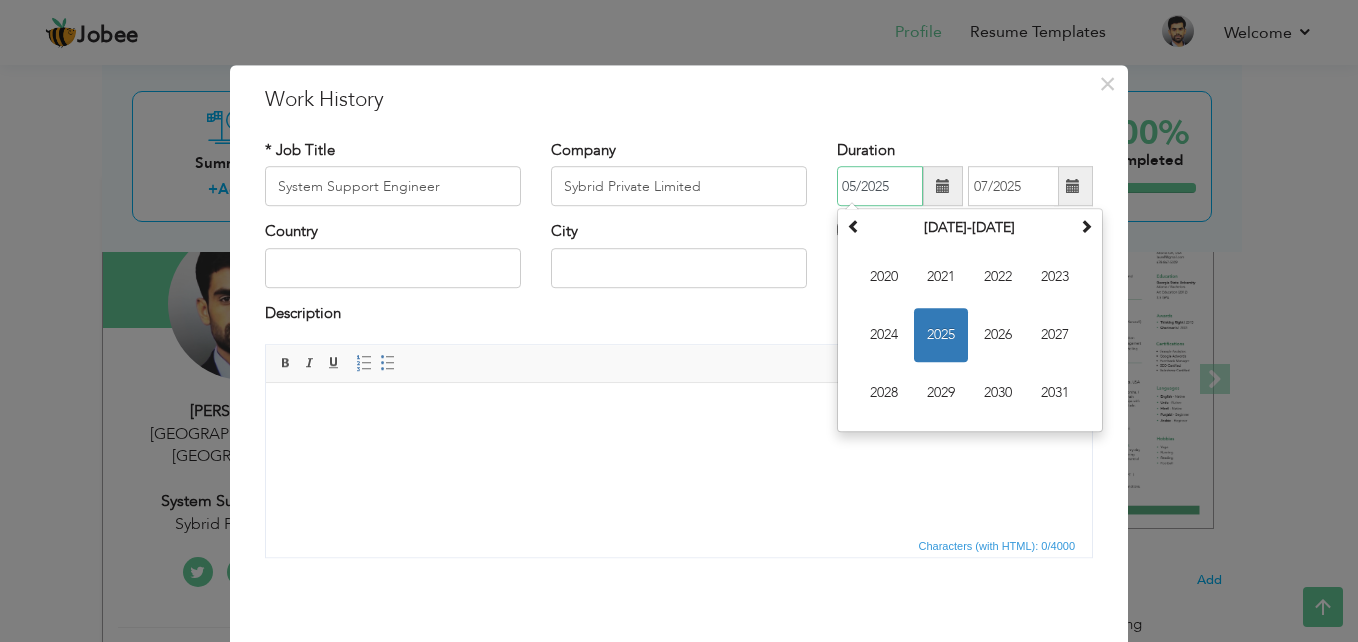 click on "05/2025" at bounding box center (880, 187) 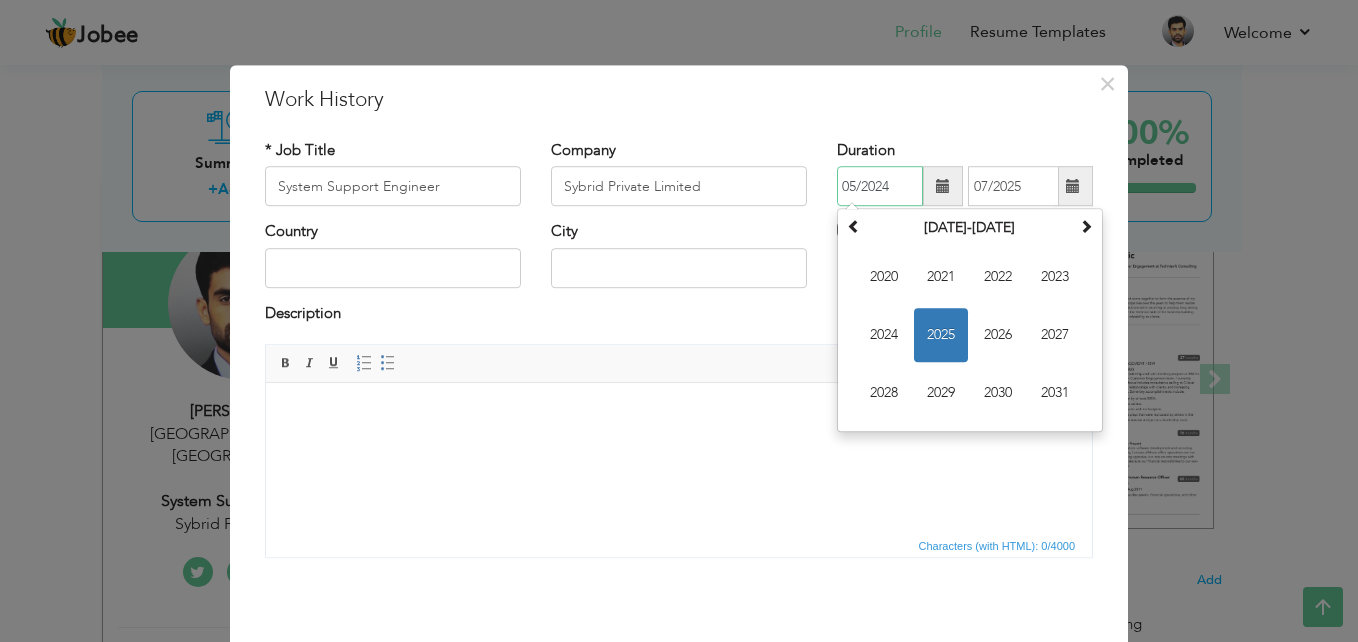 type on "05/2024" 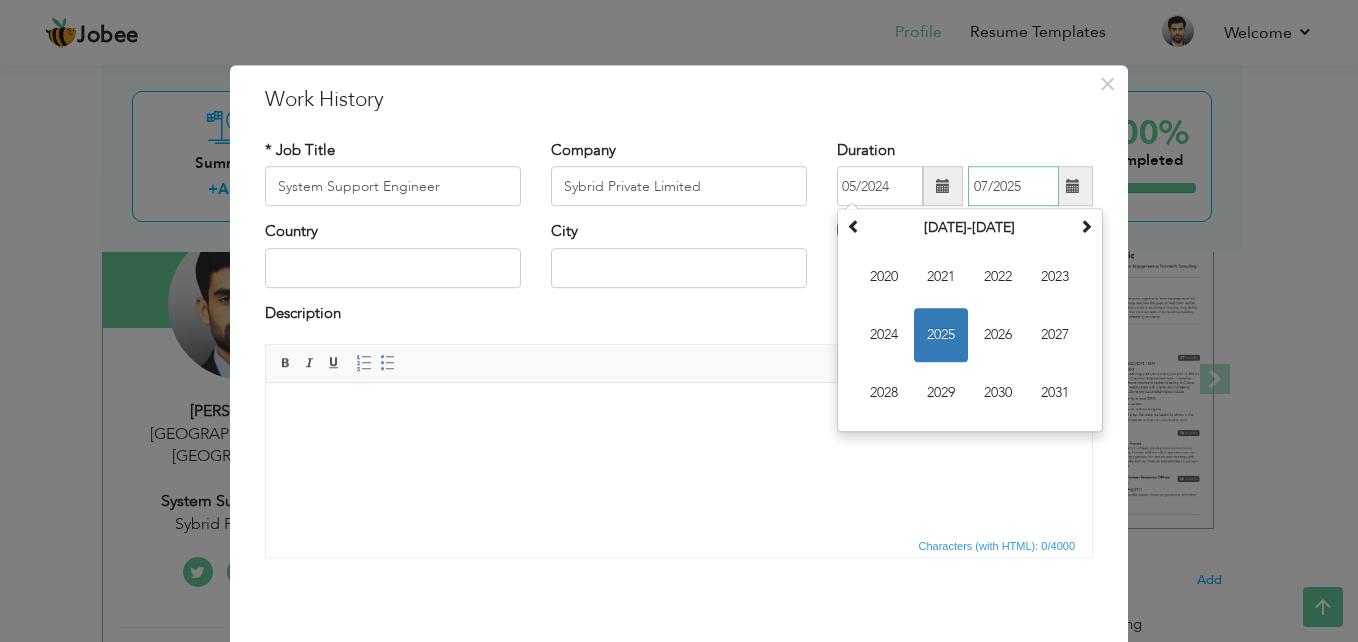 click on "07/2025" at bounding box center (1013, 187) 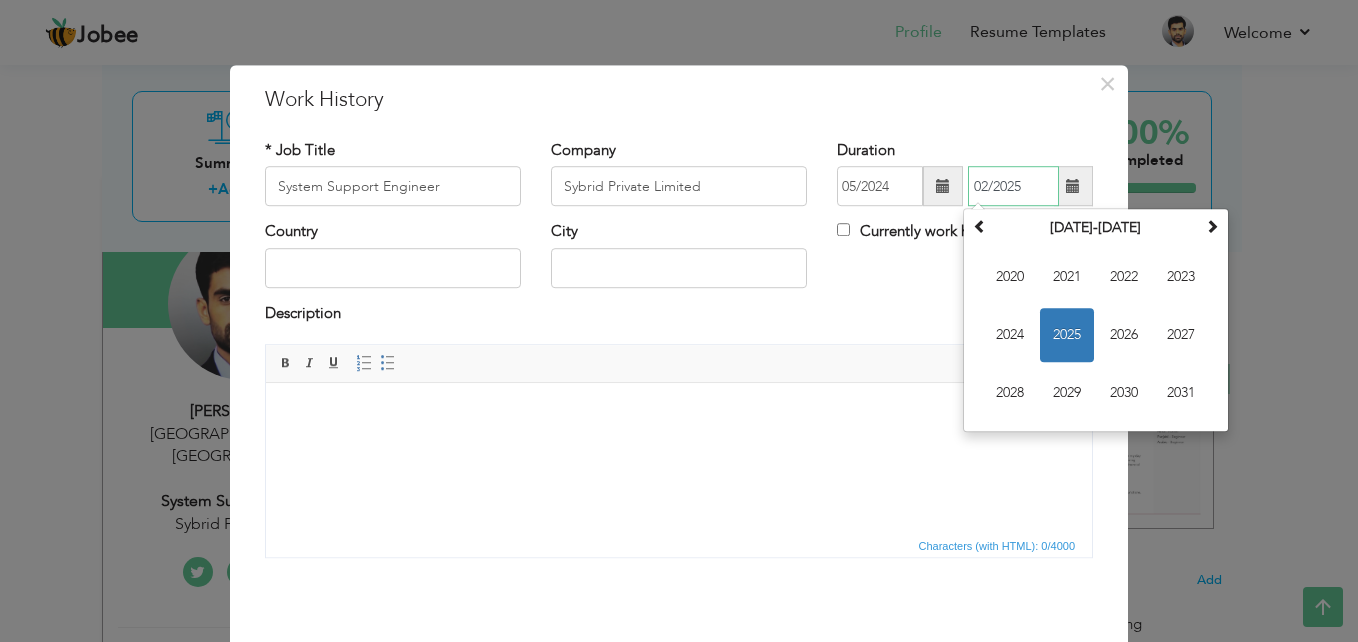 type on "02/2025" 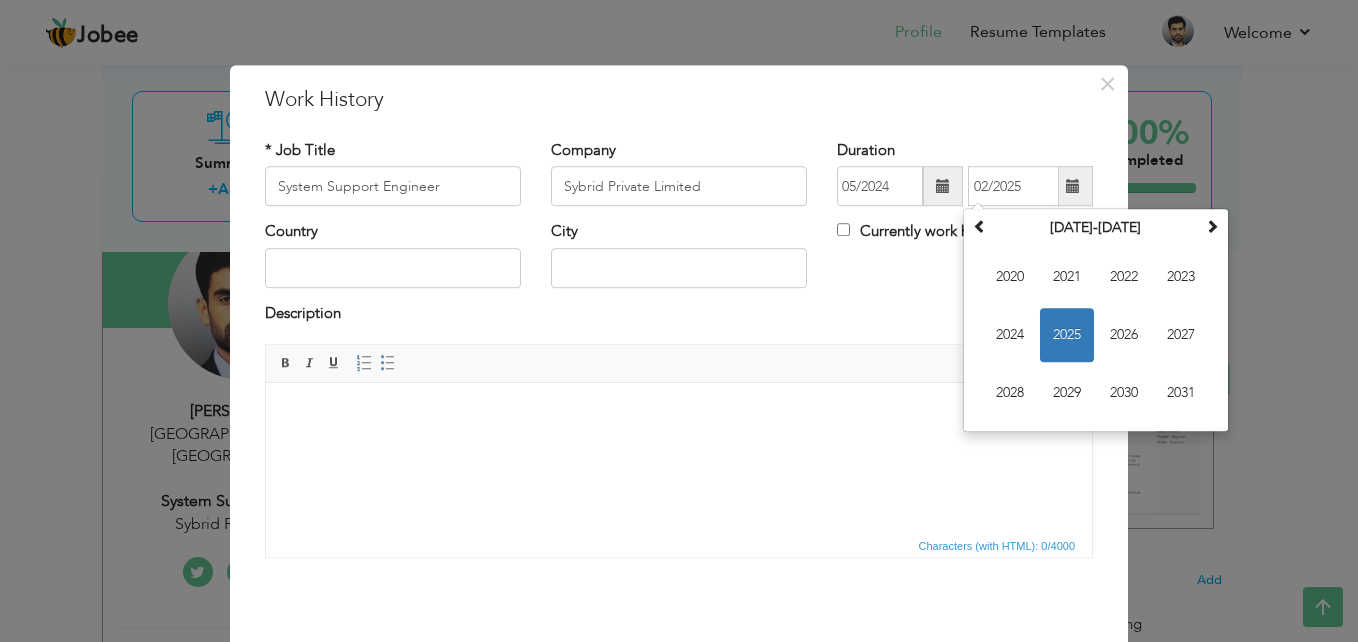 click on "* Job Title
System Support Engineer
Company
Sybrid Private Limited
Duration
05/2024 02/2025 July 2025 Su Mo Tu We Th Fr" at bounding box center [679, 356] 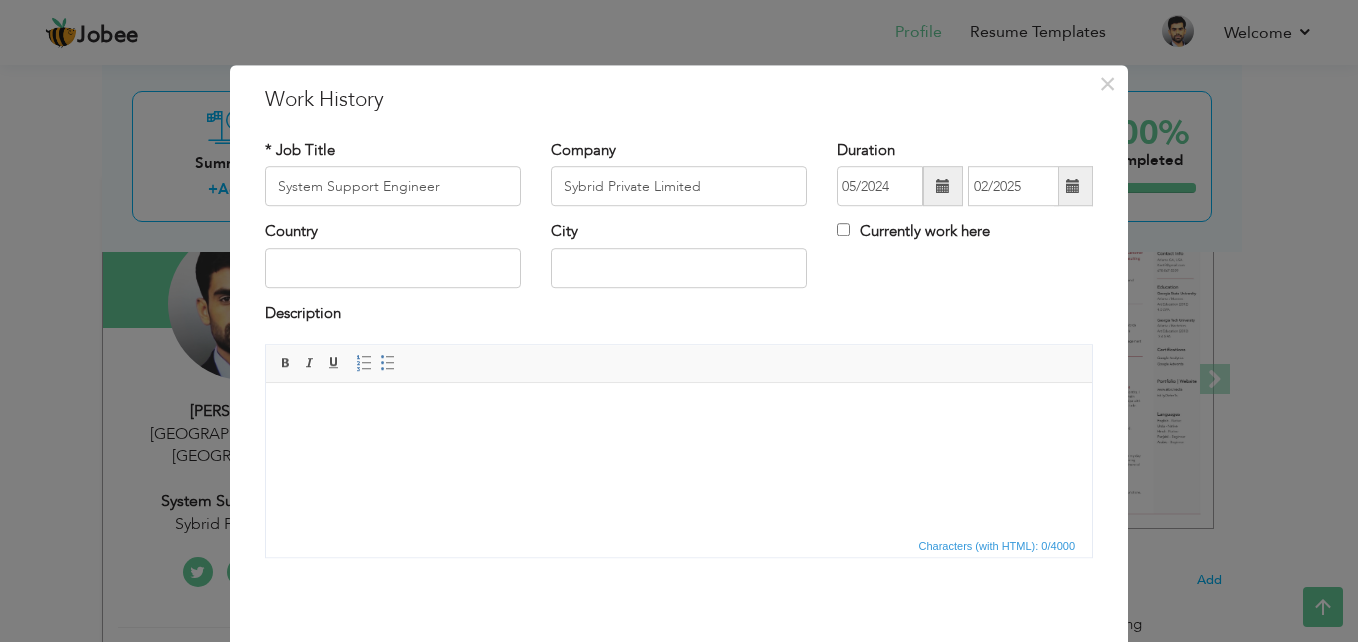 click on "Country" at bounding box center (393, 262) 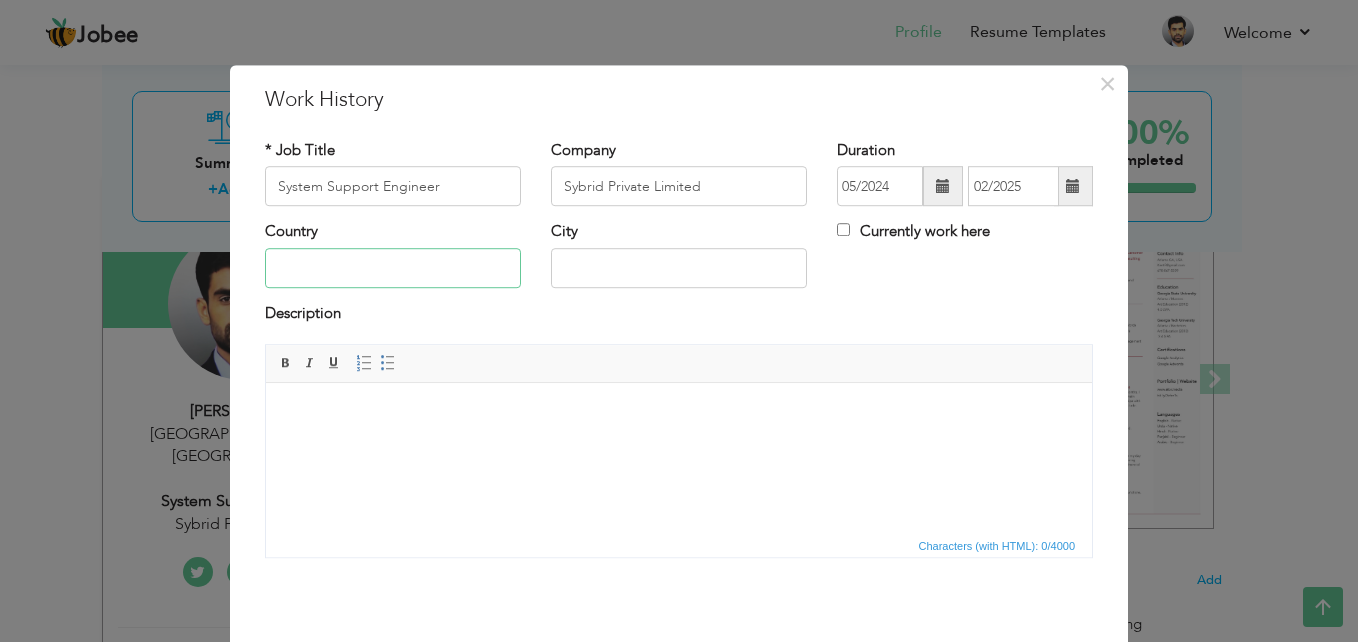 click at bounding box center (393, 268) 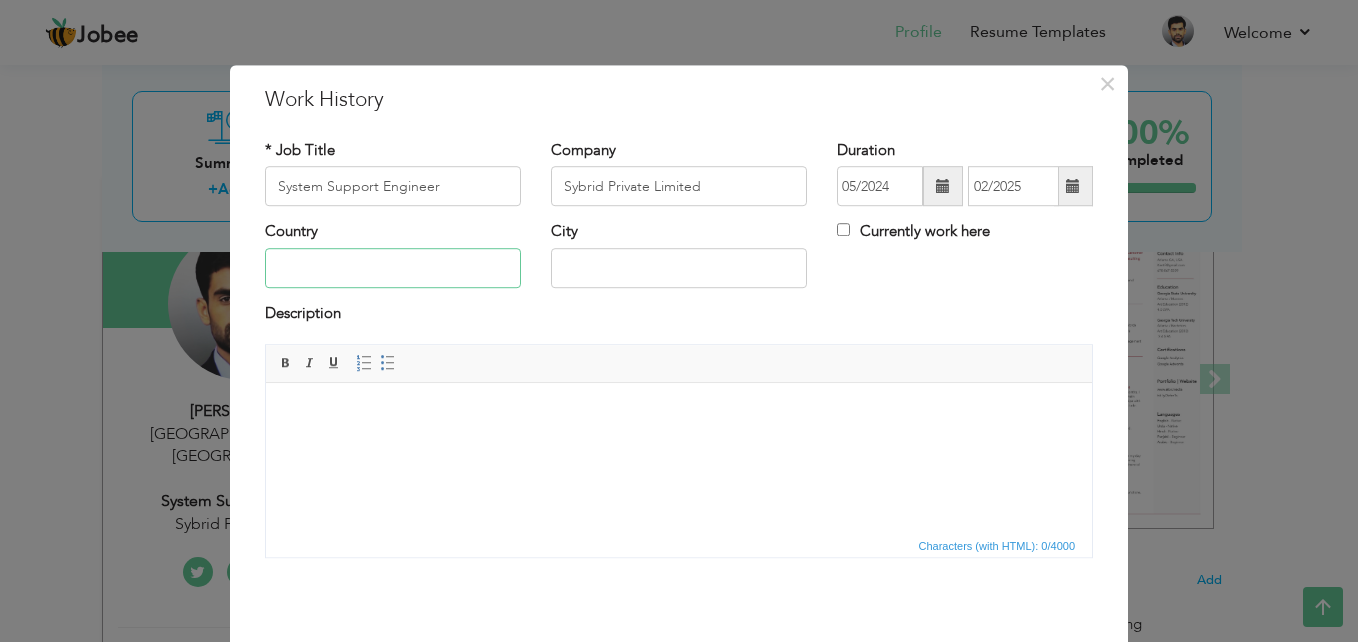 type on "[GEOGRAPHIC_DATA]" 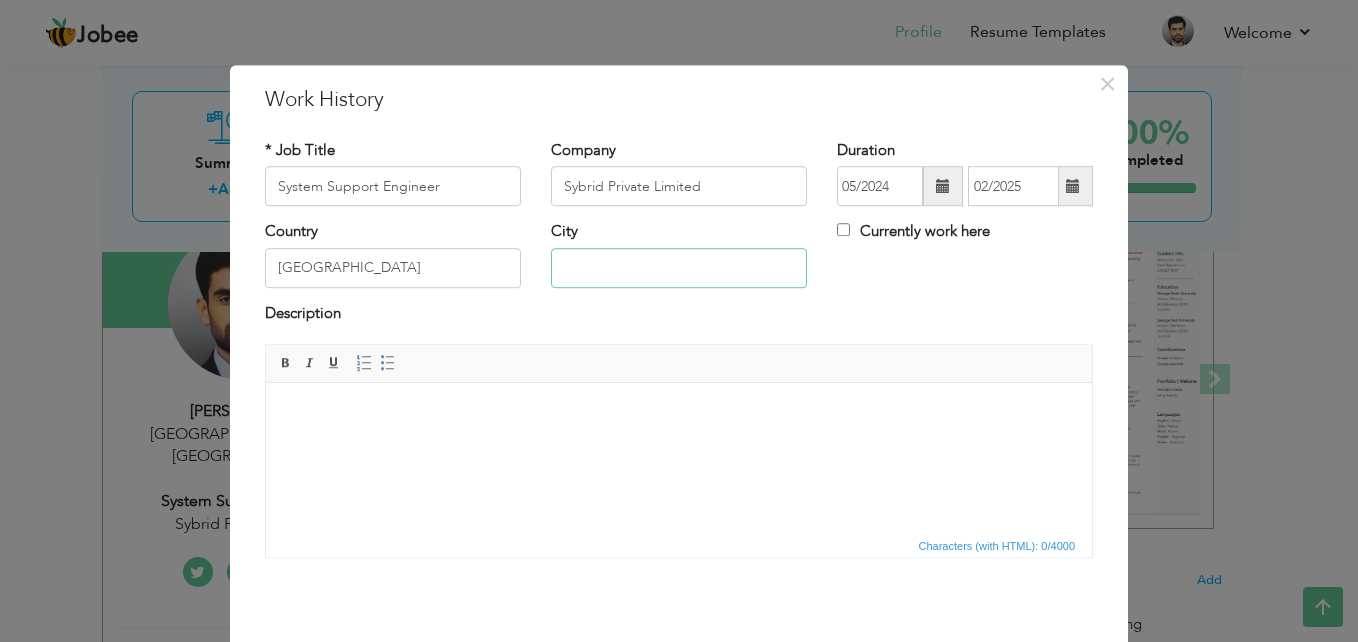 type on "[GEOGRAPHIC_DATA]" 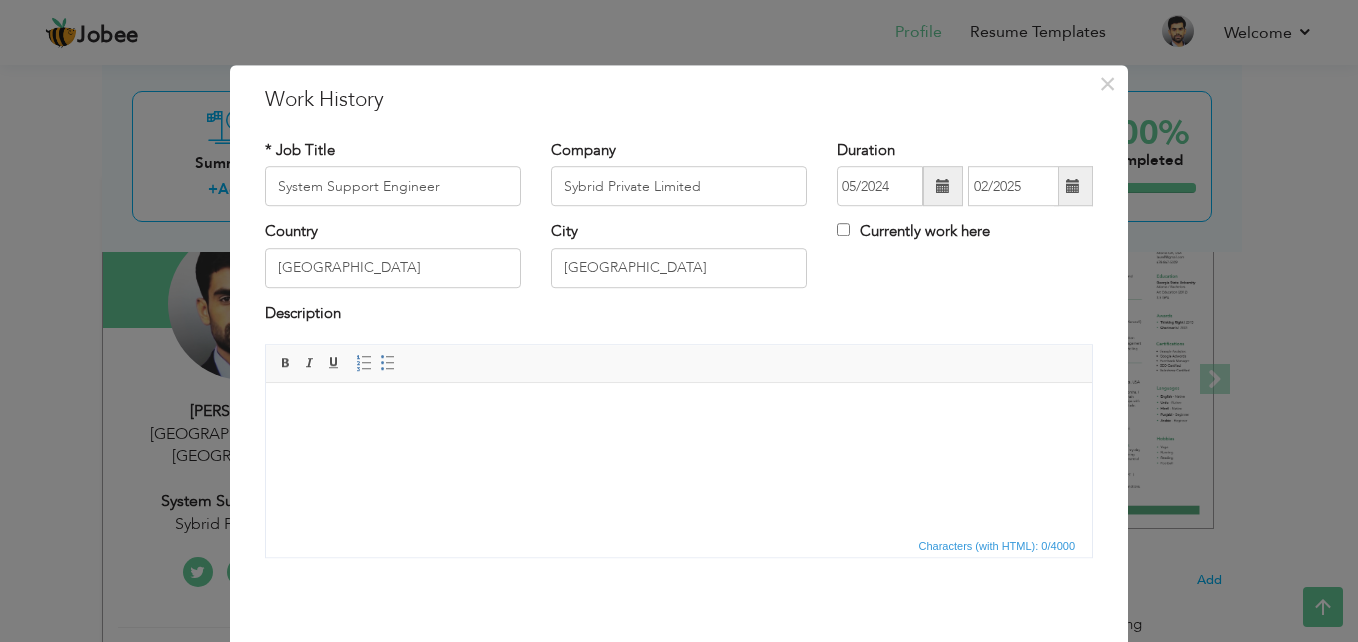 click at bounding box center (679, 413) 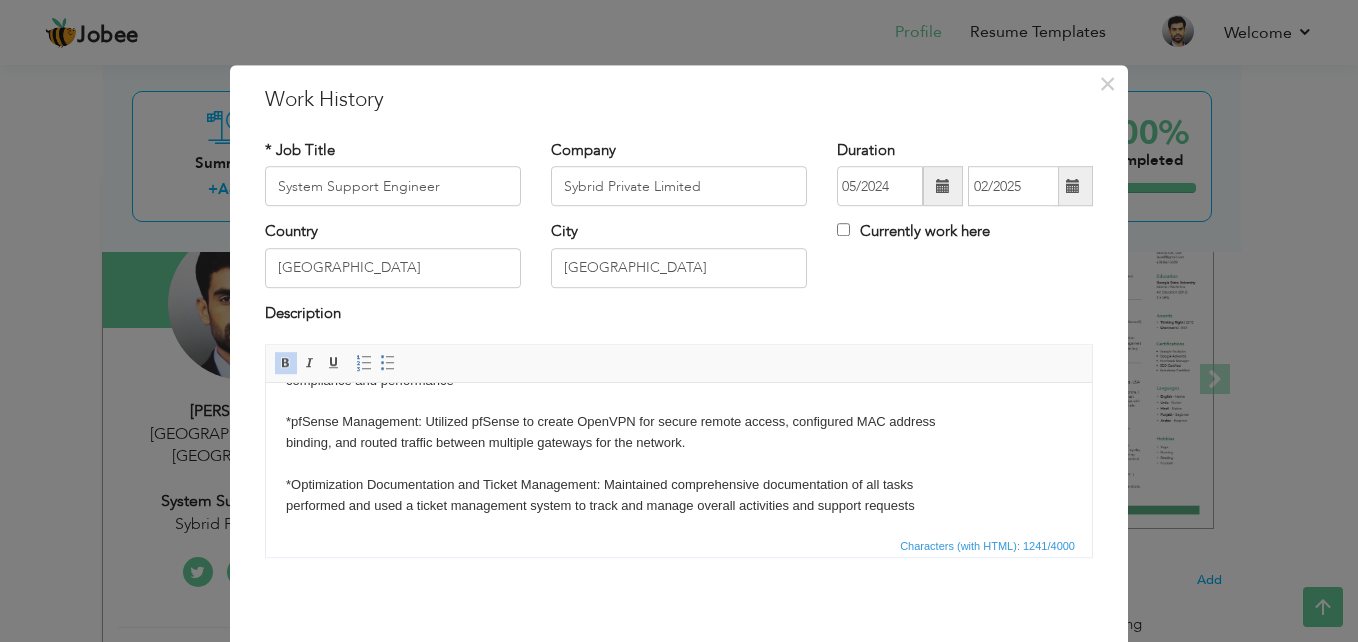 scroll, scrollTop: 0, scrollLeft: 0, axis: both 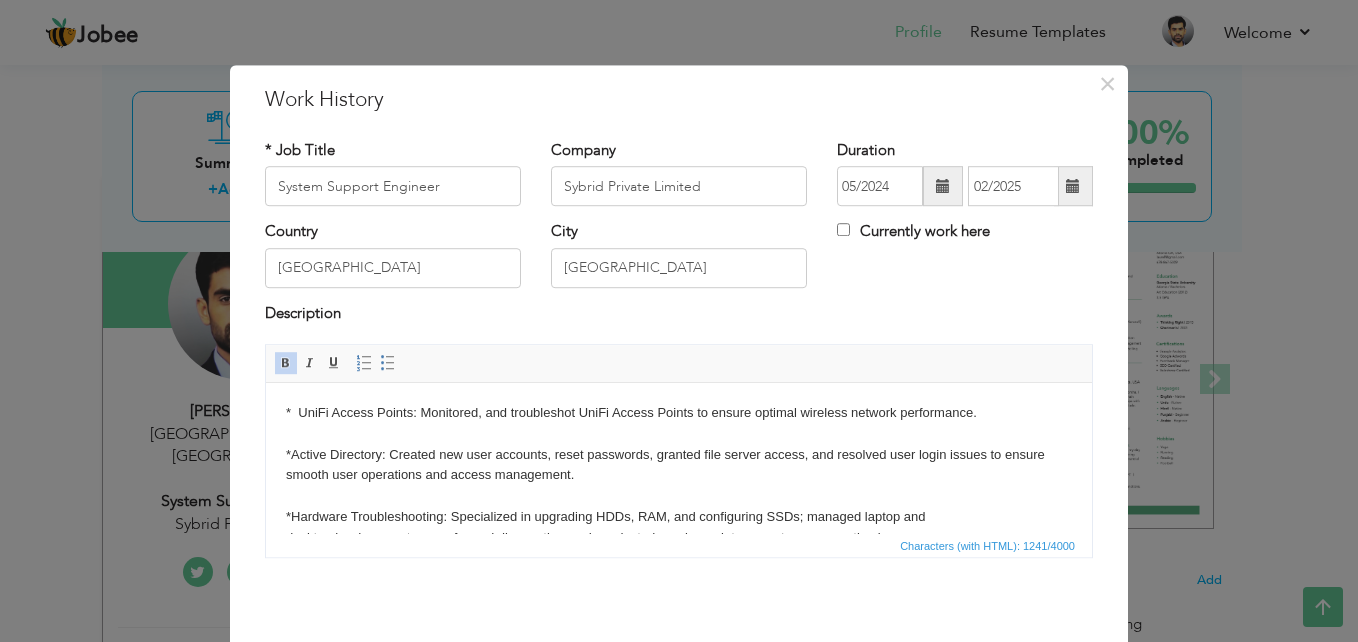 click on "*  UniFi Access Points: Monitored, and troubleshot UniFi Access Points to ensure optimal wireless network performance. *Active Directory: Created new user accounts, reset passwords, granted file server access, and resolved user login issues to ensure smooth user operations and access management. *Hardware Troubleshooting​: Specialized in upgrading HDDs, RAM, and configuring SSDs; managed laptop and desktop hardware setups performed diagnostics, and conducted regular maintenance to ensure optimal performance * Software Support: Installed, configured, and troubleshot applications and operating systems; managed software updates, licensing, and security protocols. Assisted users with software issues and ensured system compliance and performance *pfSense Management: Utilized pfSense to create OpenVPN for secure remote access, configured MAC address binding, and routed traffic between multiple gateways for the network. ​​​​​ ​​​​​​​" at bounding box center (679, 600) 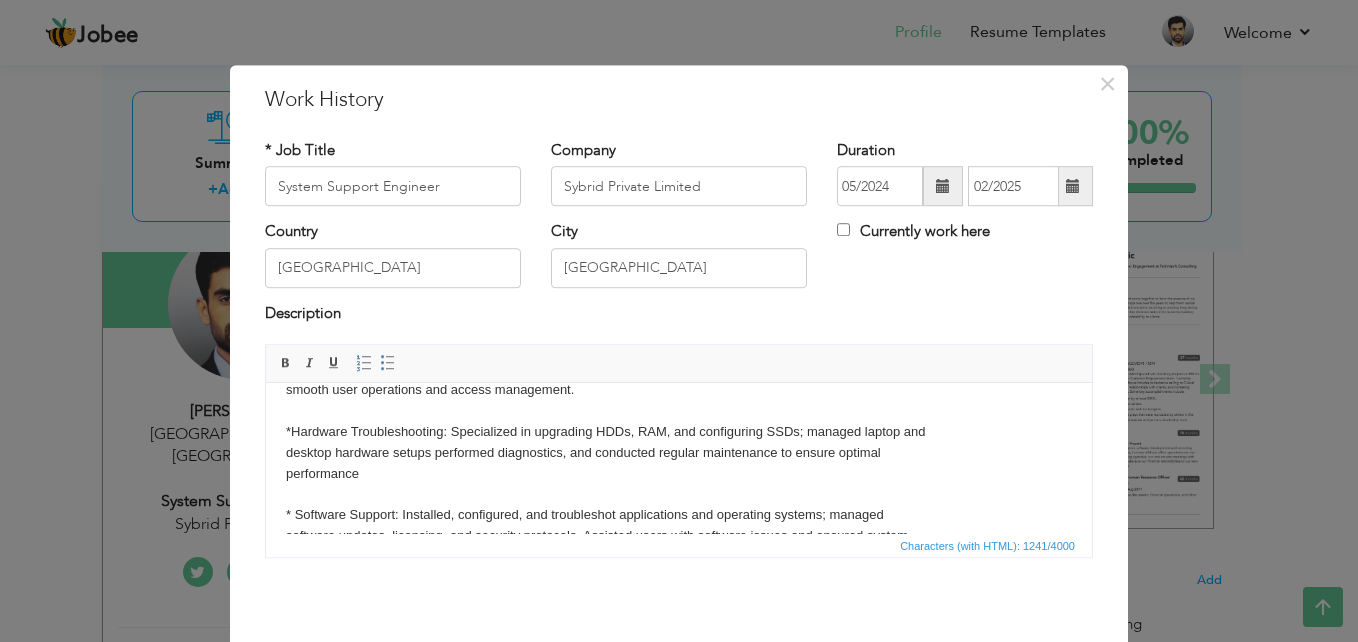 scroll, scrollTop: 0, scrollLeft: 0, axis: both 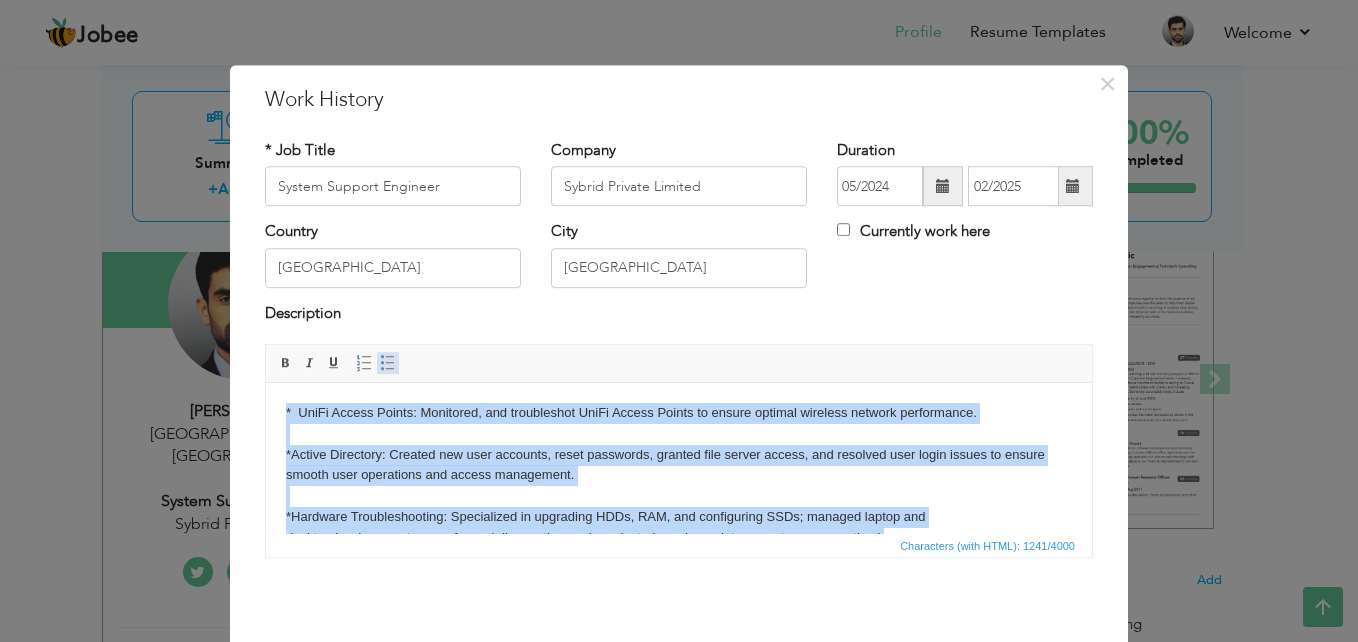 click at bounding box center [388, 363] 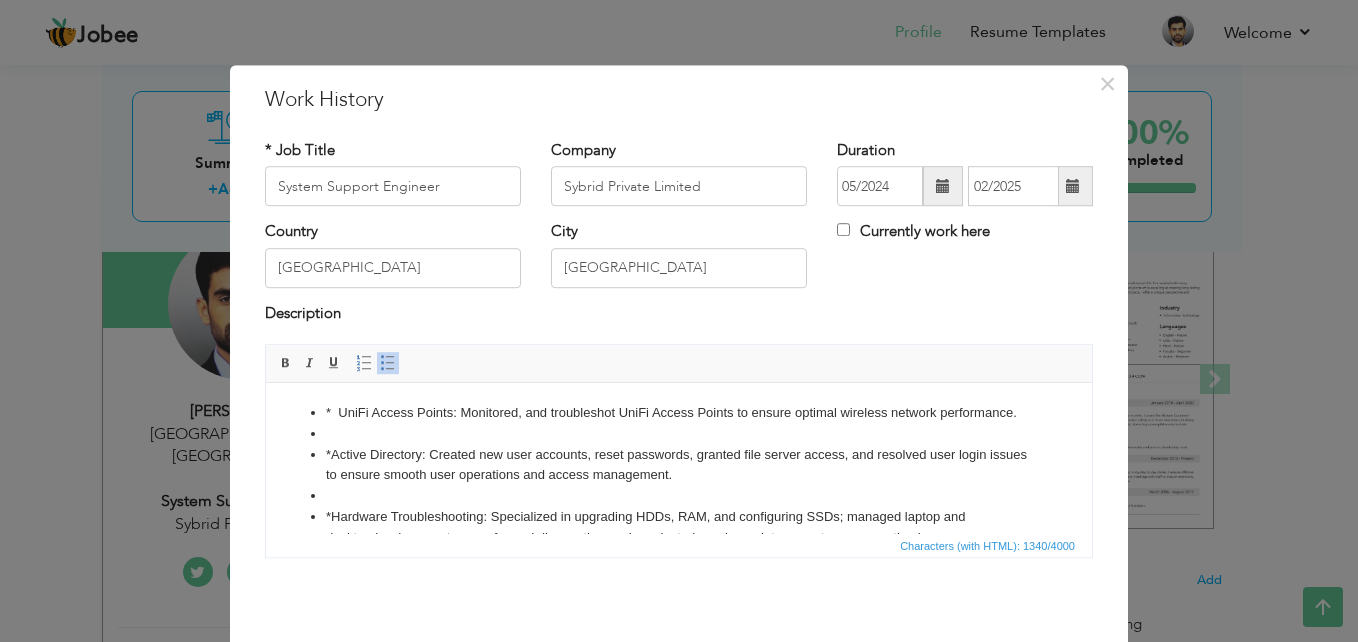 click at bounding box center (388, 363) 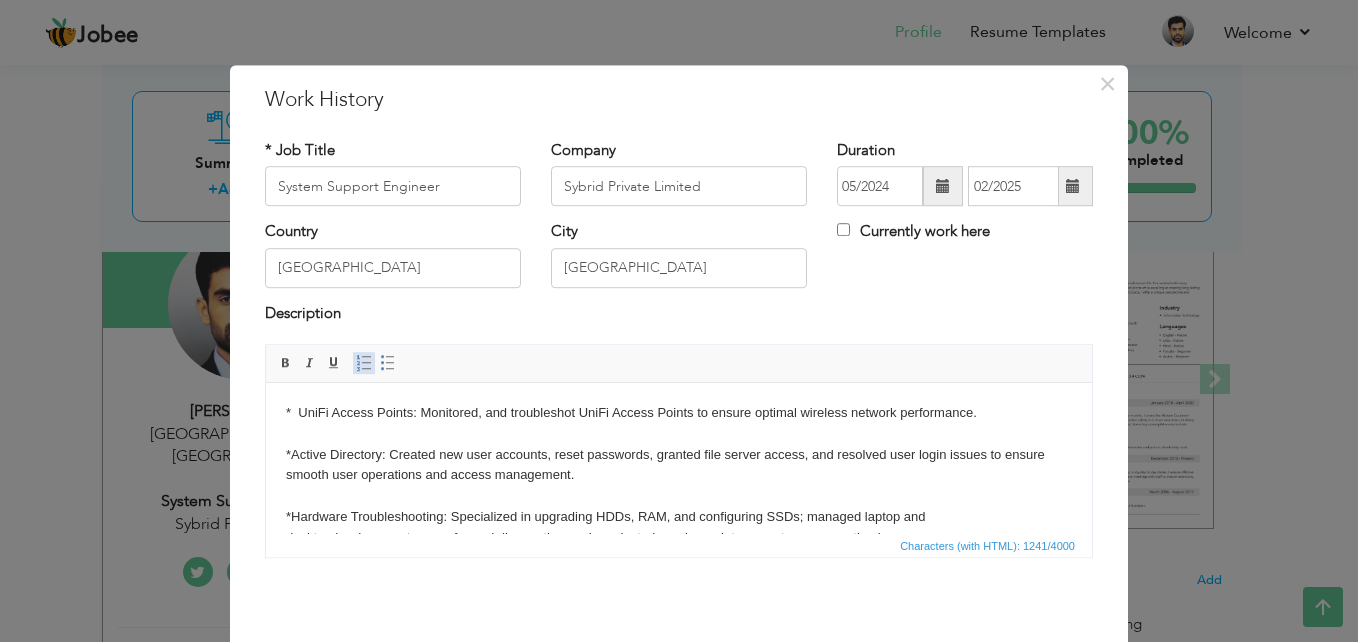 click at bounding box center [364, 363] 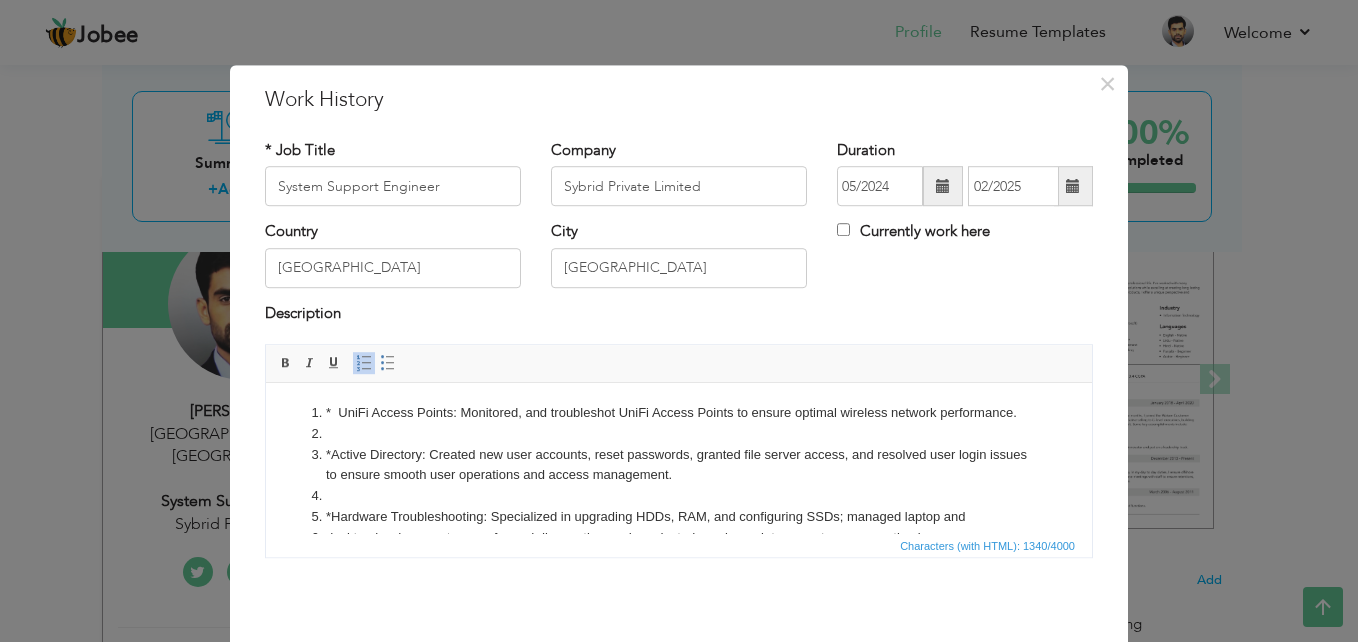 click at bounding box center [364, 363] 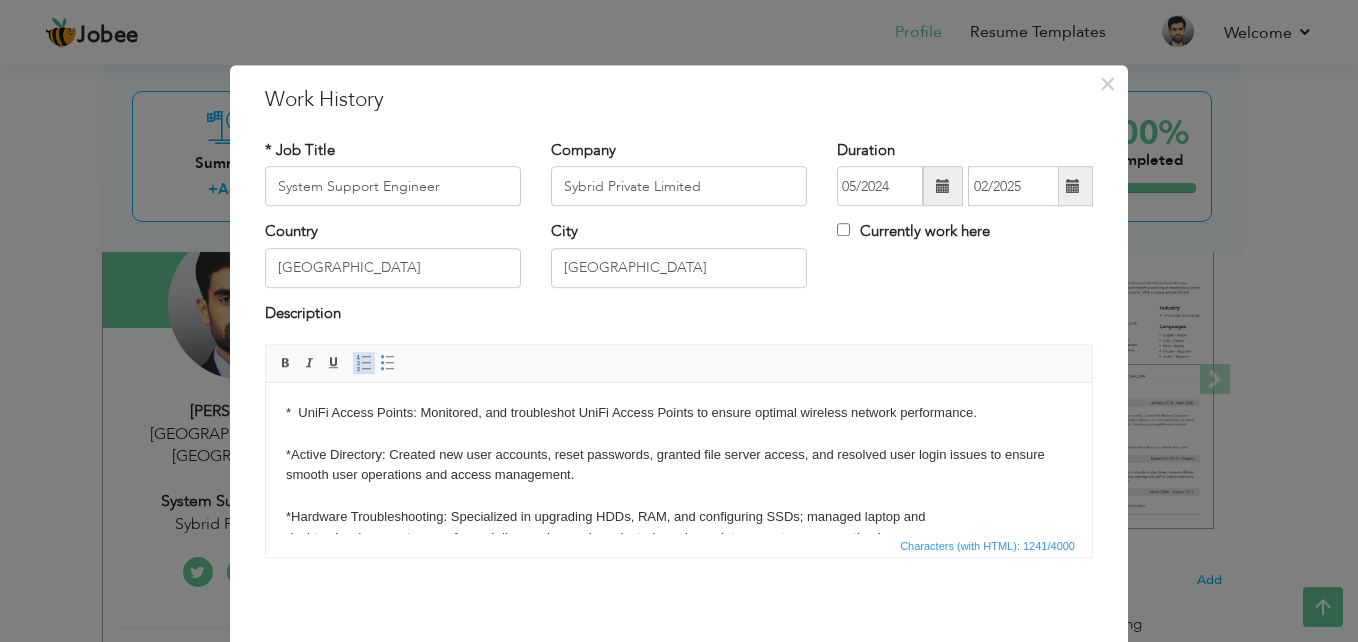 click at bounding box center (364, 363) 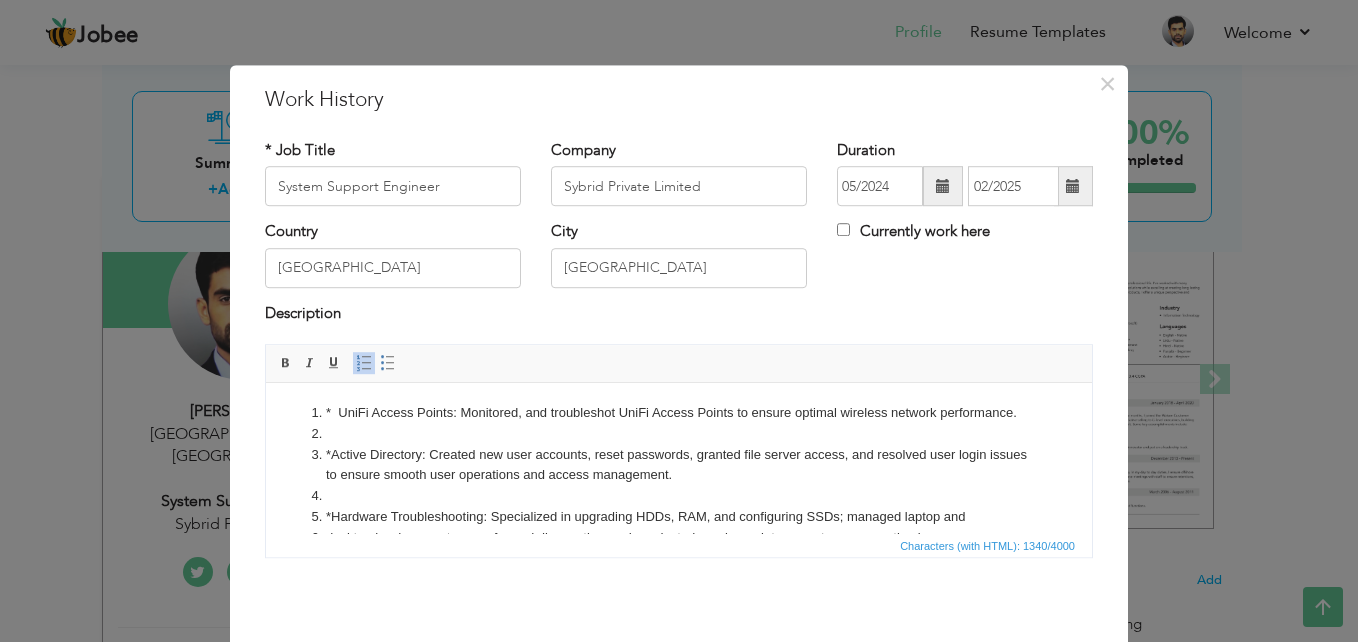 click at bounding box center (364, 363) 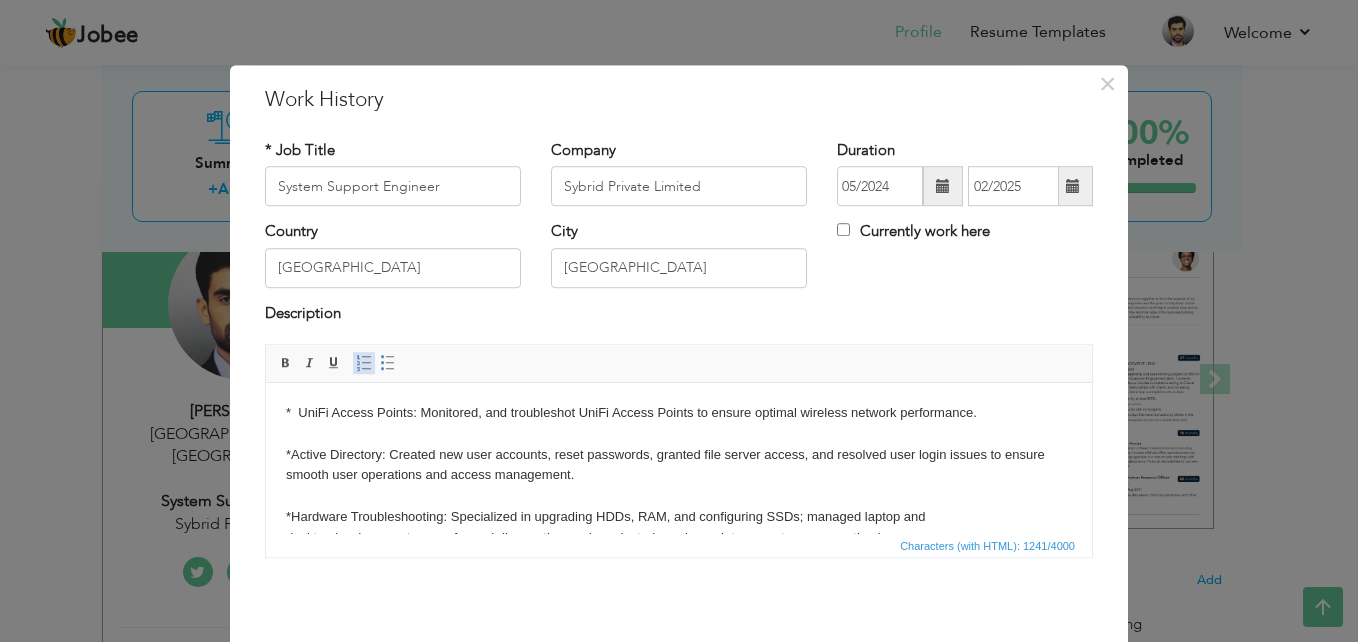 click at bounding box center (364, 363) 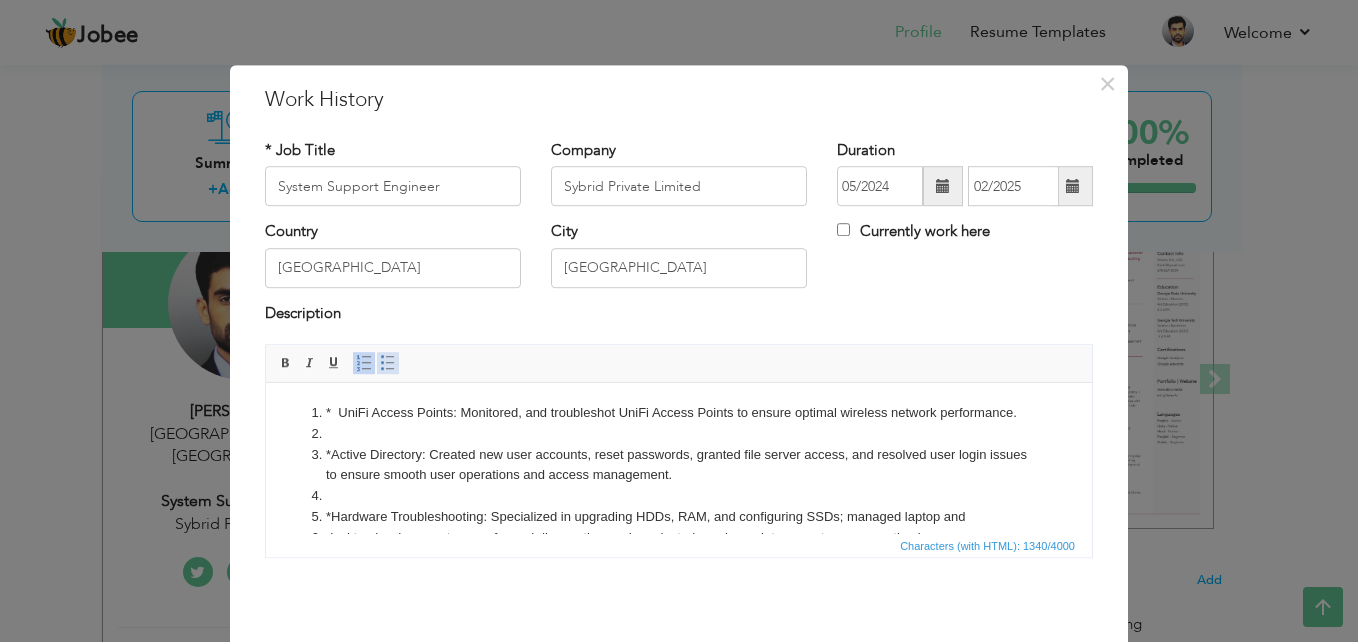 click at bounding box center (388, 363) 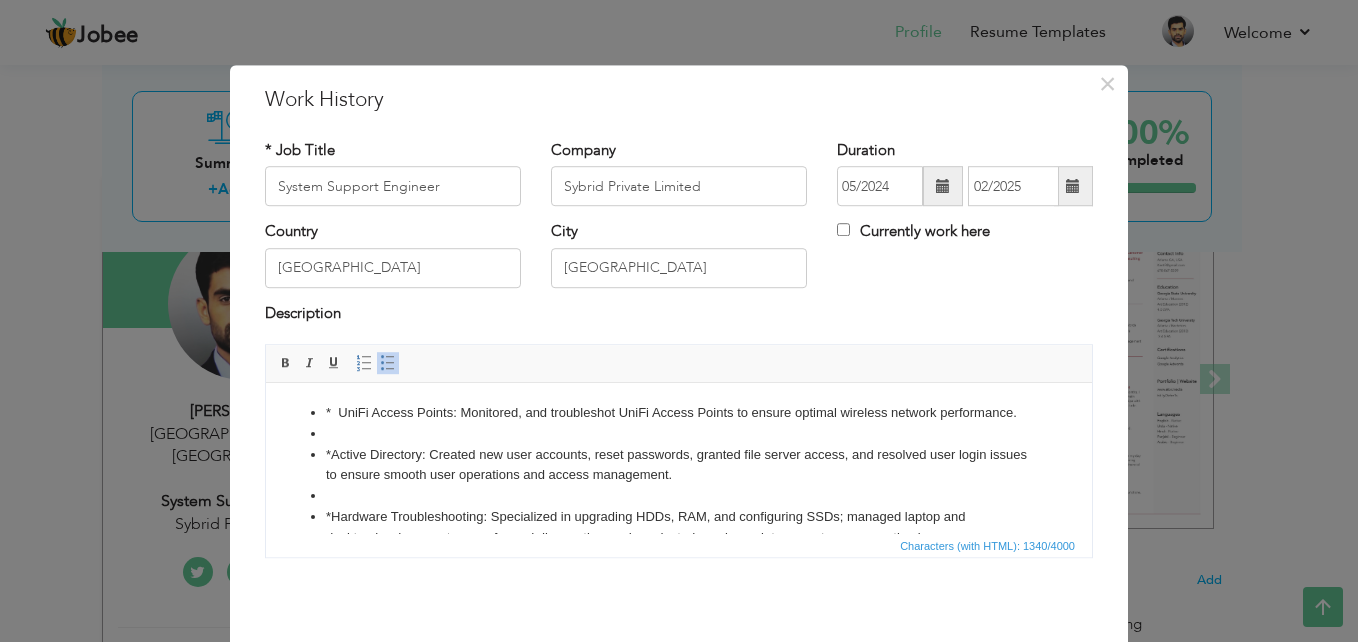 click on "*Active Directory: Created new user accounts, reset passwords, granted file server access, and resolved user login issues to ensure smooth user operations and access management." at bounding box center (679, 466) 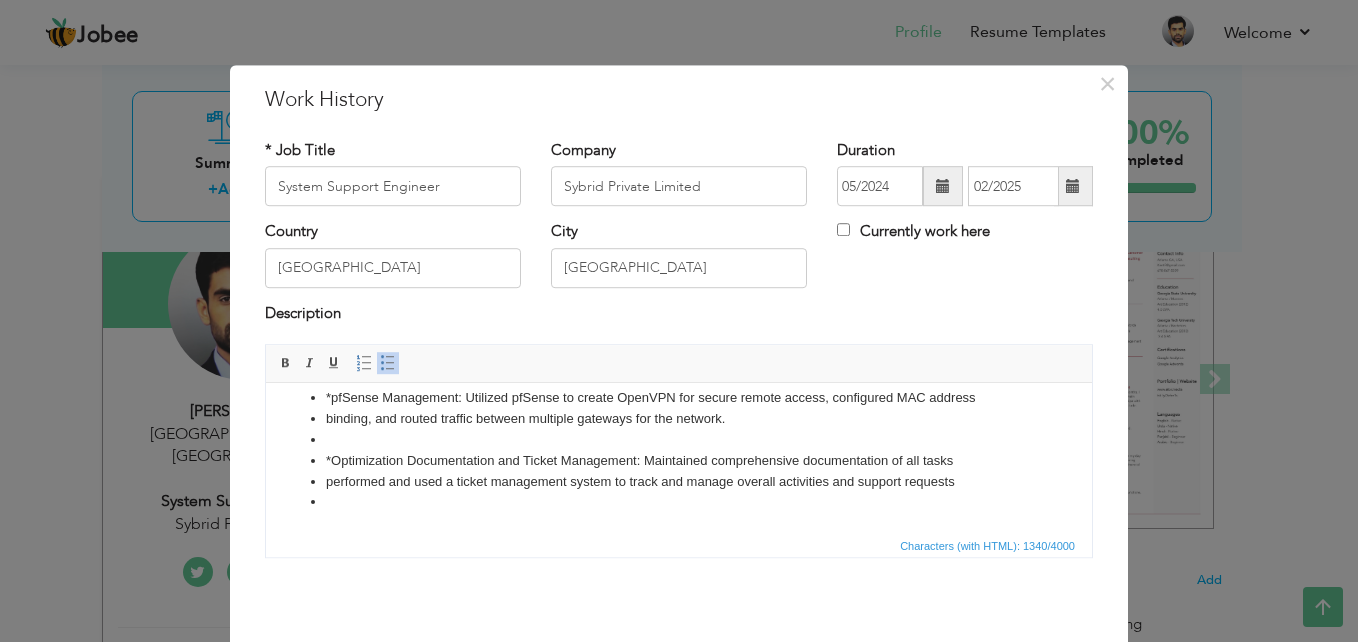click on "​​​​​" at bounding box center [679, 502] 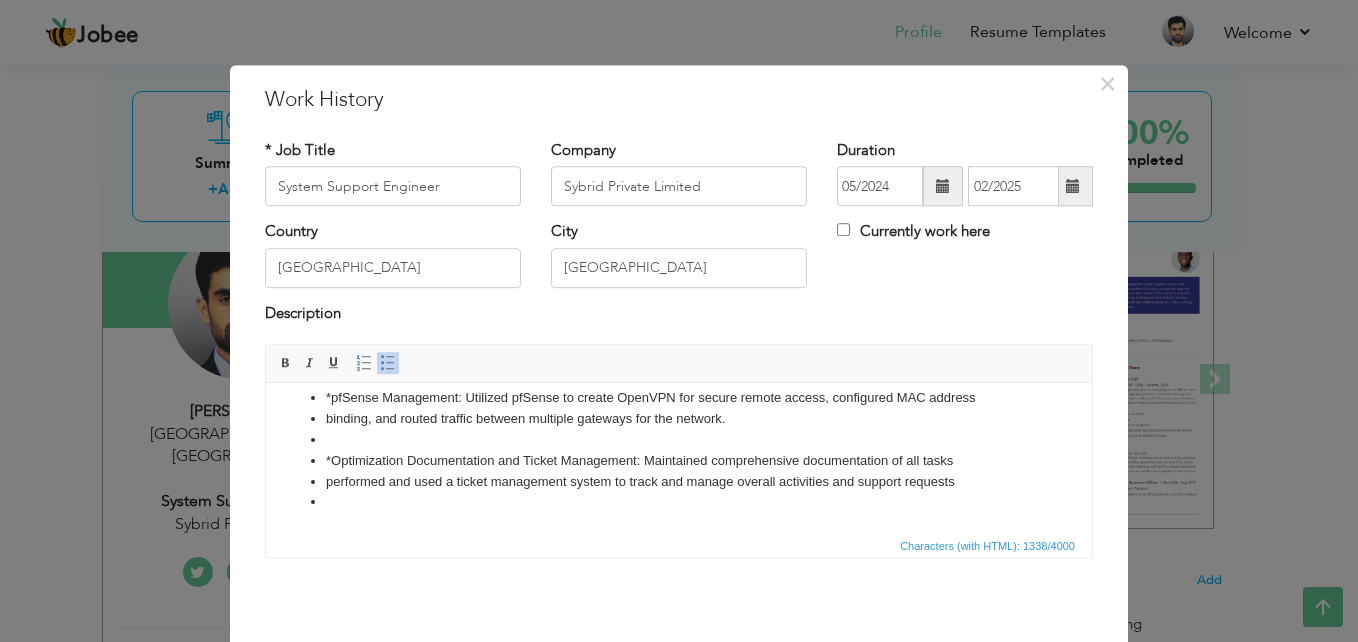click on "*  UniFi Access Points: Monitored, and troubleshot UniFi Access Points to ensure optimal wireless network performance. *Active Directory: Created new user accounts, reset passwords, granted file server access, and resolved user login issues to ensure smooth user operations and access management. *Hardware Troubleshooting​: Specialized in upgrading HDDs, RAM, and configuring SSDs; managed laptop and desktop hardware setups performed diagnostics, and conducted regular maintenance to ensure optimal performance * Software Support: Installed, configured, and troubleshot applications and operating systems; managed software updates, licensing, and security protocols. Assisted users with software issues and ensured system compliance and performance *pfSense Management: Utilized pfSense to create OpenVPN for secure remote access, configured MAC address binding, and routed traffic between multiple gateways for the network. ​​​" at bounding box center [679, 315] 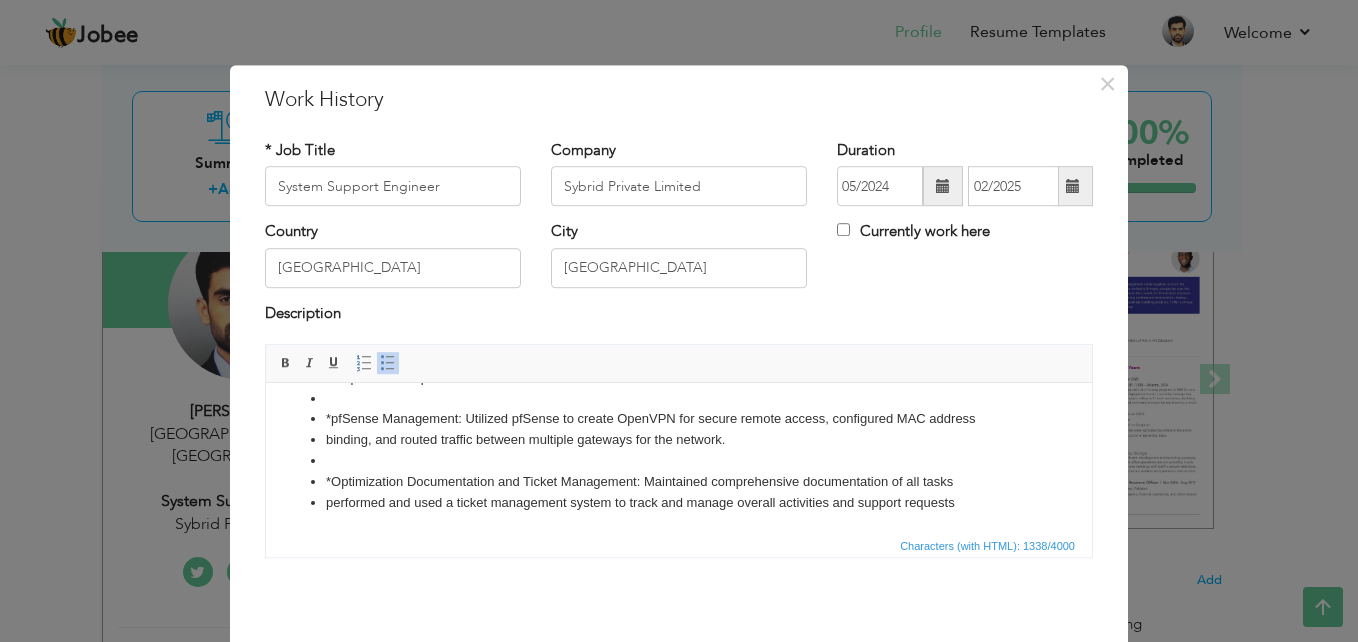 scroll, scrollTop: 264, scrollLeft: 0, axis: vertical 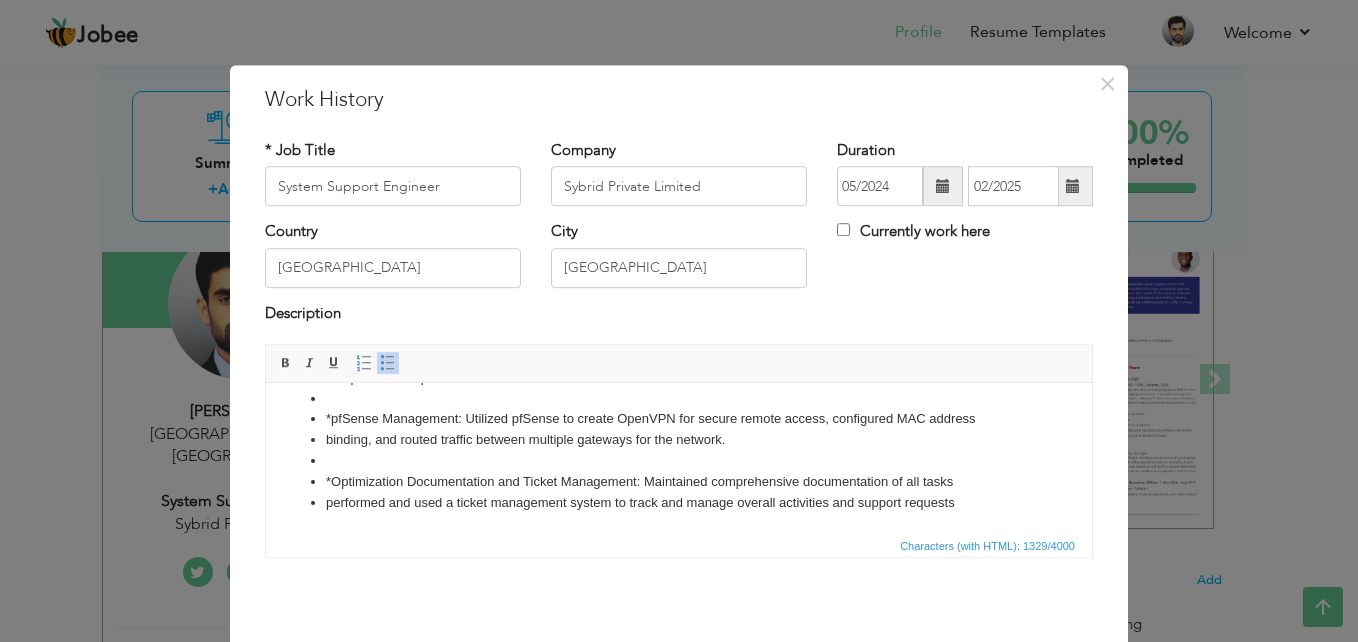 click on "*Optimization Documentation and Ticket Management: Maintained comprehensive documentation of all tasks" at bounding box center (679, 482) 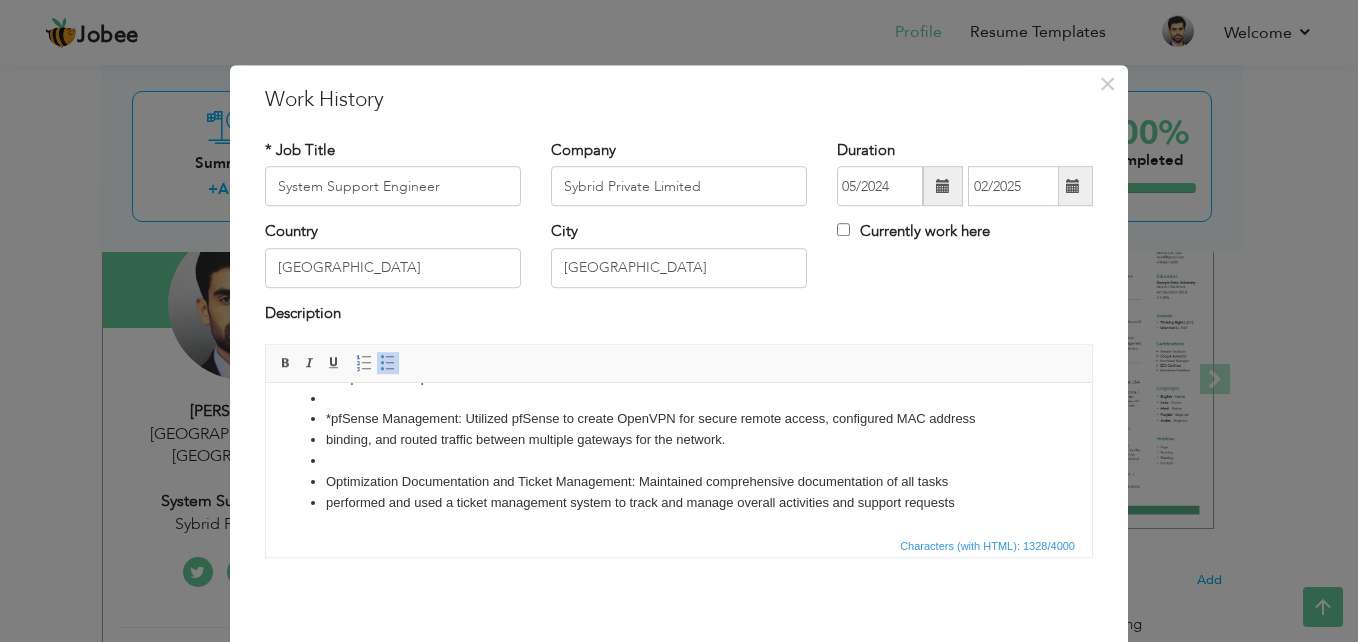 click at bounding box center (679, 461) 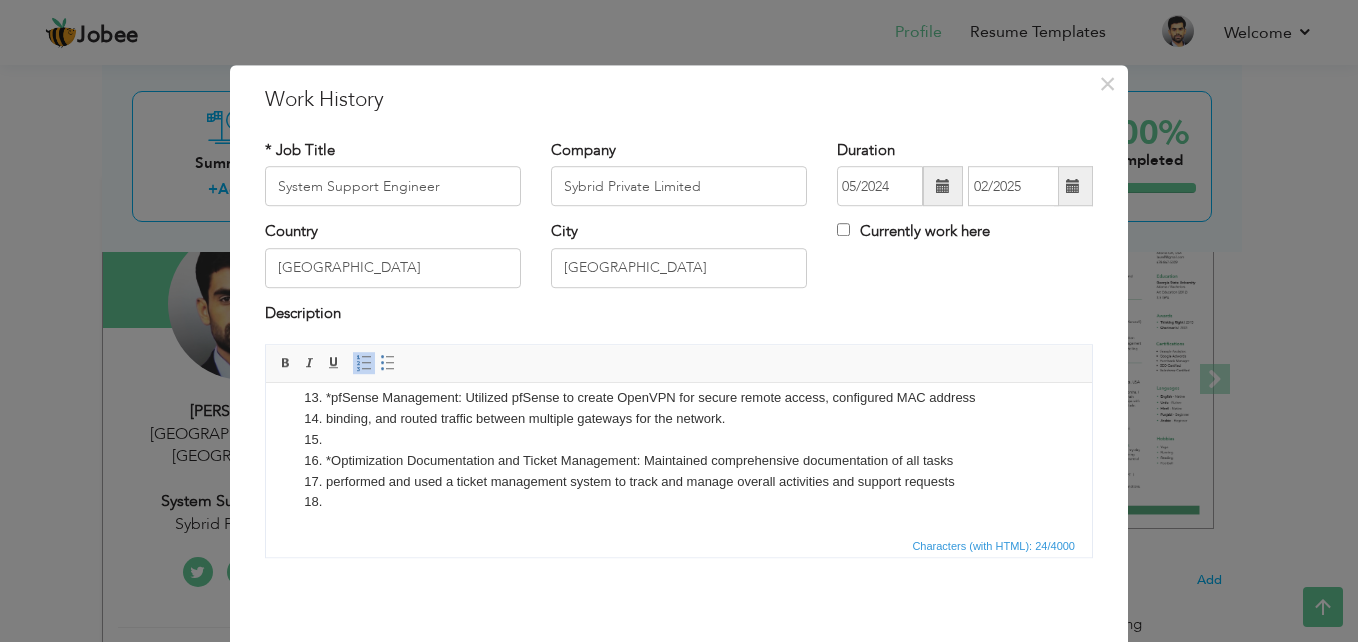 scroll, scrollTop: 0, scrollLeft: 0, axis: both 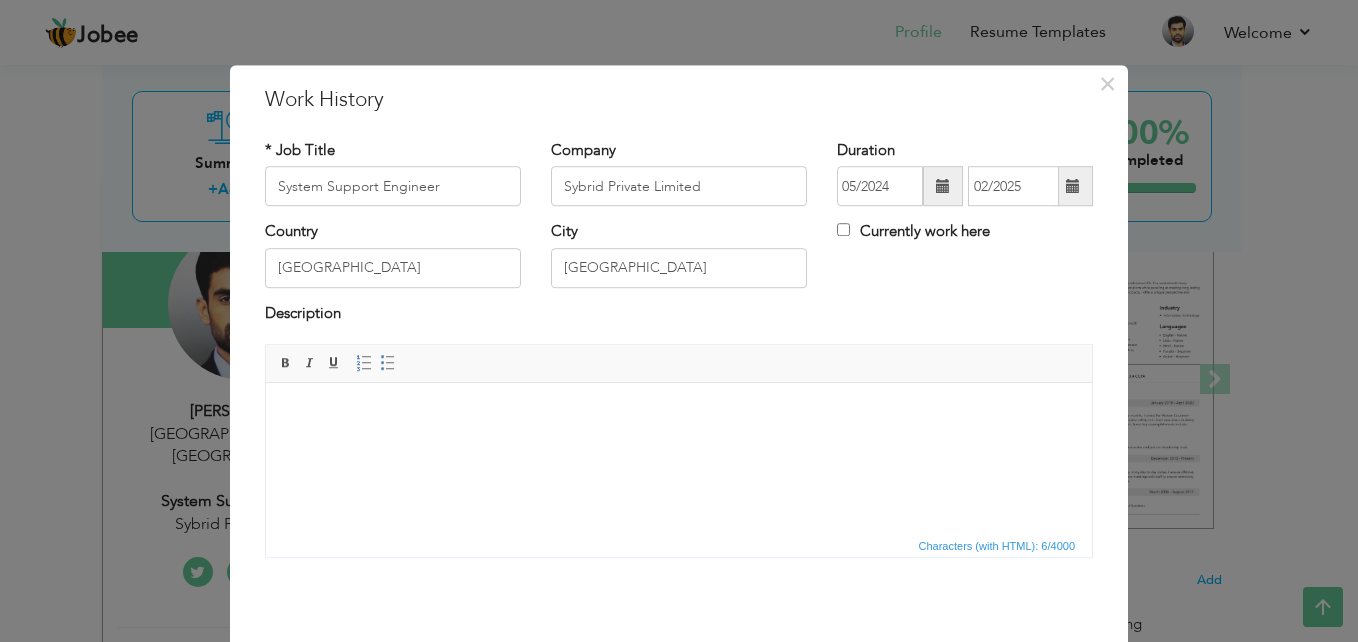 click on "* Job Title
System Support Engineer
Company
Sybrid Private Limited
Duration
05/2024 02/2025 Currently work here Country" at bounding box center (679, 356) 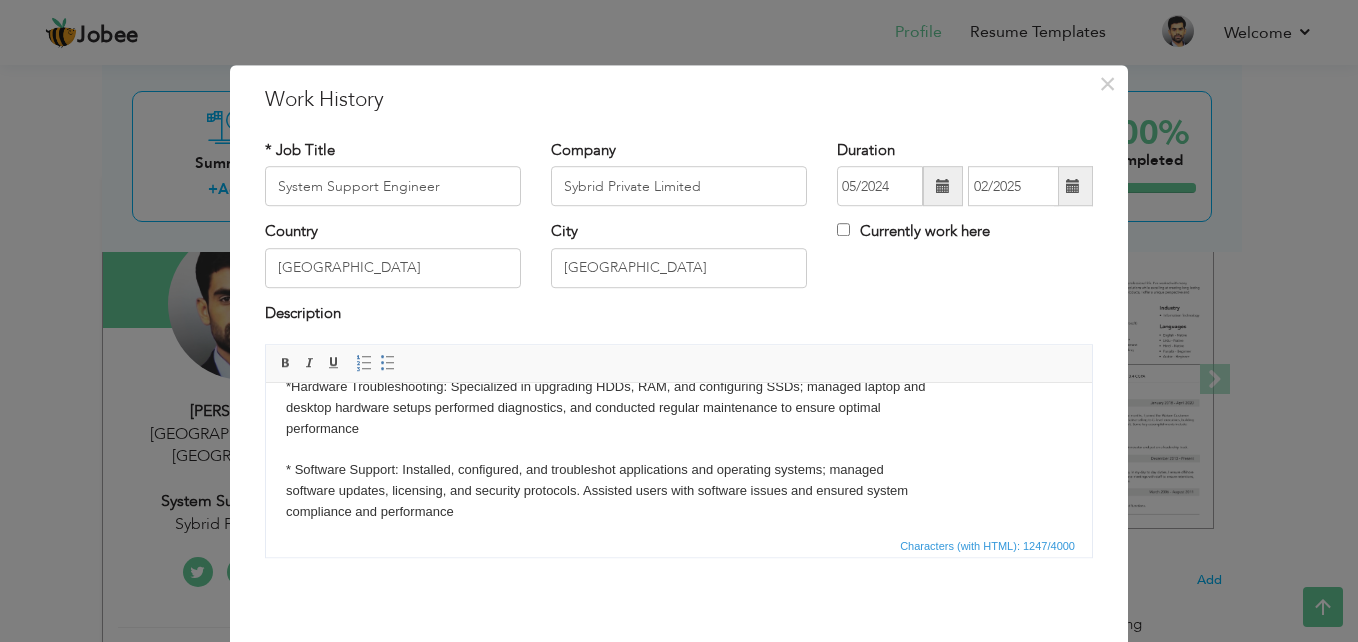 scroll, scrollTop: 0, scrollLeft: 0, axis: both 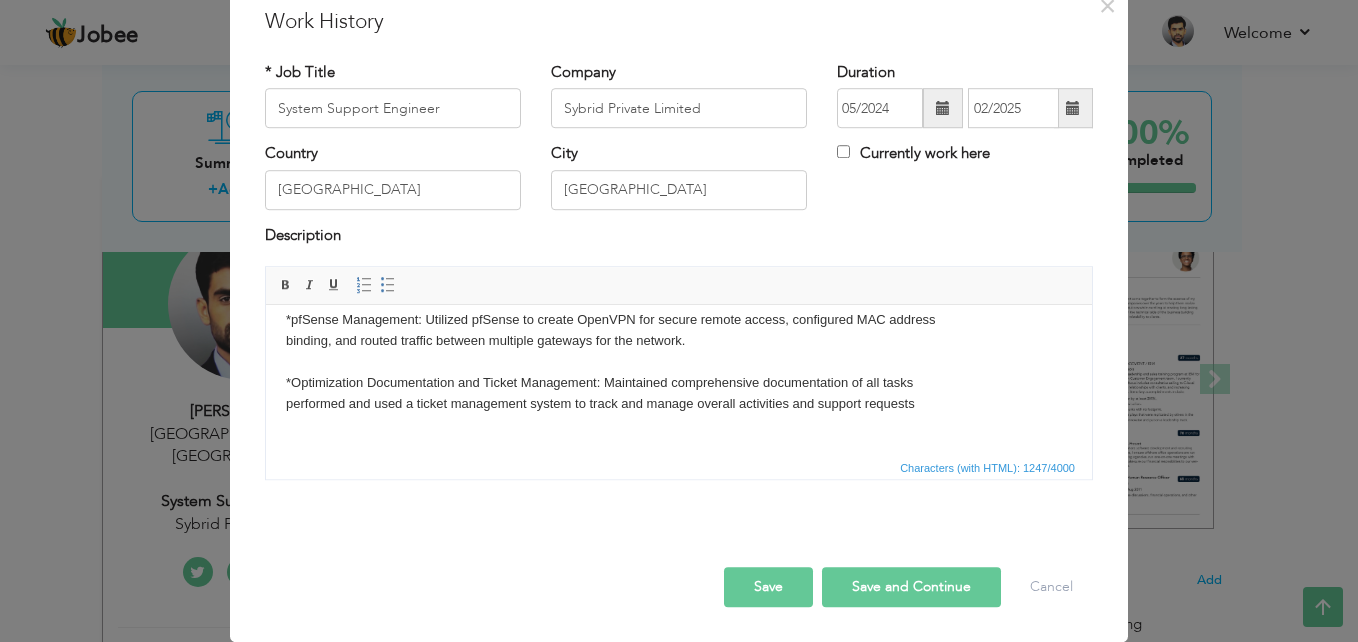 click on "Save and Continue" at bounding box center [911, 587] 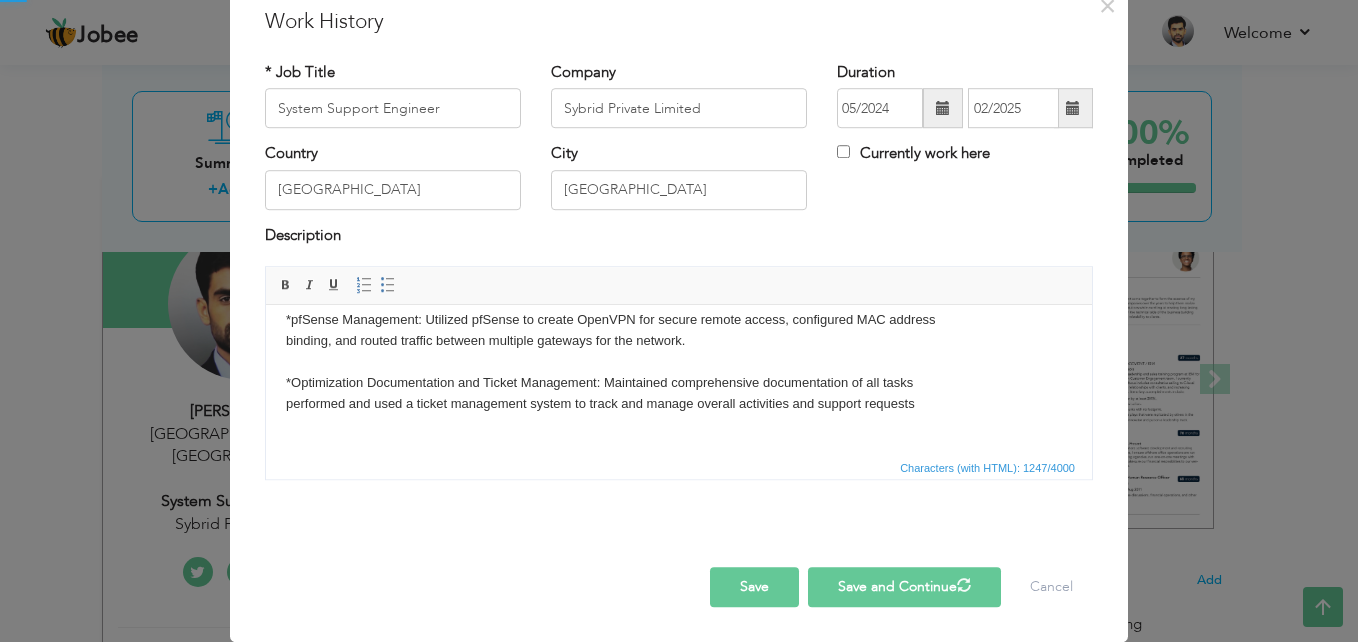 type 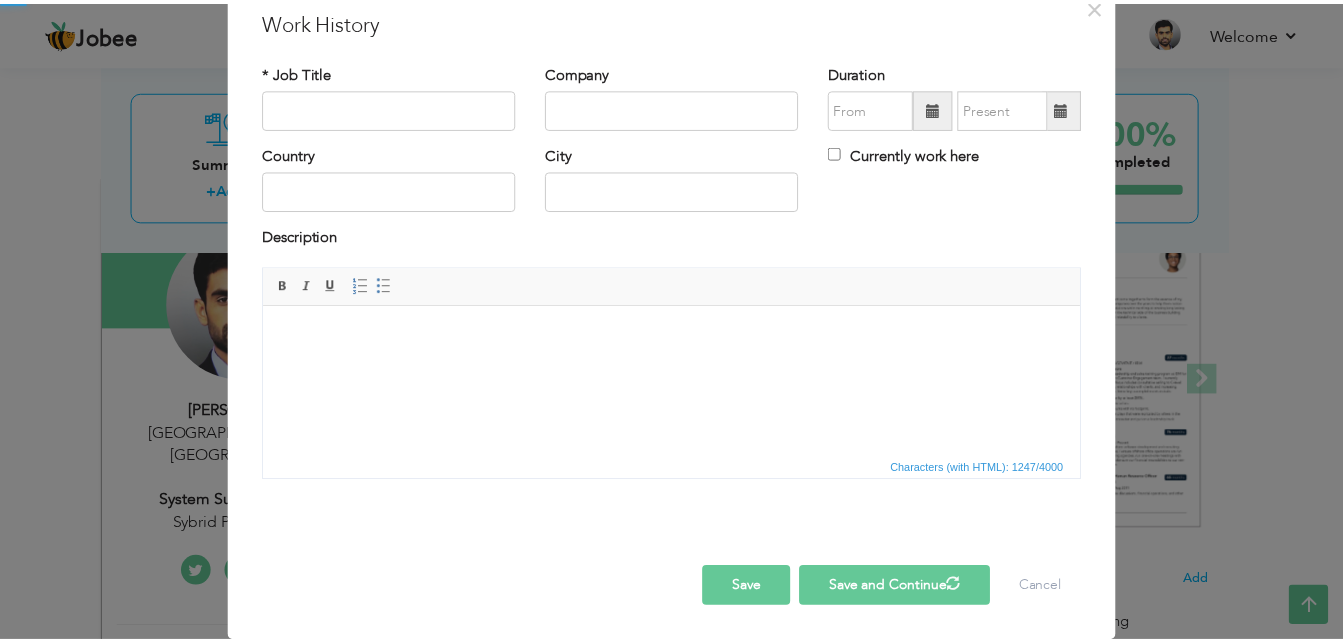 scroll, scrollTop: 0, scrollLeft: 0, axis: both 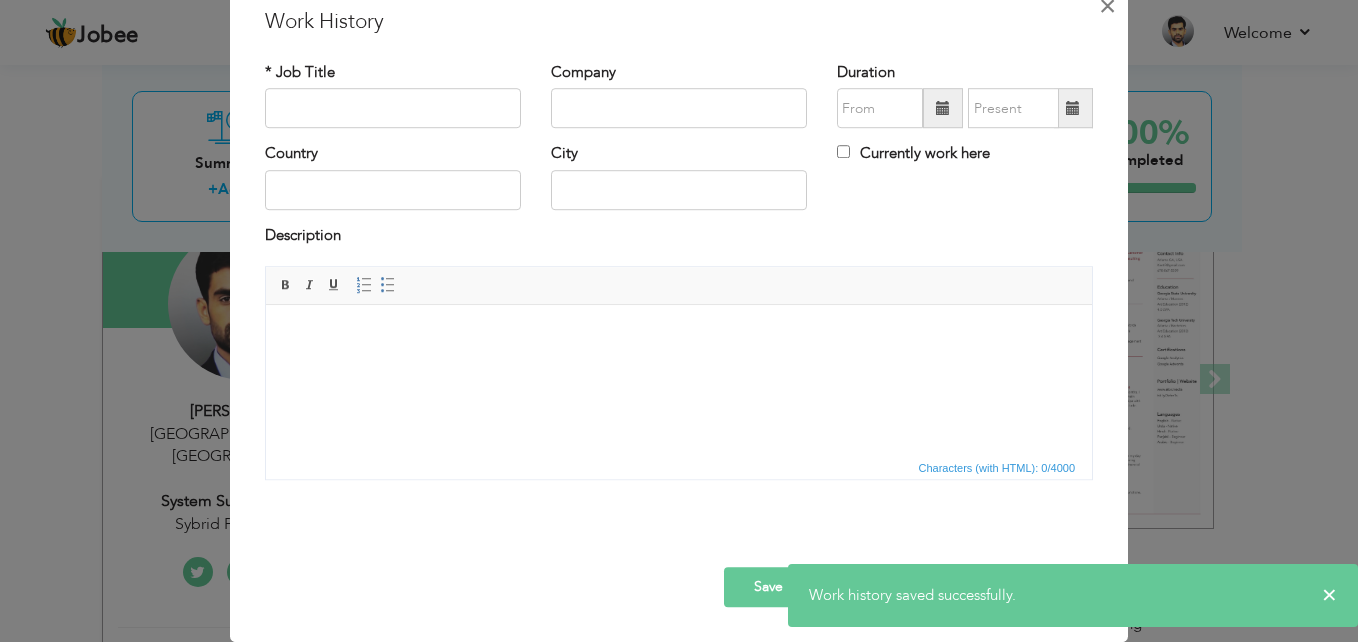click on "×" at bounding box center [1107, 6] 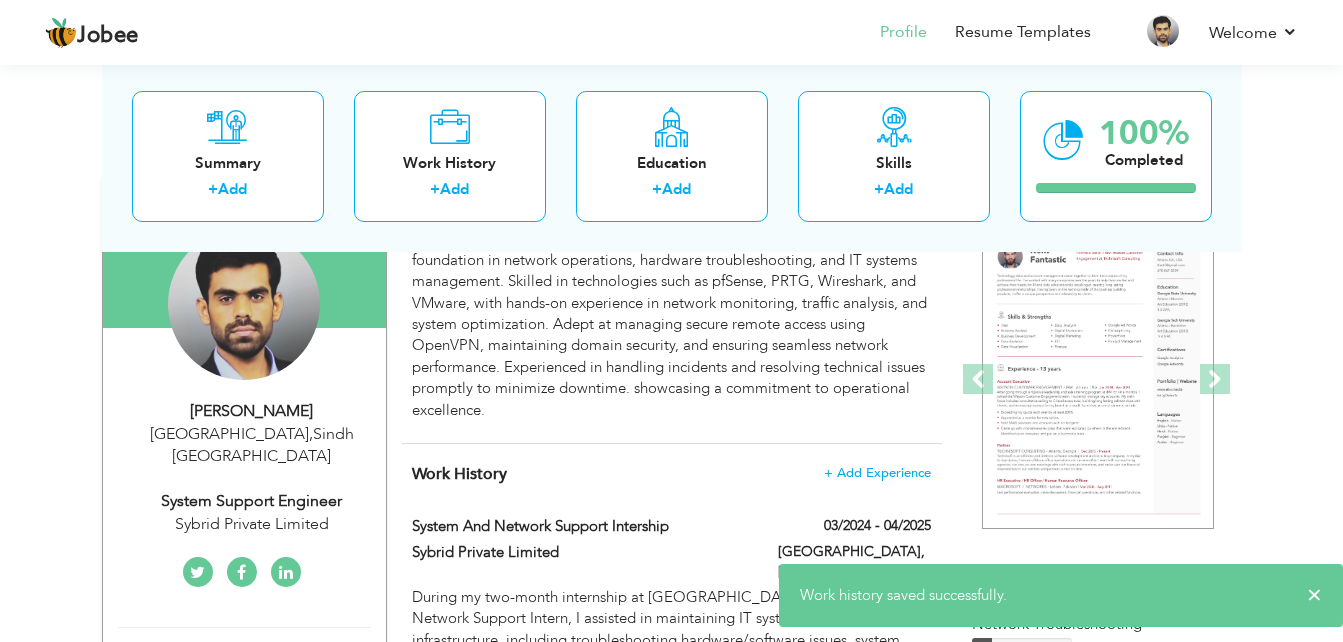 scroll, scrollTop: 0, scrollLeft: 0, axis: both 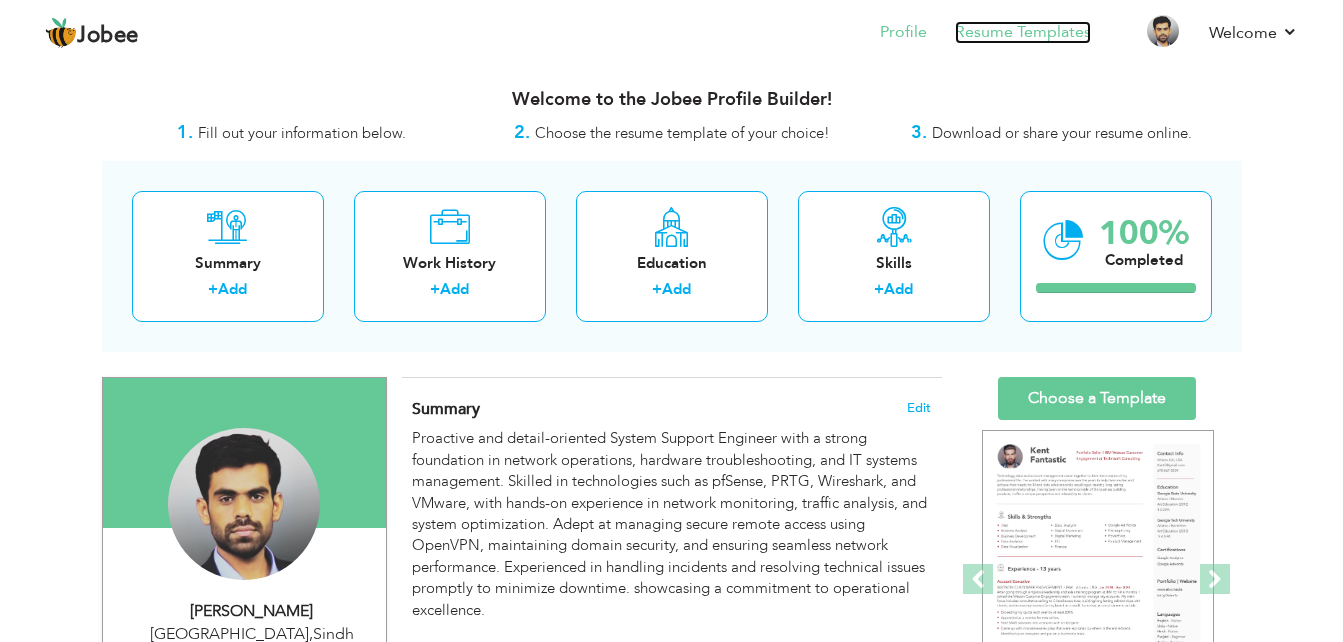 click on "Resume Templates" at bounding box center [1023, 32] 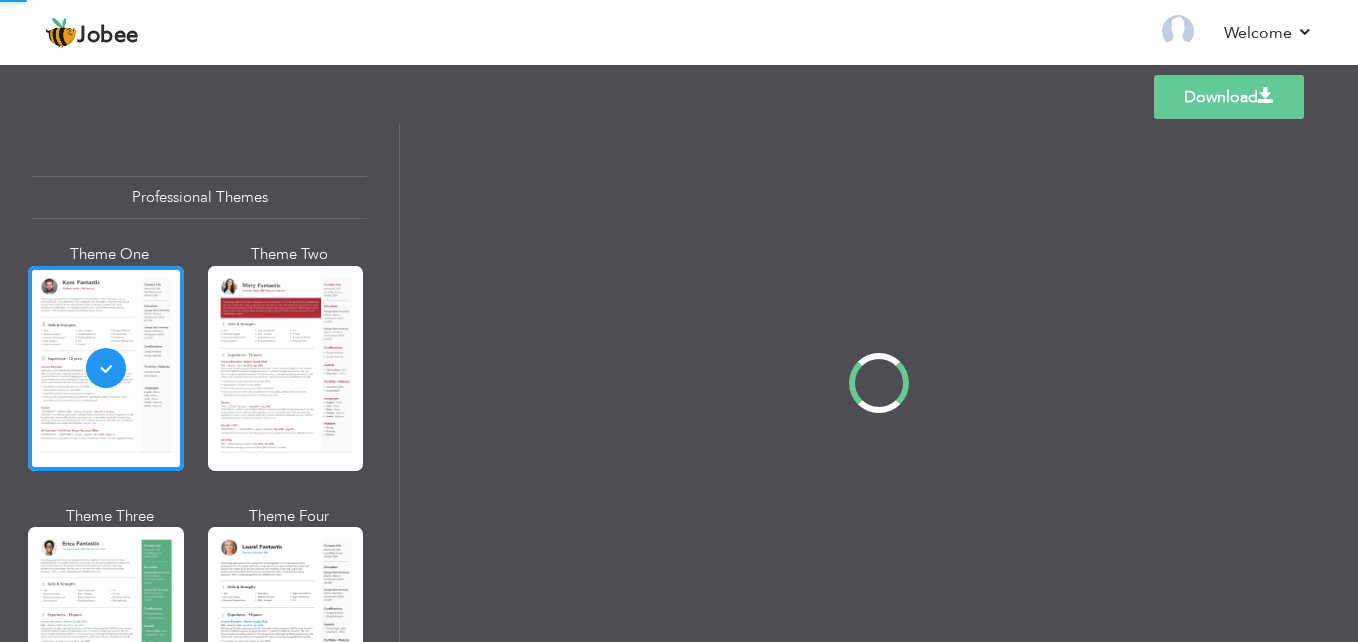 scroll, scrollTop: 0, scrollLeft: 0, axis: both 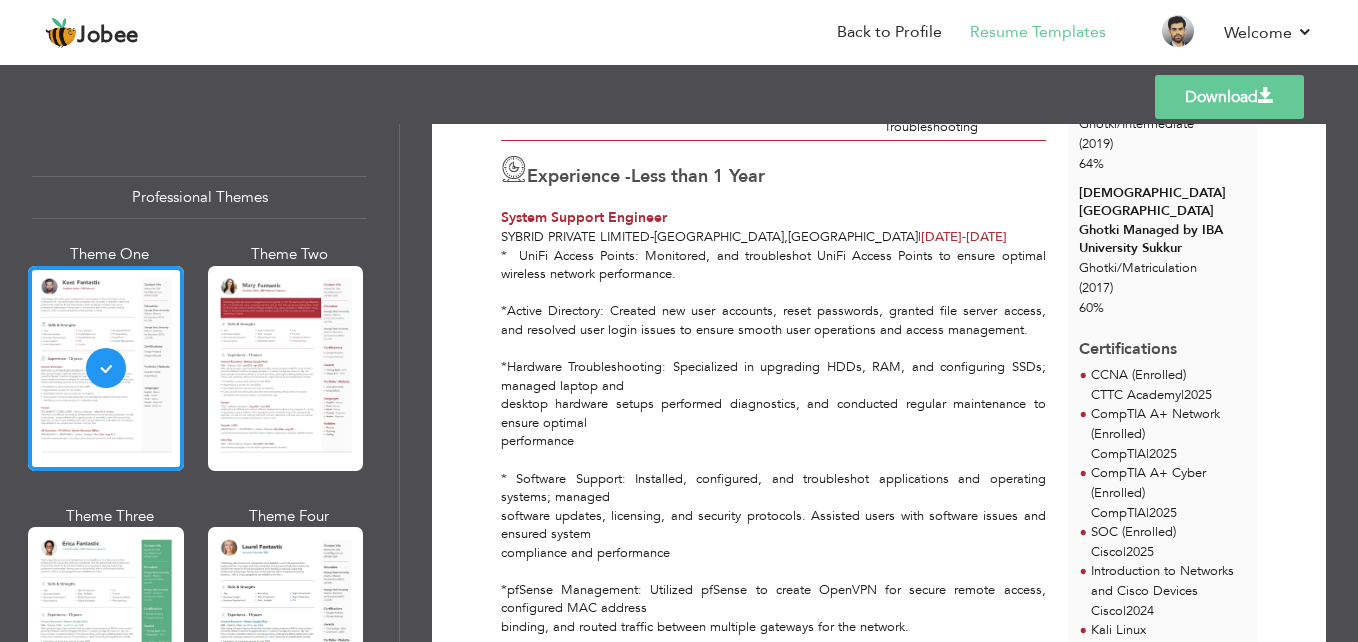 drag, startPoint x: 859, startPoint y: 232, endPoint x: 835, endPoint y: 233, distance: 24.020824 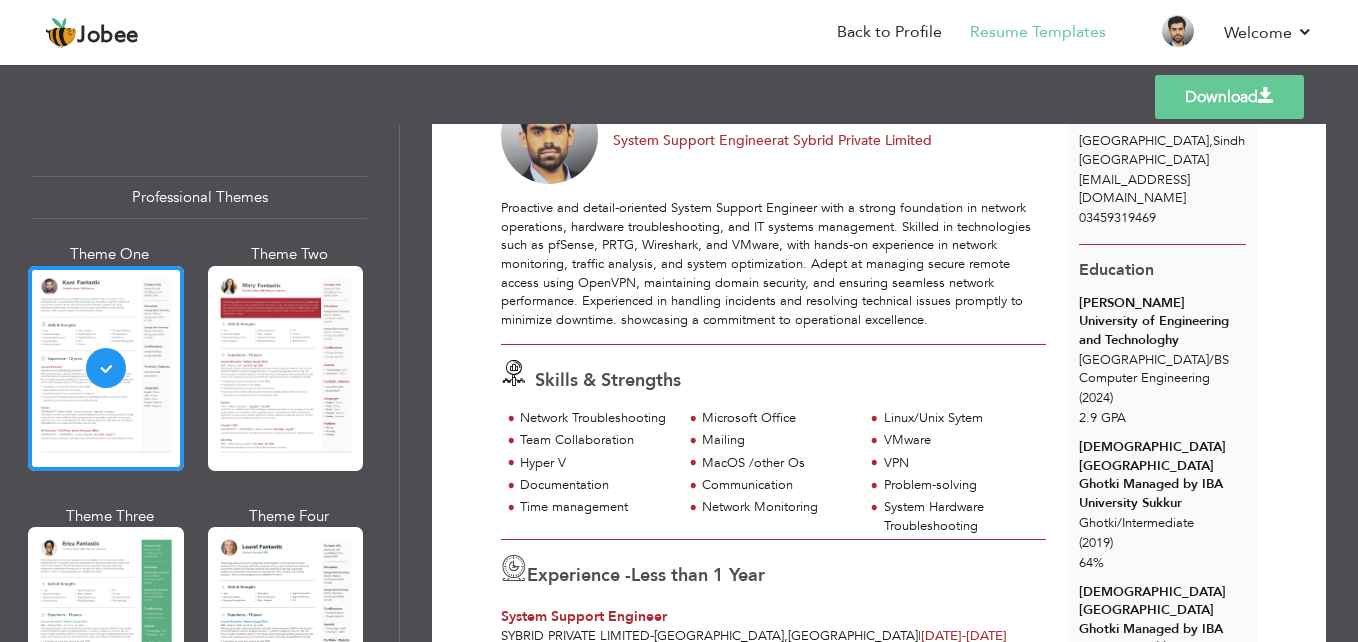 scroll, scrollTop: 100, scrollLeft: 0, axis: vertical 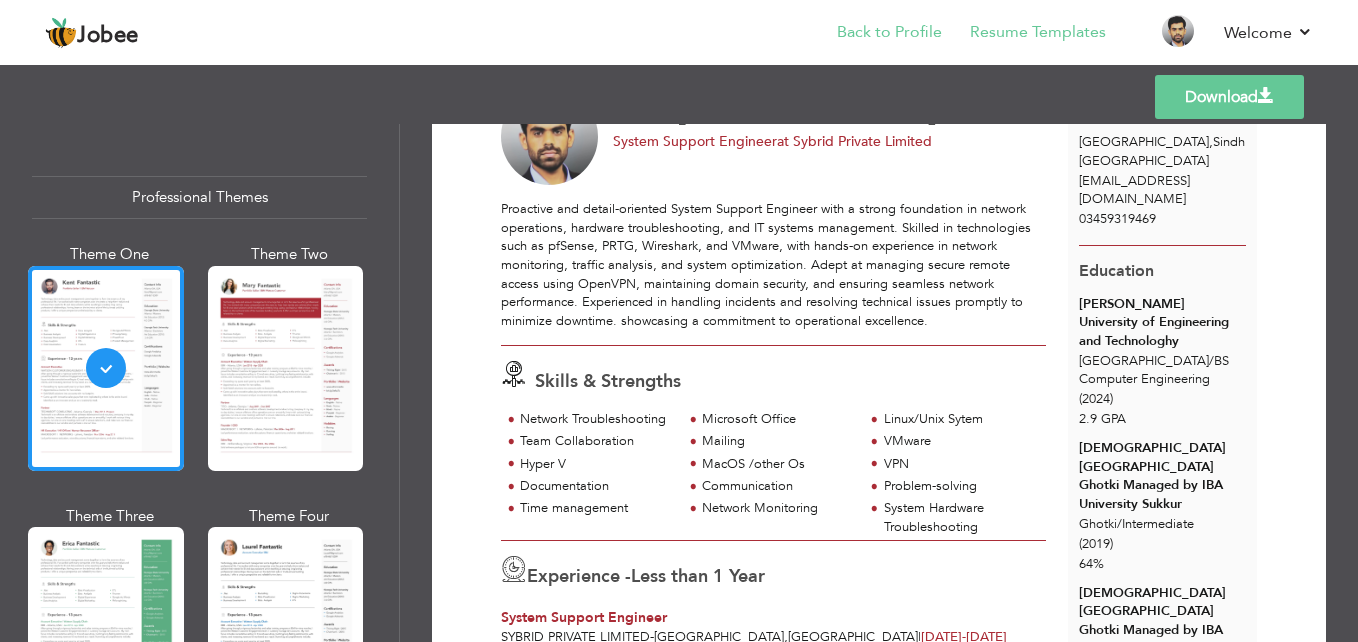 click on "Back to Profile" at bounding box center (875, 34) 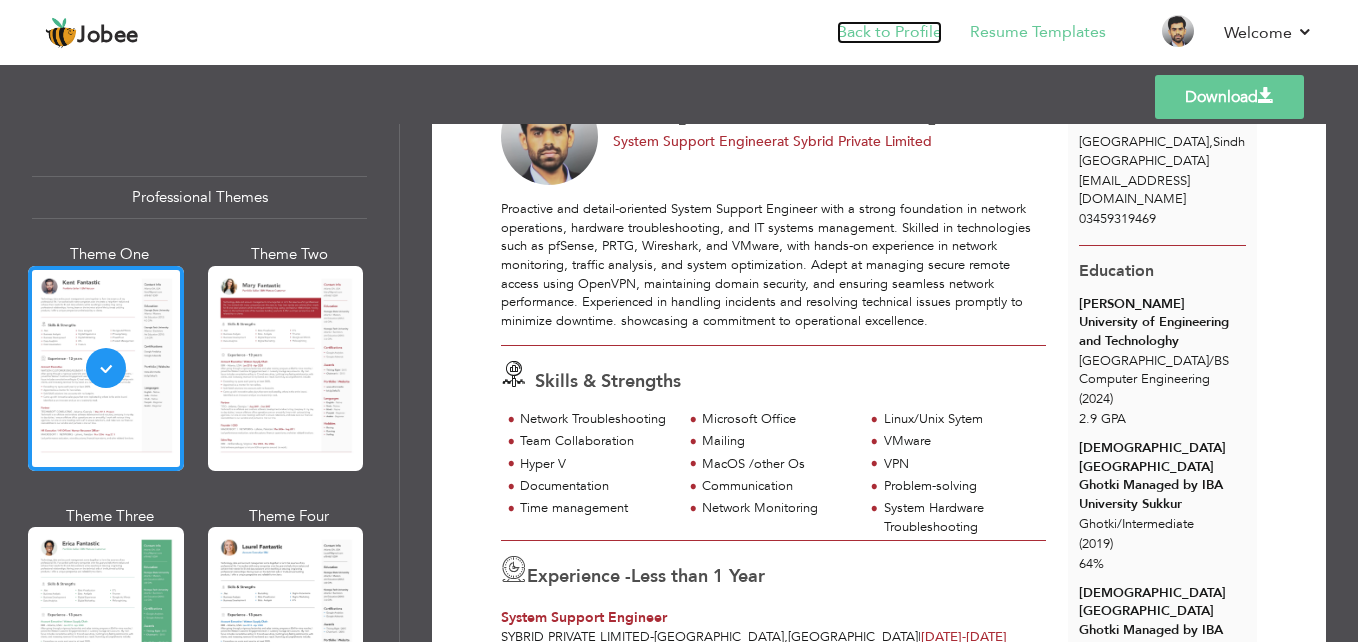 click on "Back to Profile" at bounding box center [889, 32] 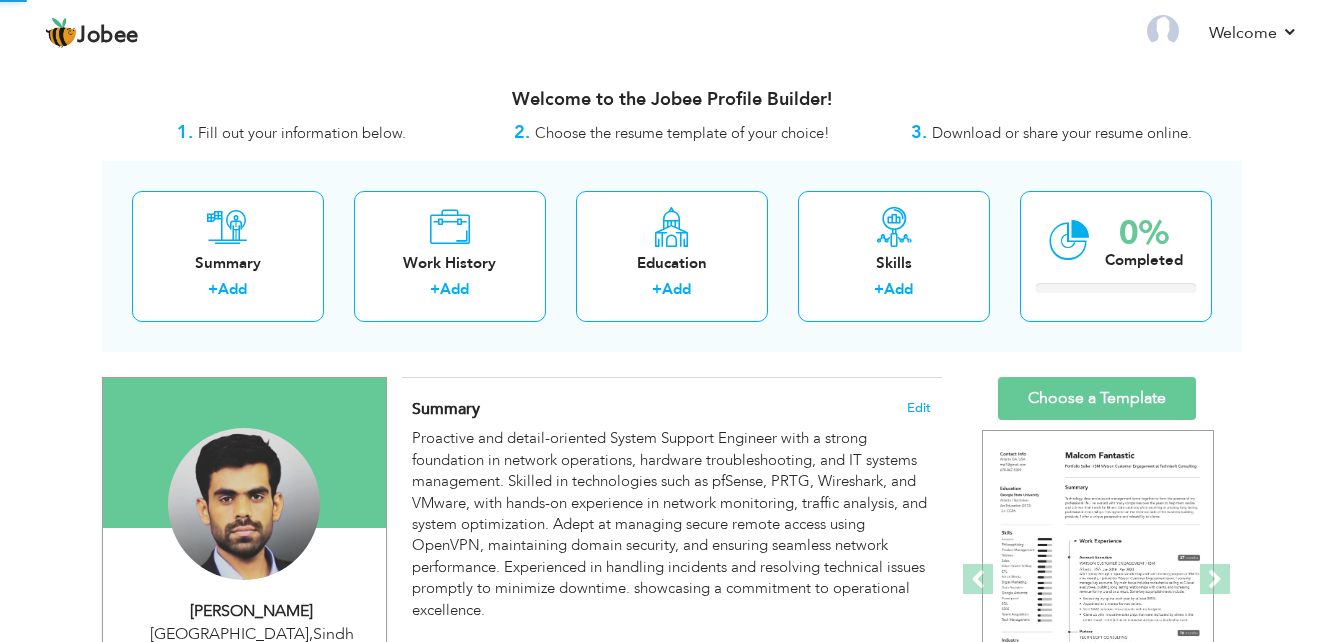 scroll, scrollTop: 0, scrollLeft: 0, axis: both 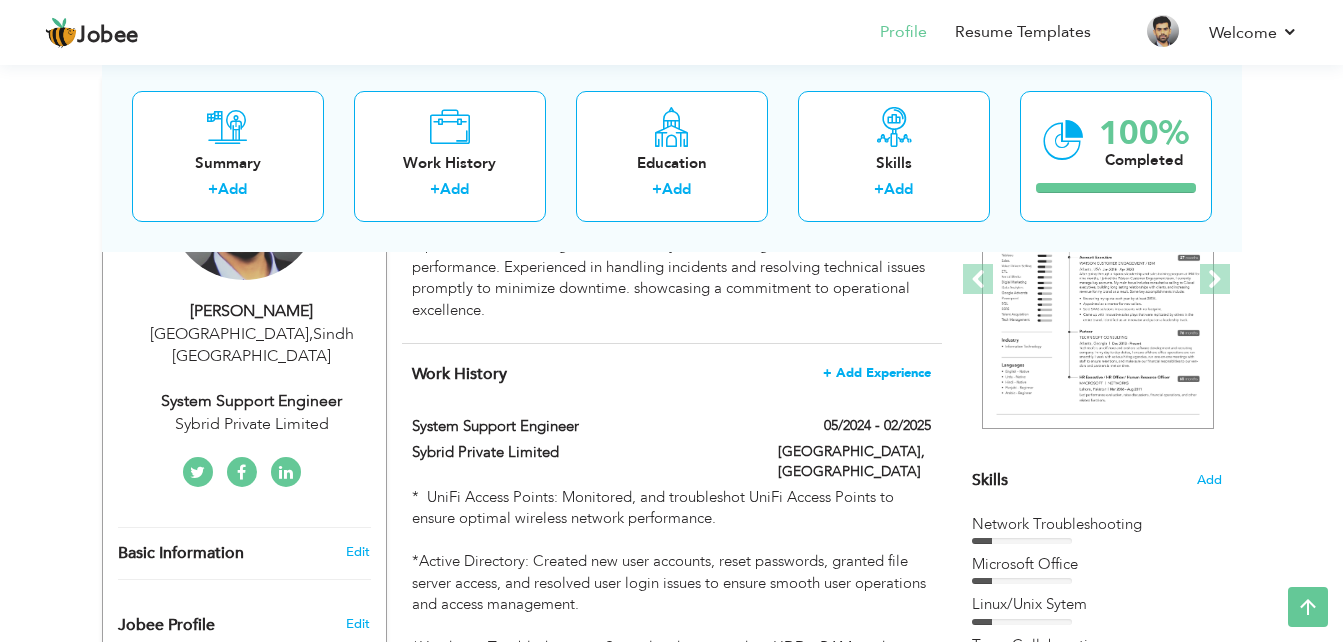 click on "+ Add Experience" at bounding box center [877, 373] 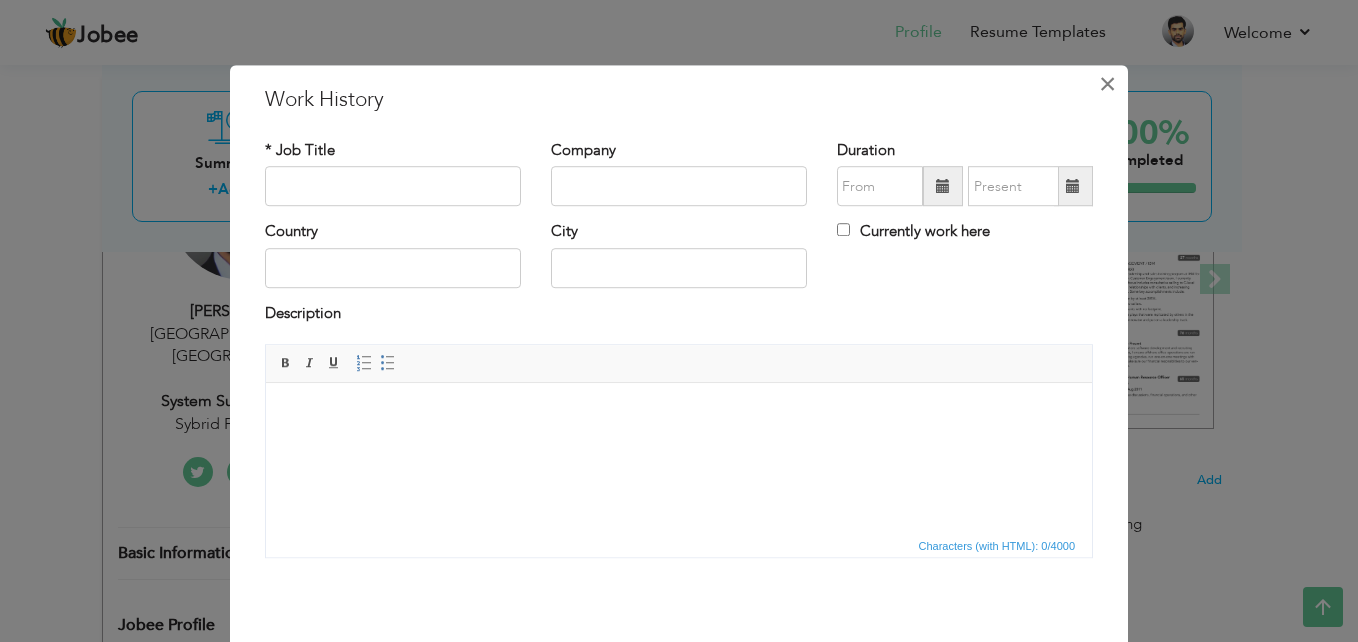 click on "×" at bounding box center (1107, 84) 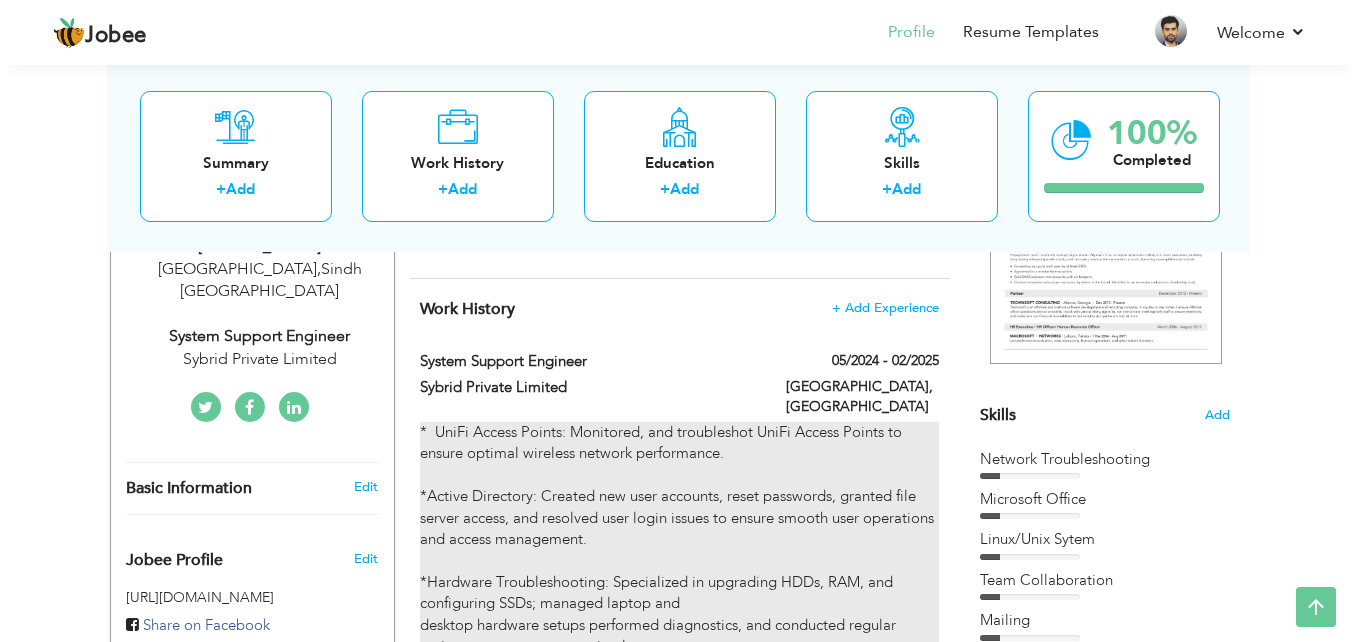 scroll, scrollTop: 400, scrollLeft: 0, axis: vertical 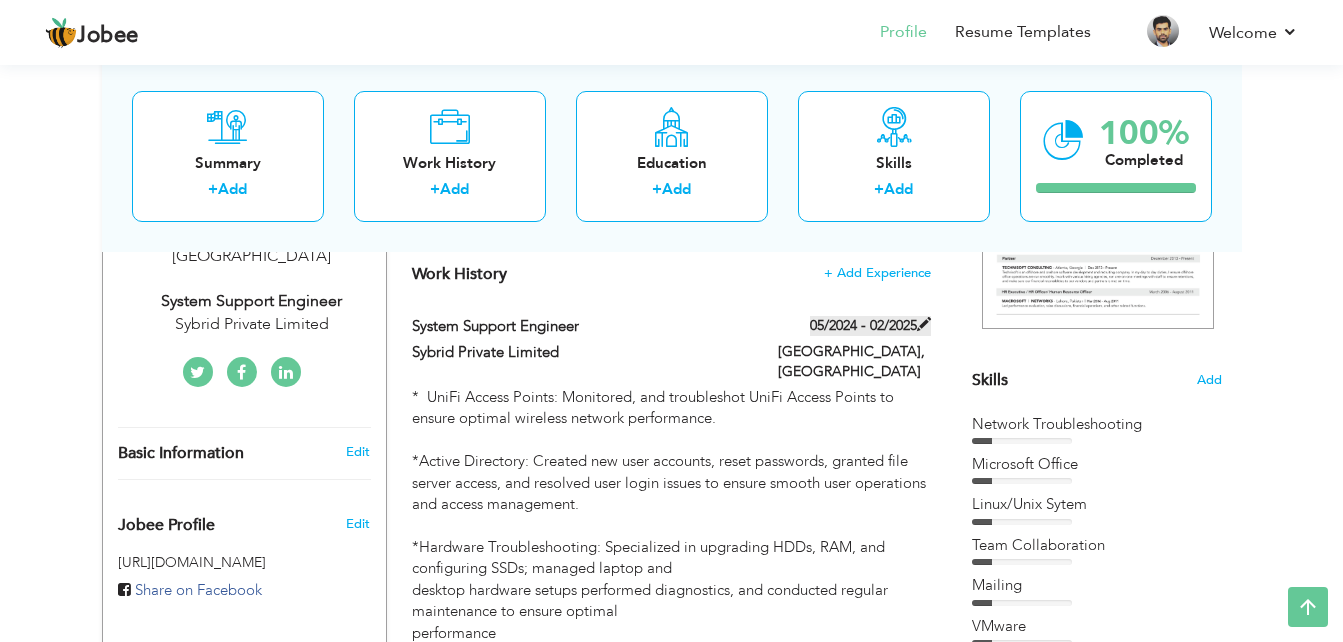 click at bounding box center [924, 324] 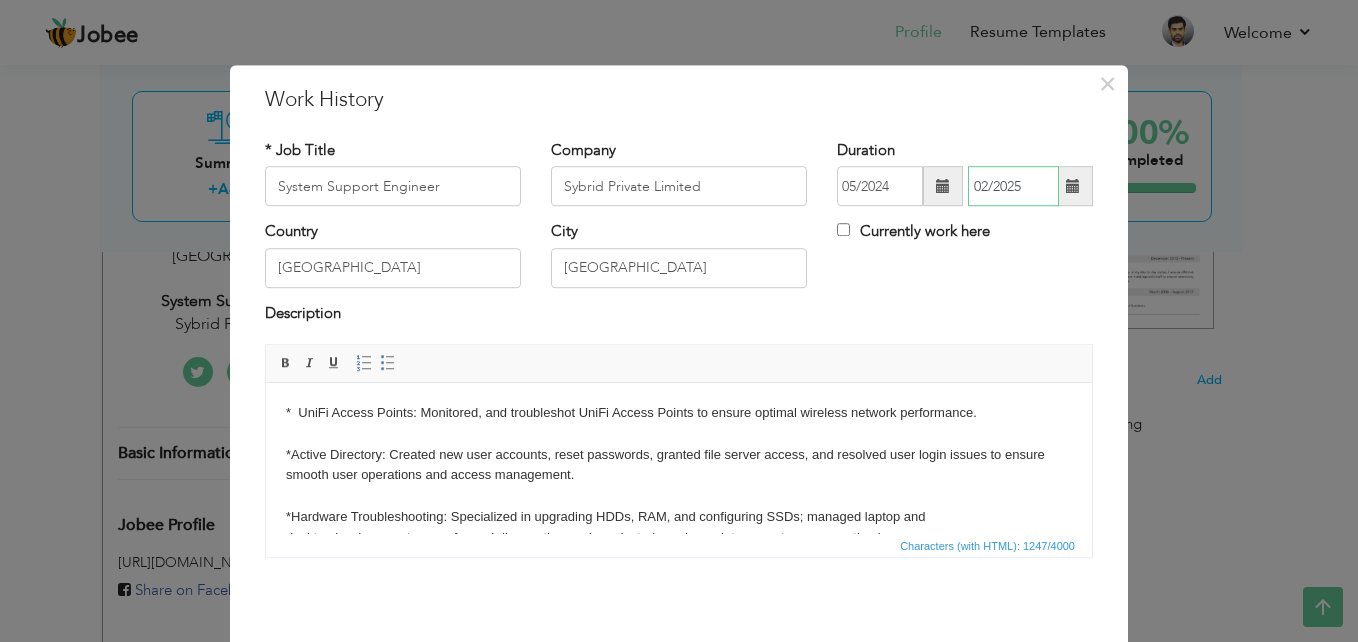 click on "02/2025" at bounding box center (1013, 187) 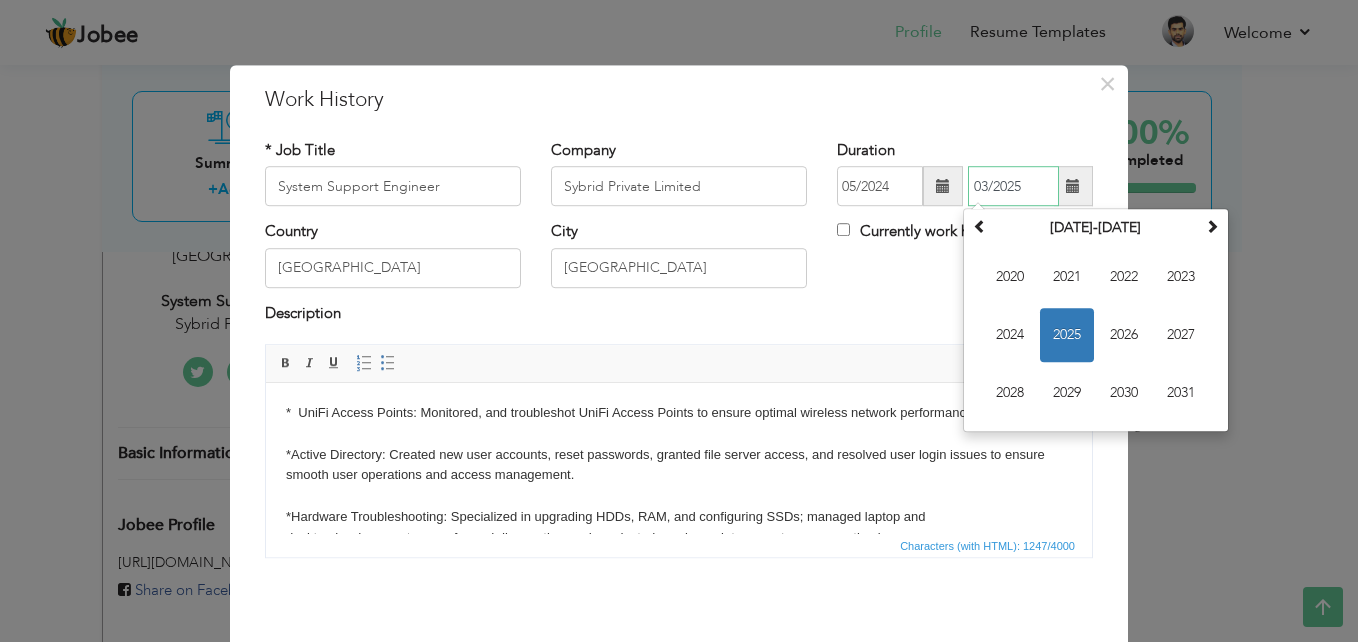 type on "03/2025" 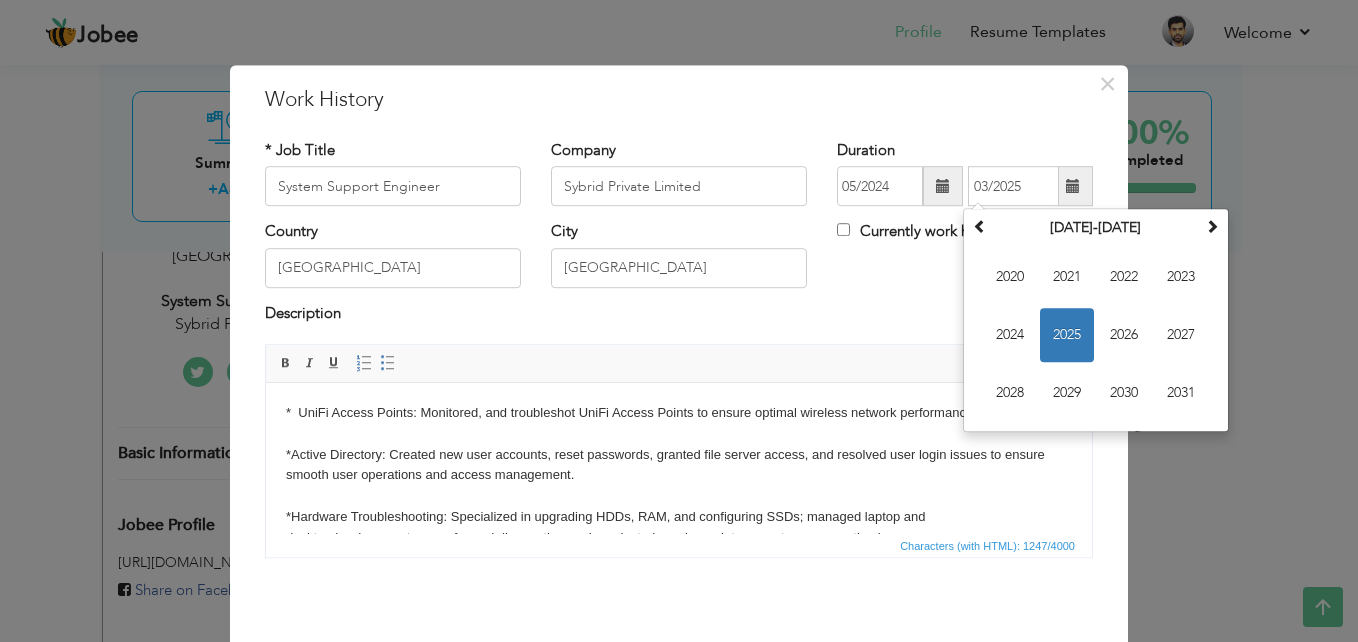 click on "Country
Pakistan
City
Karachi
Currently work here" at bounding box center (679, 262) 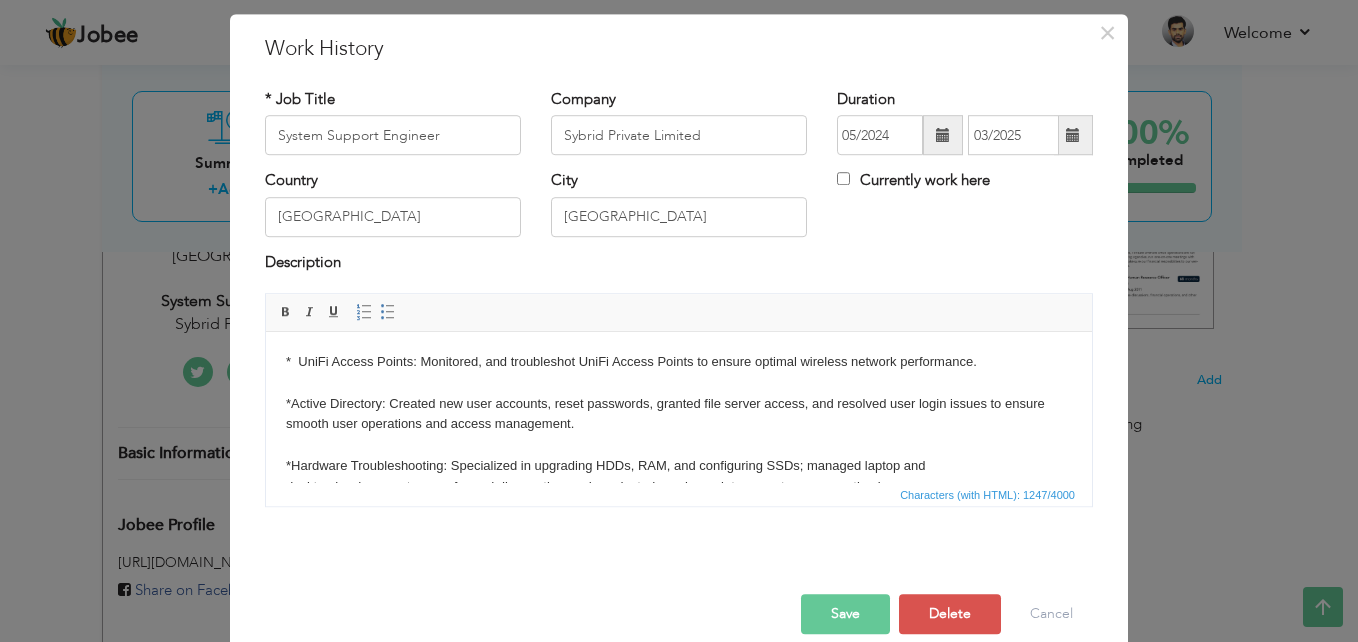 scroll, scrollTop: 78, scrollLeft: 0, axis: vertical 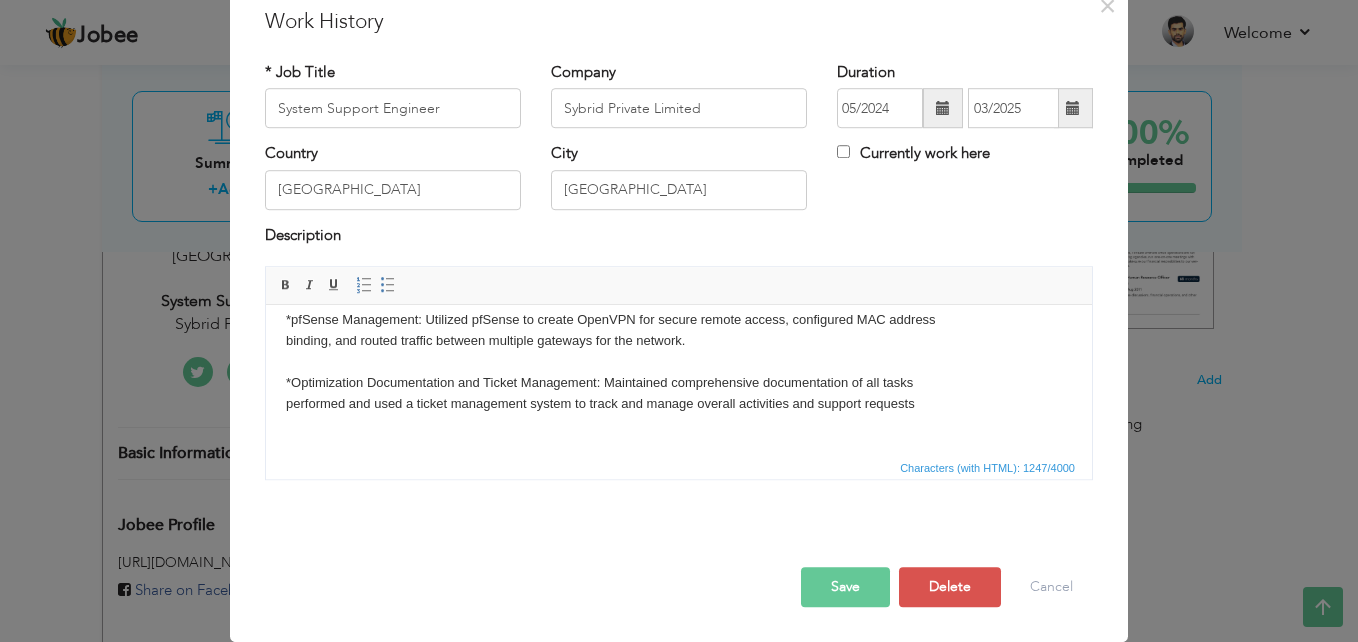 click on "Save" at bounding box center [845, 587] 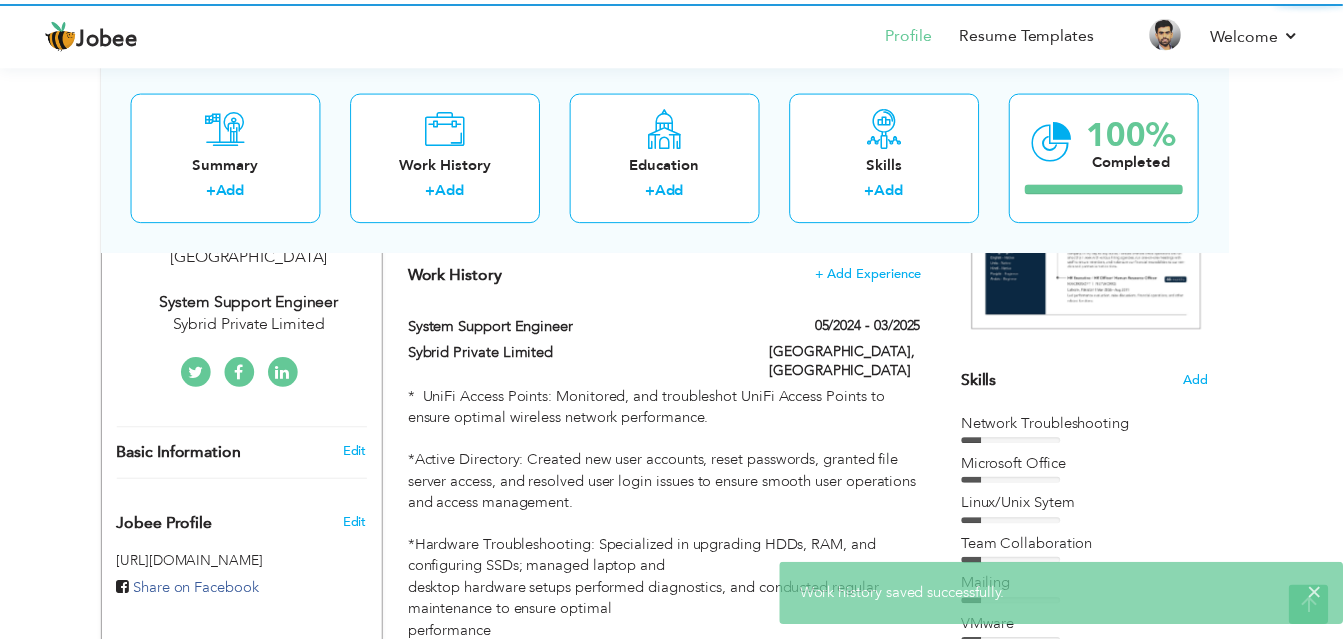 scroll, scrollTop: 0, scrollLeft: 0, axis: both 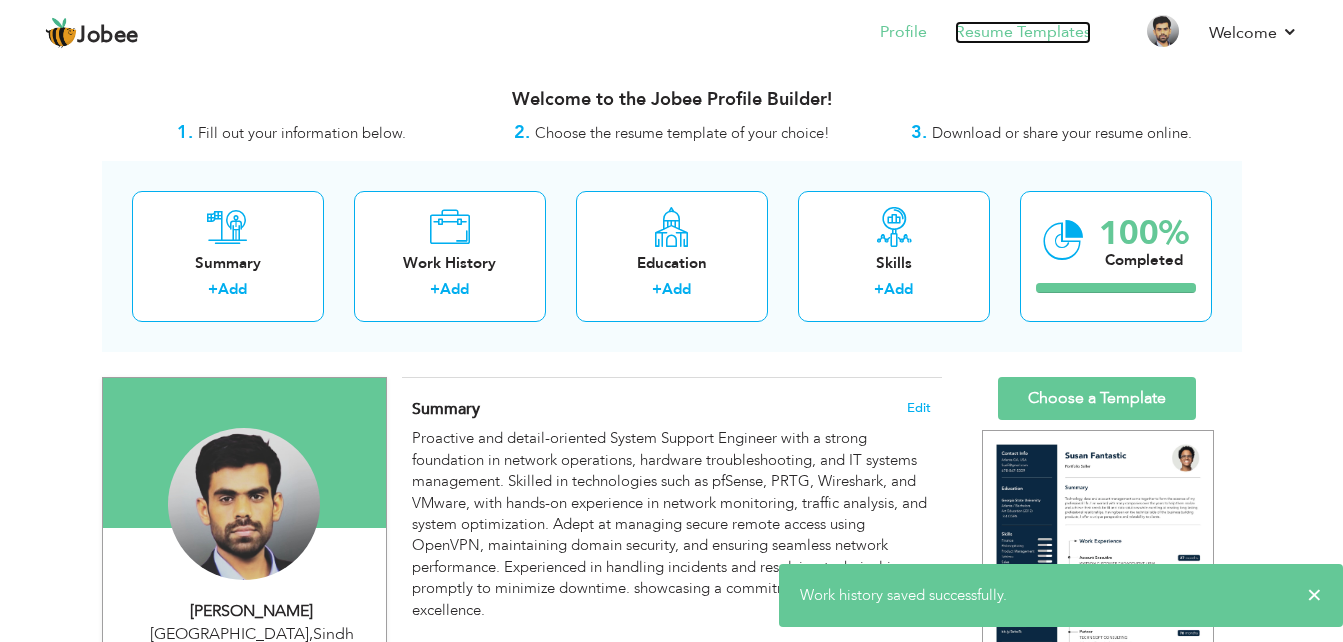 click on "Resume Templates" at bounding box center [1023, 32] 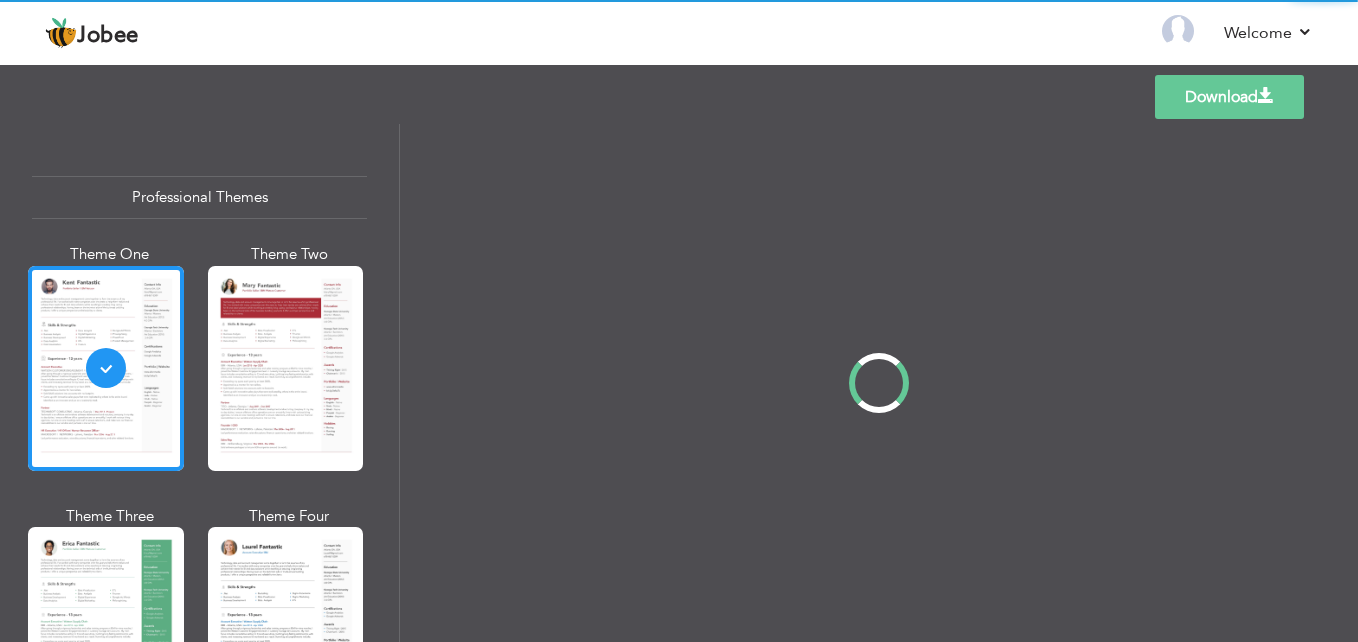 scroll, scrollTop: 0, scrollLeft: 0, axis: both 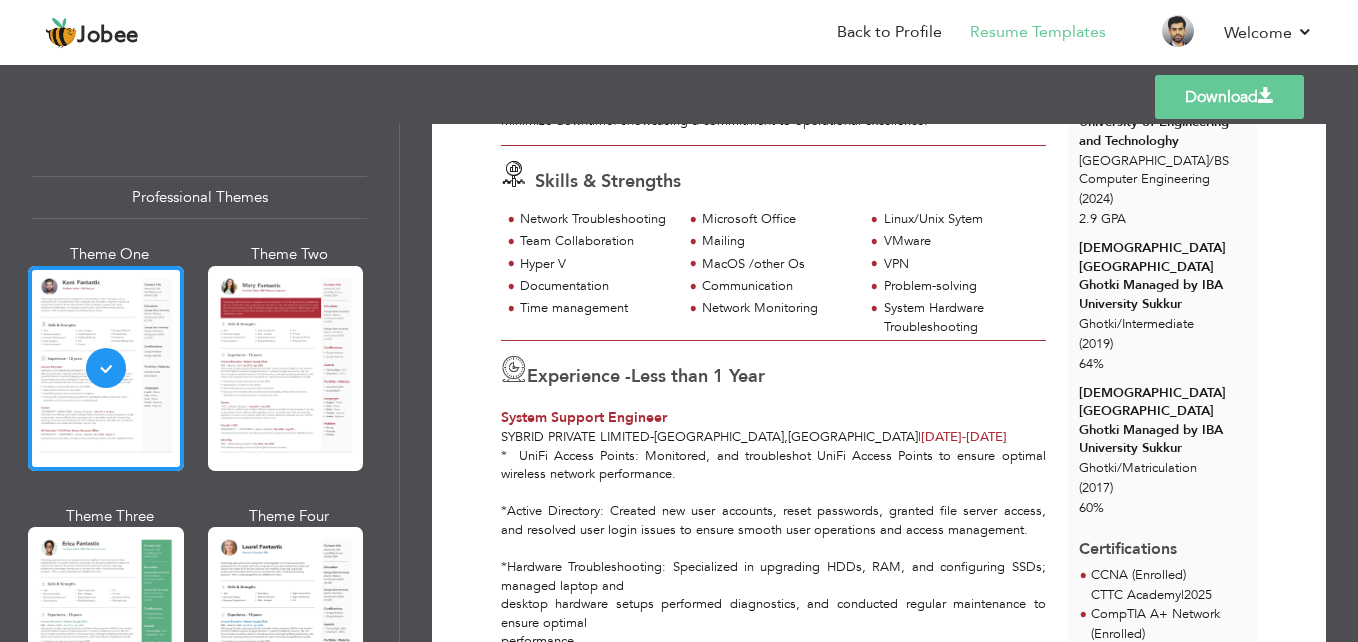 click on "Less than 1 Year" at bounding box center (698, 377) 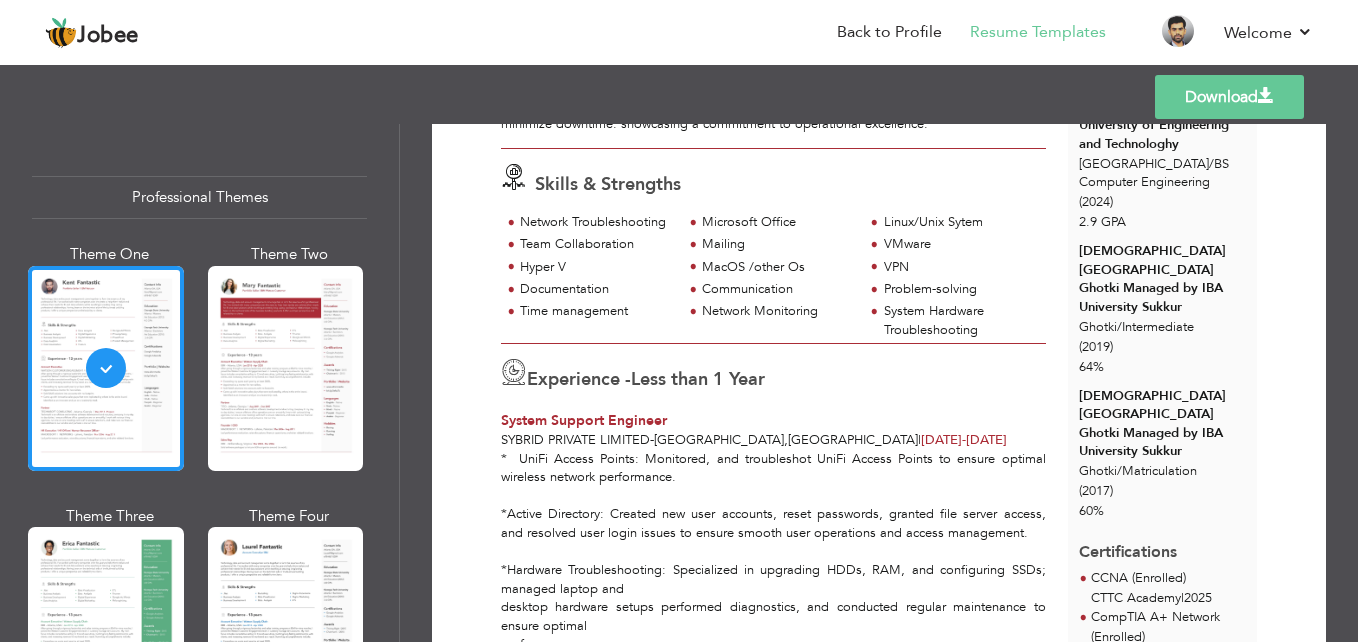 scroll, scrollTop: 296, scrollLeft: 0, axis: vertical 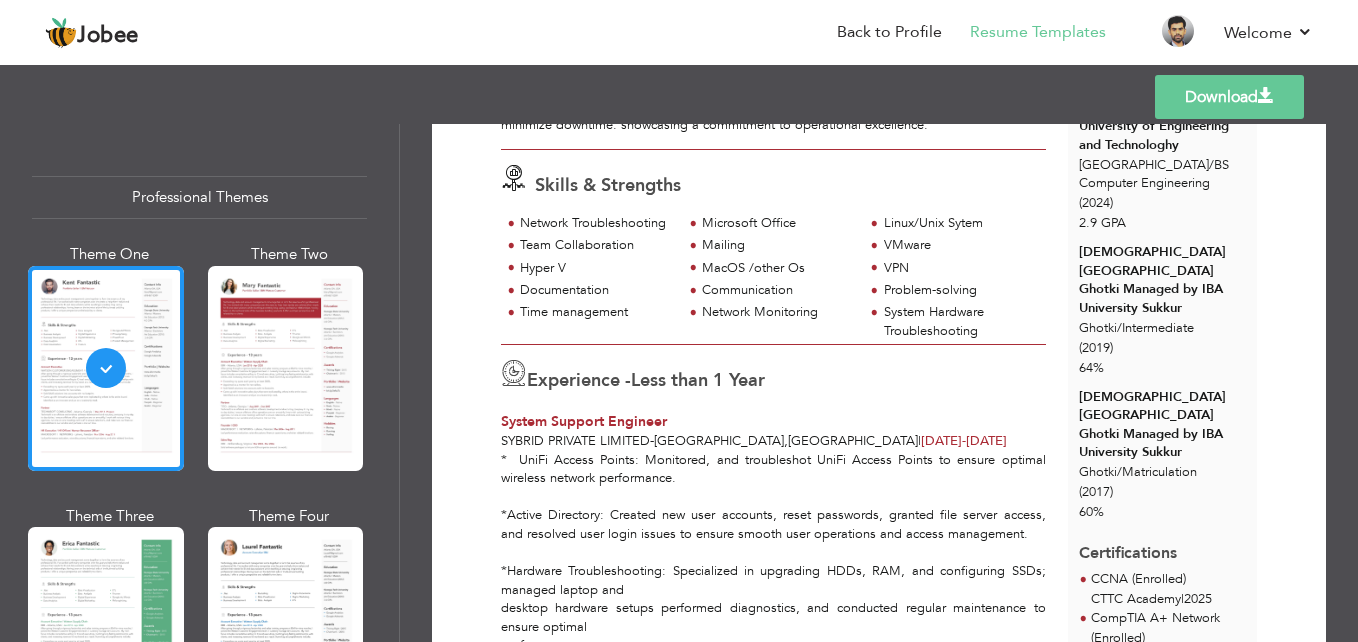 click on "Mailing" at bounding box center [773, 247] 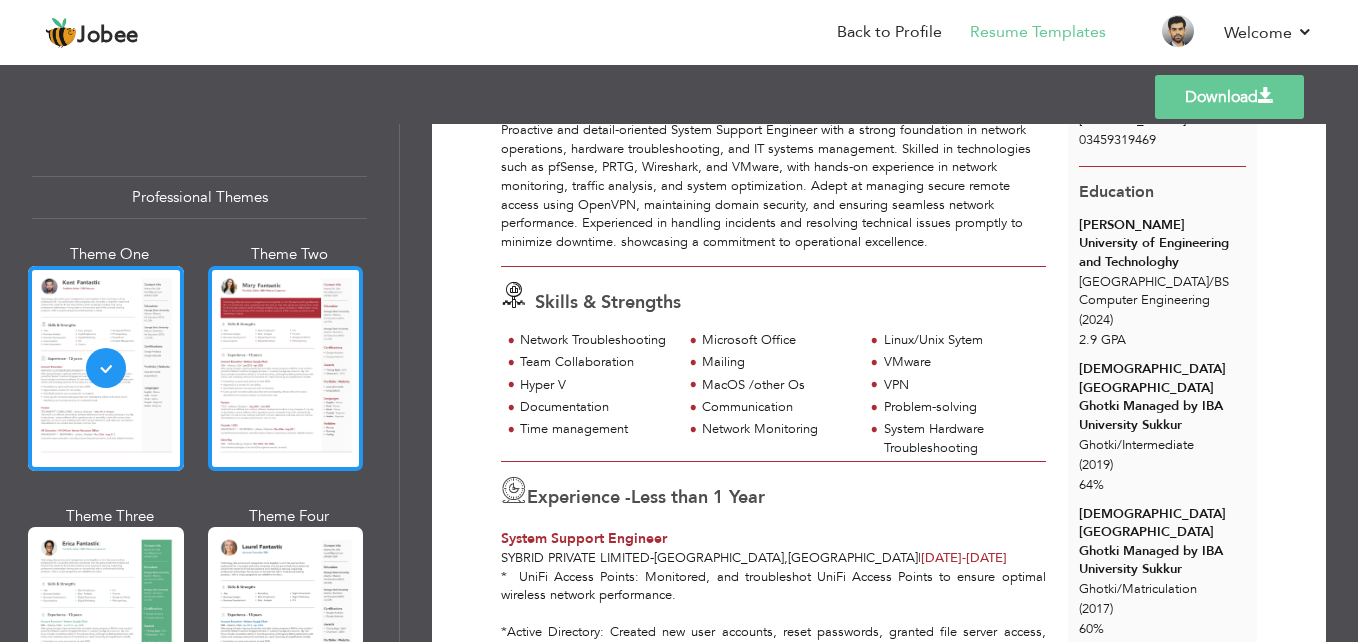 scroll, scrollTop: 0, scrollLeft: 0, axis: both 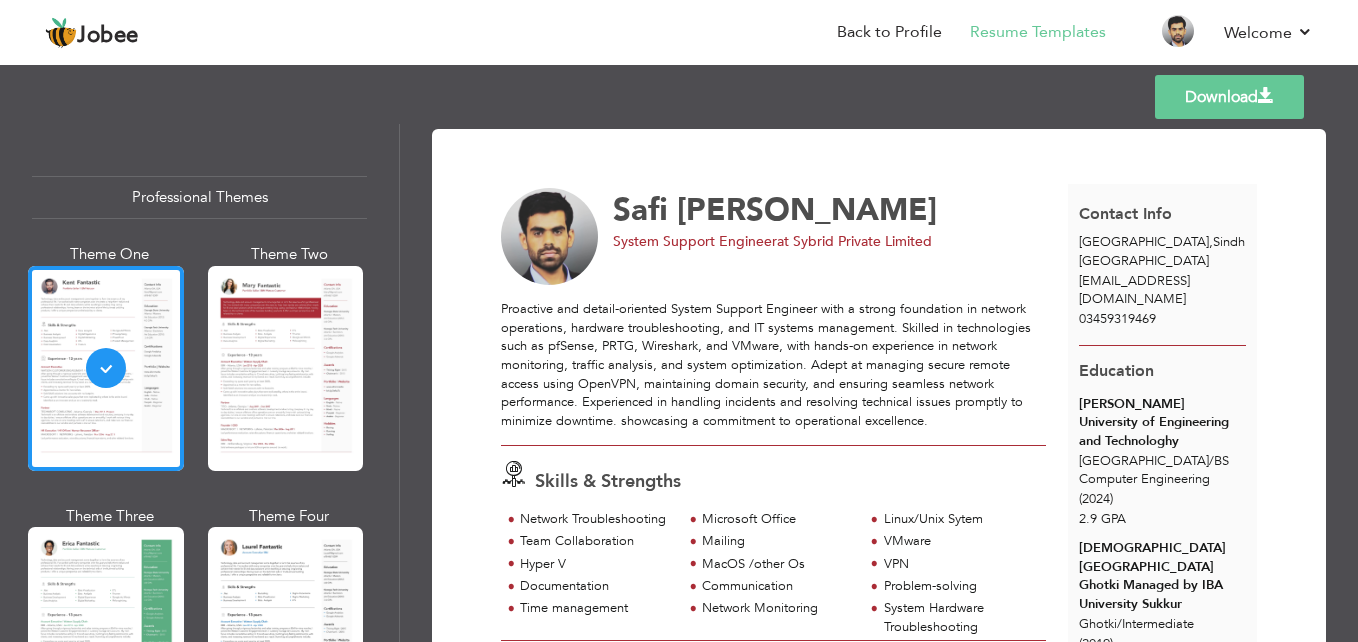 click on "Professional Themes
Theme One
Theme Two
Theme Three
Theme Six" at bounding box center (199, 383) 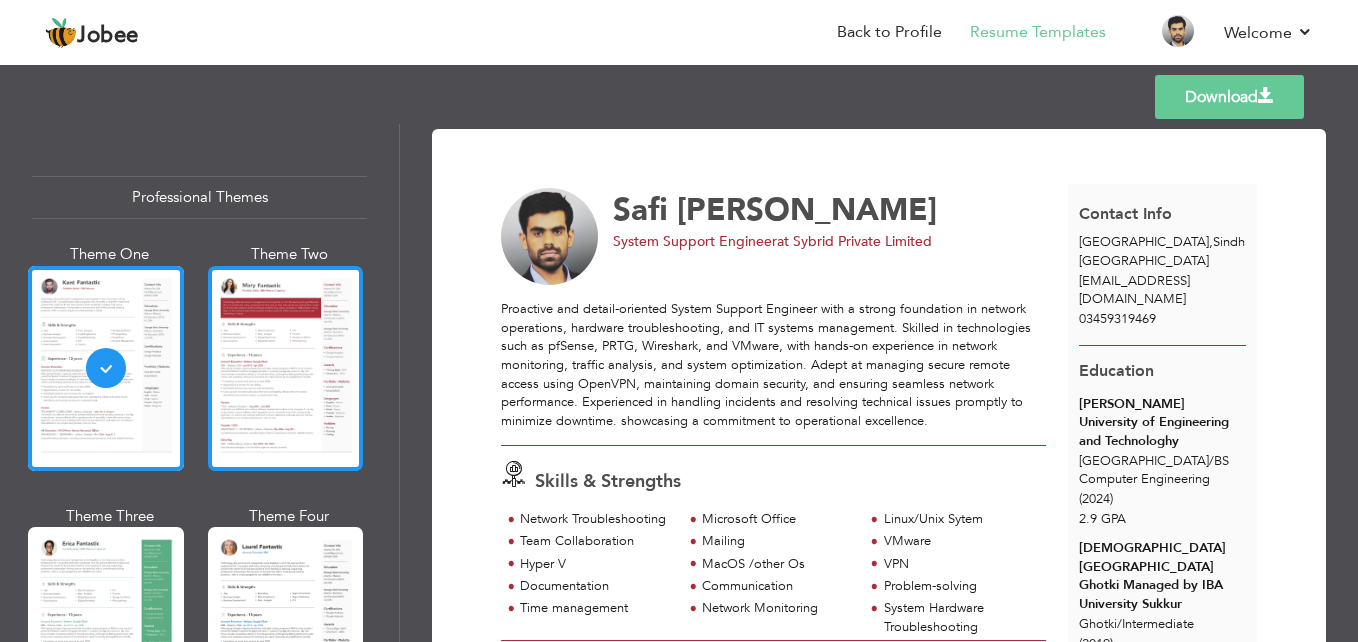 click at bounding box center [286, 368] 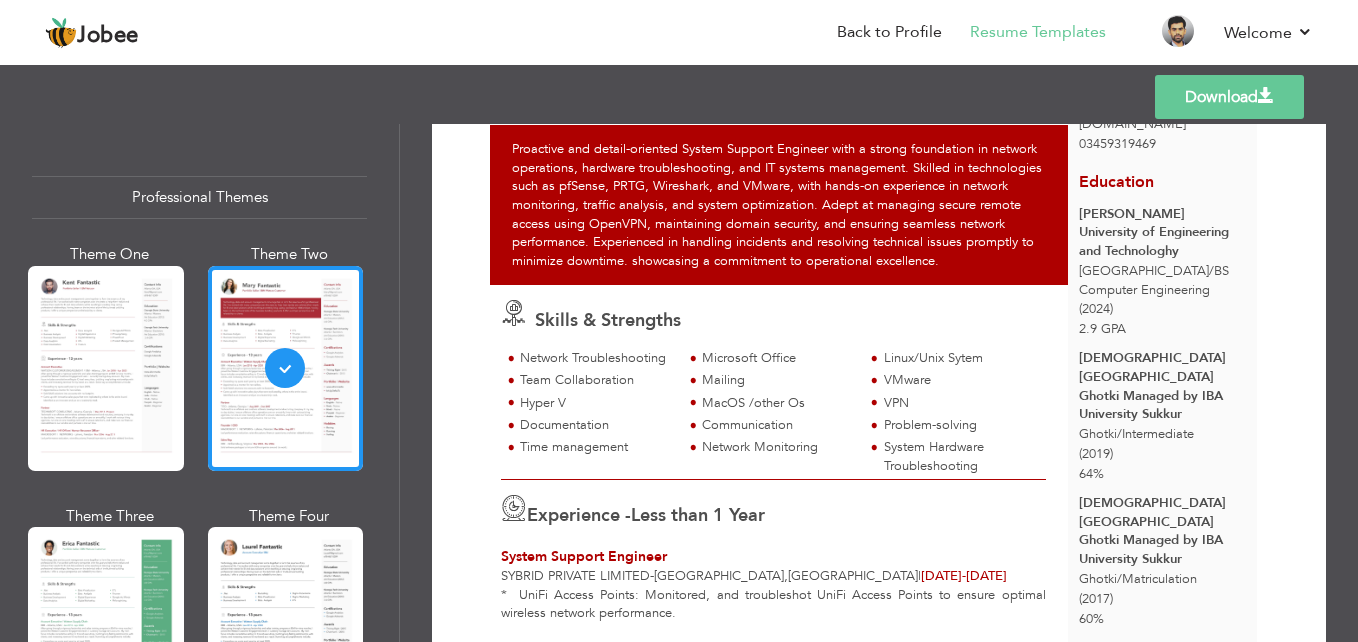 scroll, scrollTop: 400, scrollLeft: 0, axis: vertical 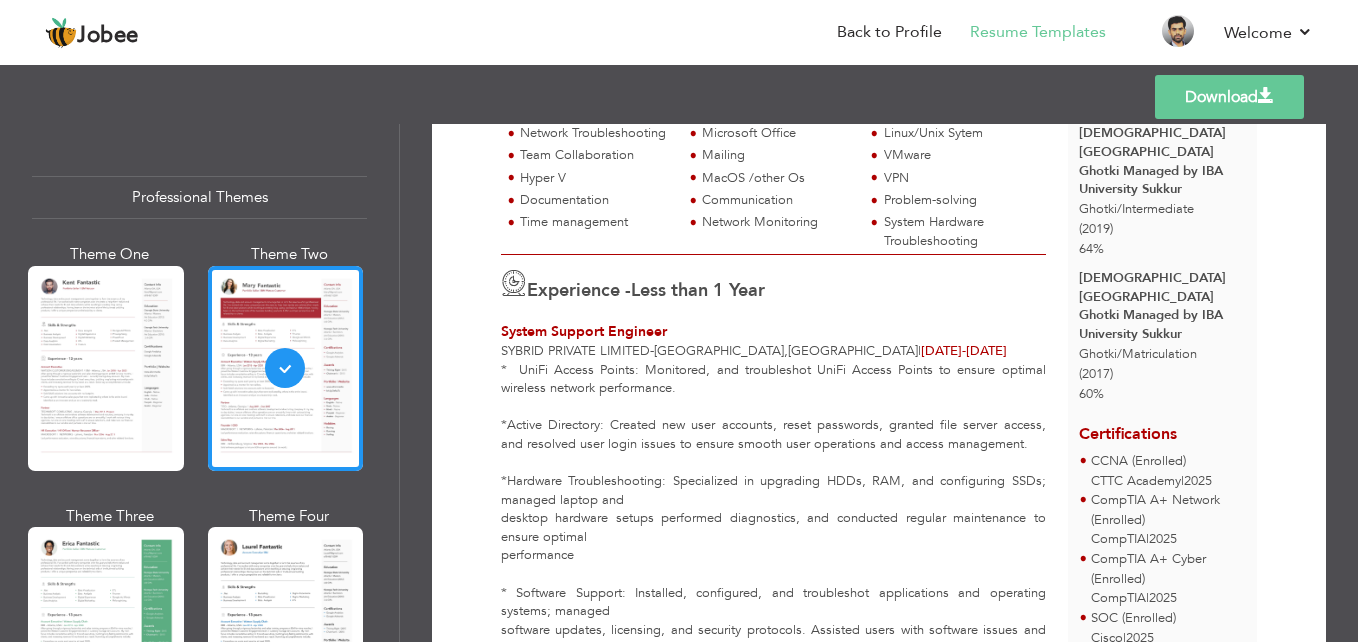 click on "Experience -" at bounding box center (579, 290) 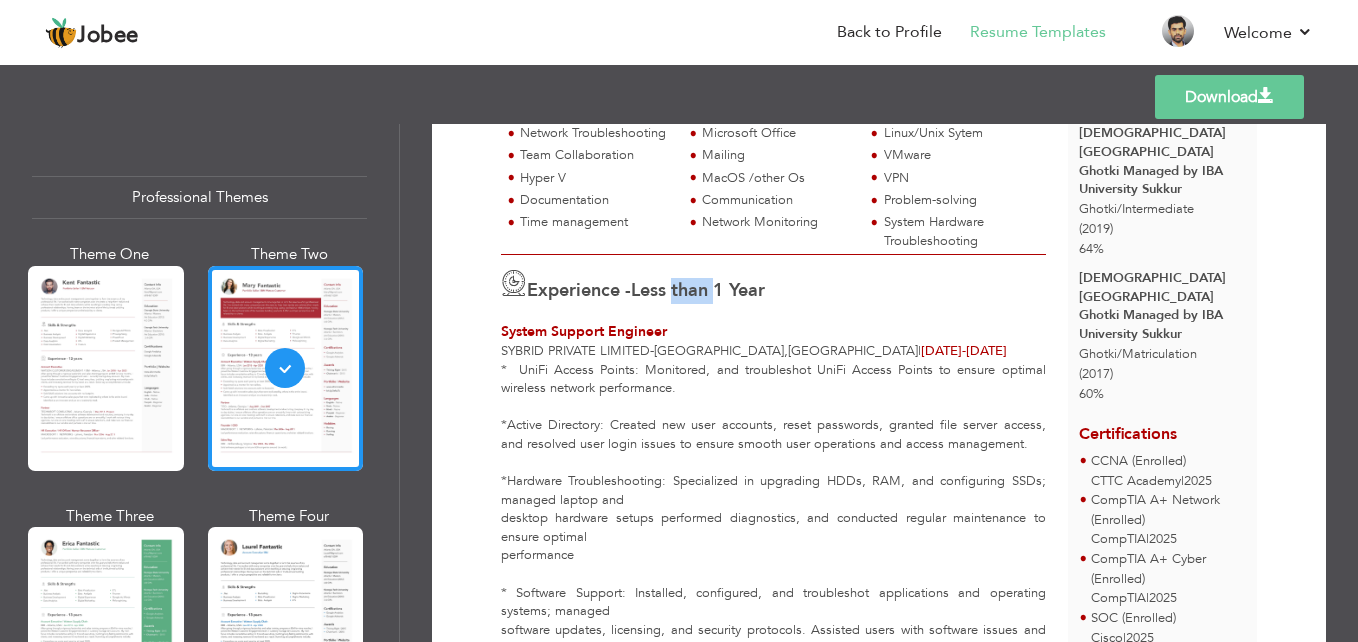 click on "Less than 1 Year" at bounding box center [698, 291] 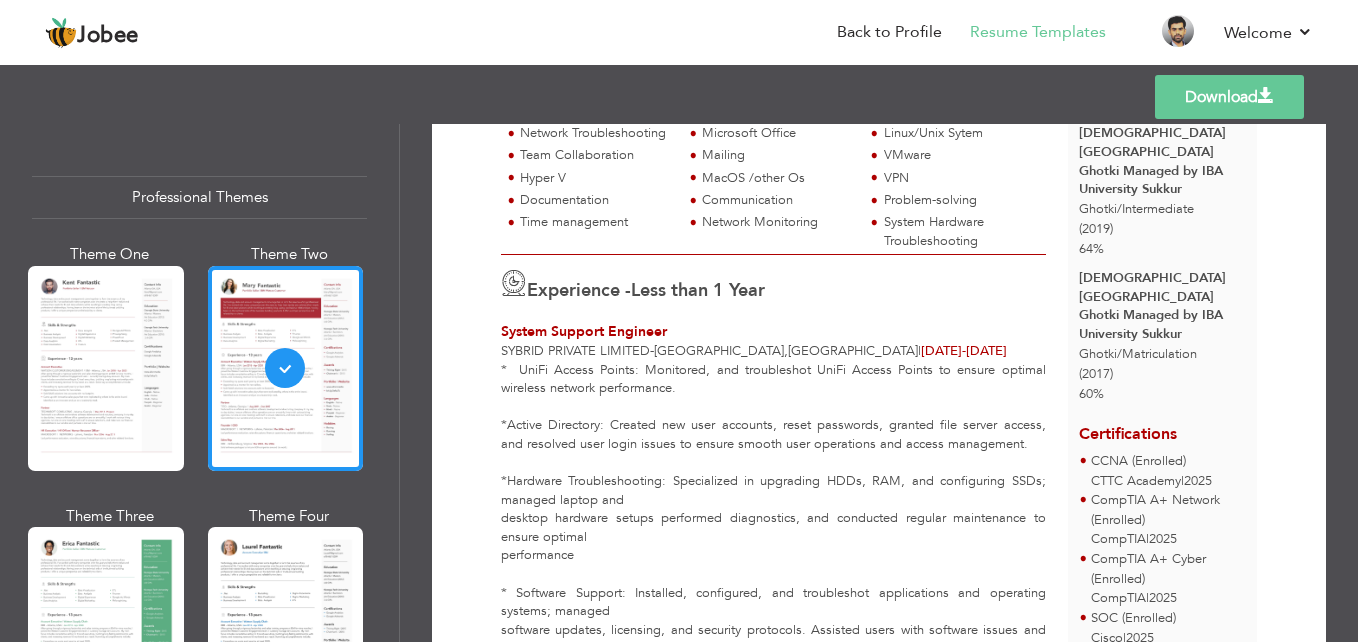 drag, startPoint x: 693, startPoint y: 290, endPoint x: 674, endPoint y: 311, distance: 28.319605 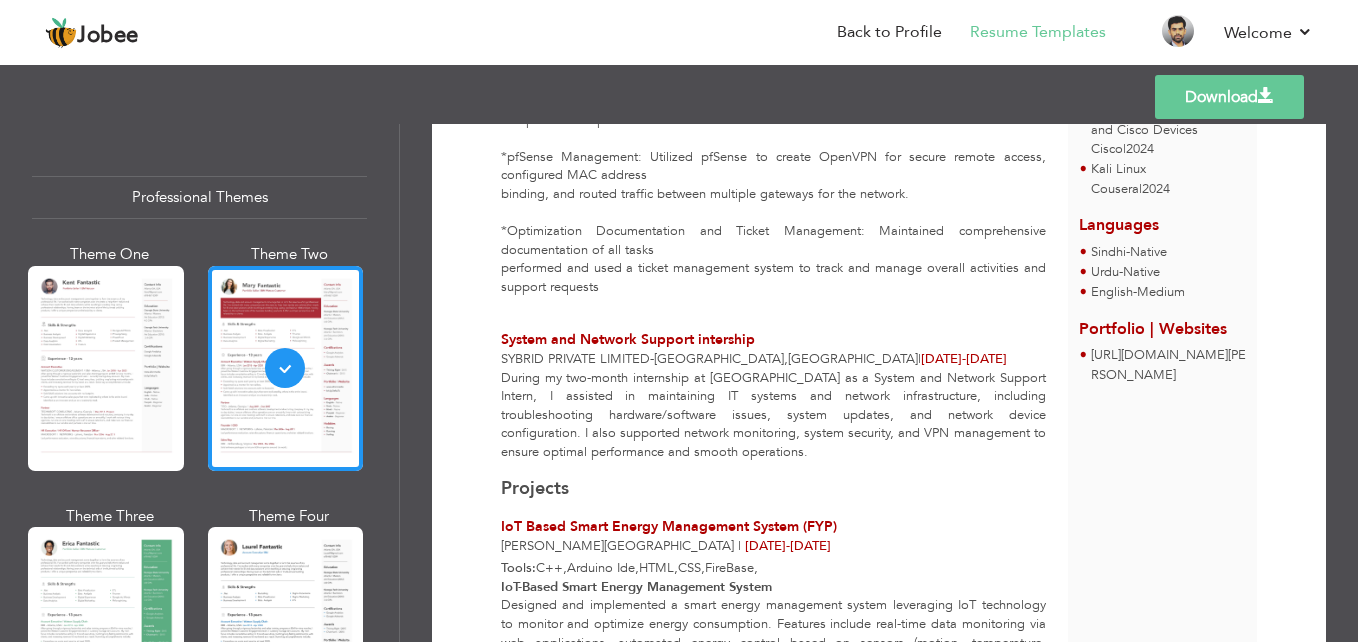 scroll, scrollTop: 1110, scrollLeft: 0, axis: vertical 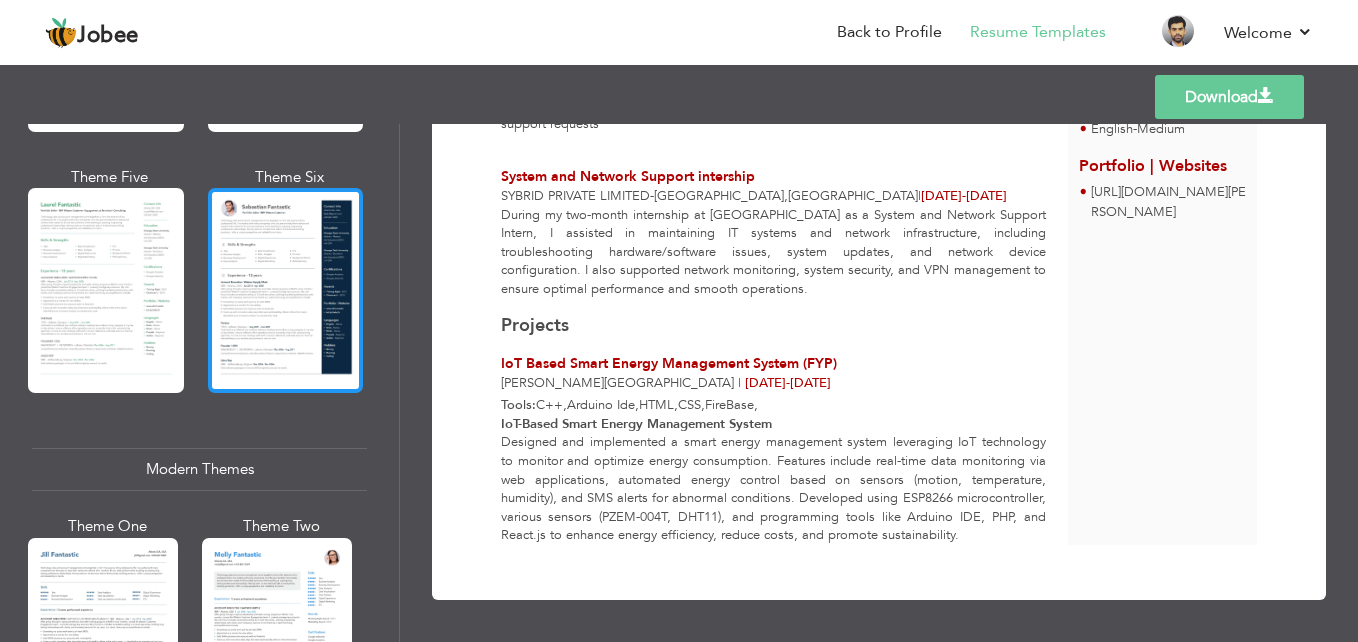 click at bounding box center (286, 290) 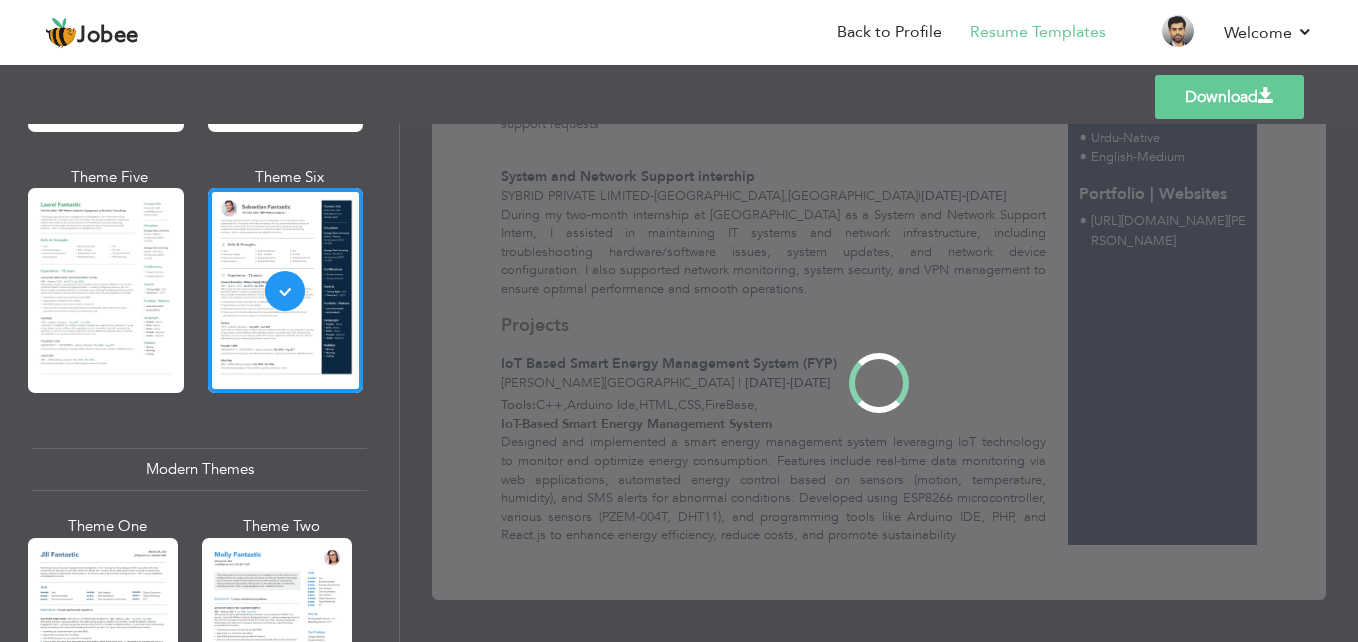 scroll, scrollTop: 0, scrollLeft: 0, axis: both 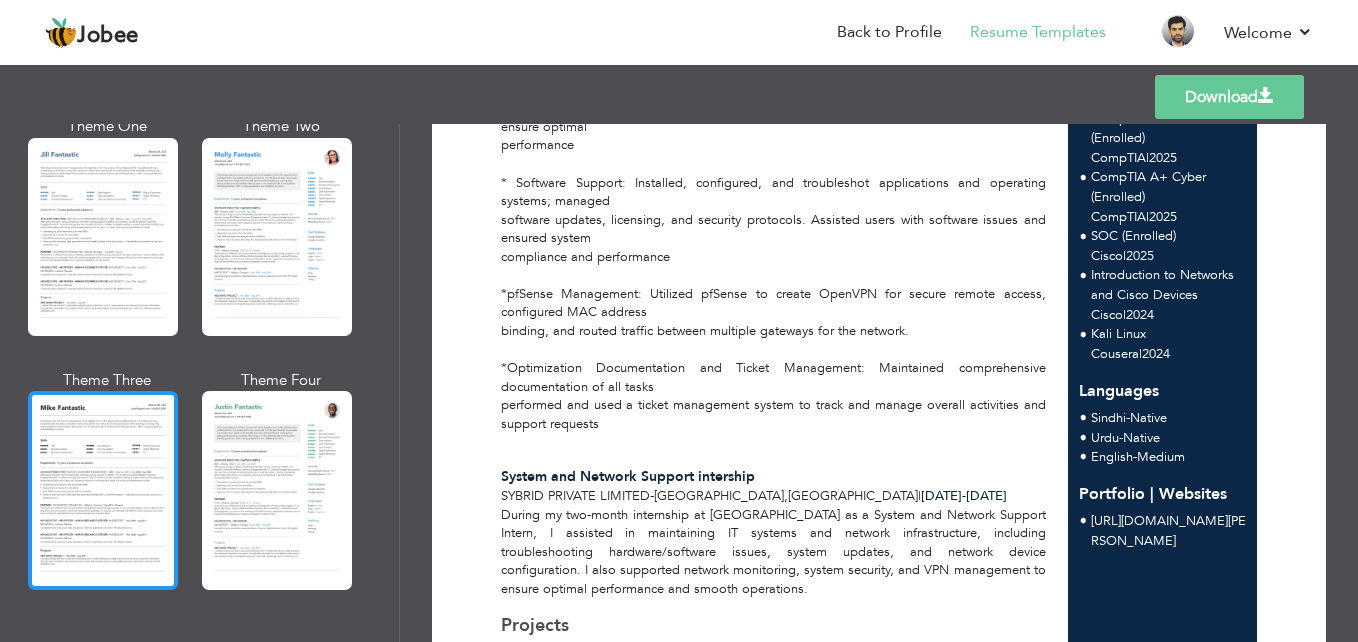 click at bounding box center (103, 490) 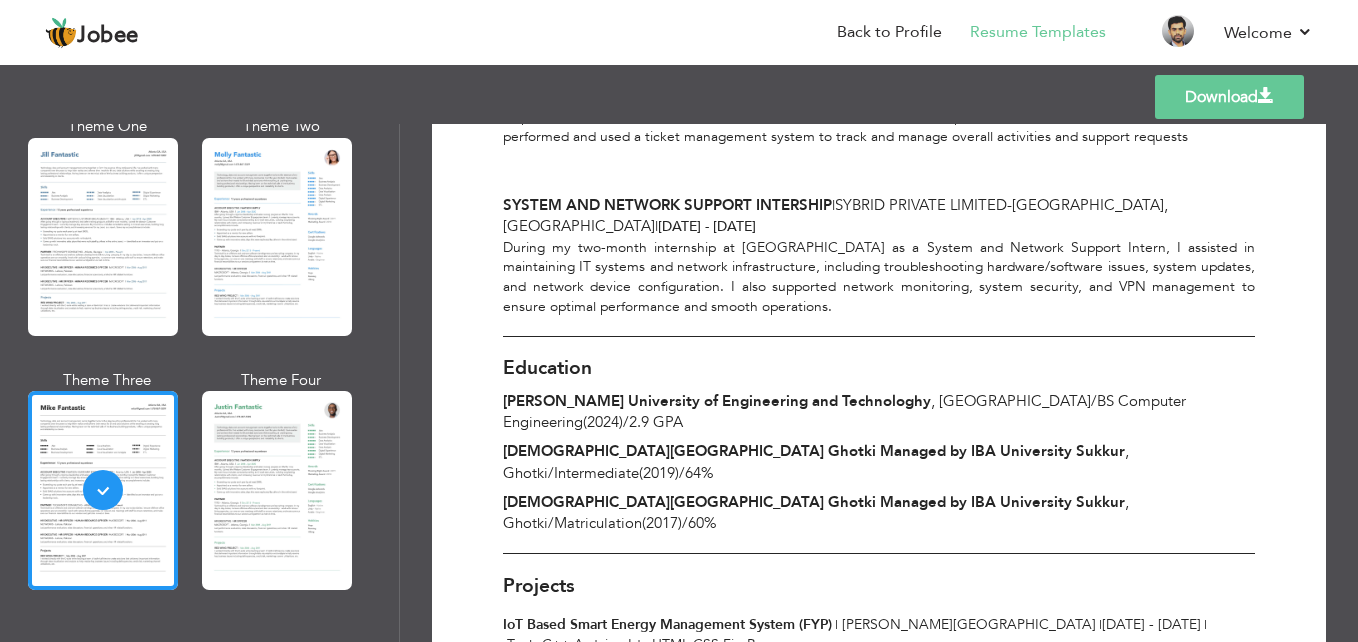 scroll, scrollTop: 1200, scrollLeft: 0, axis: vertical 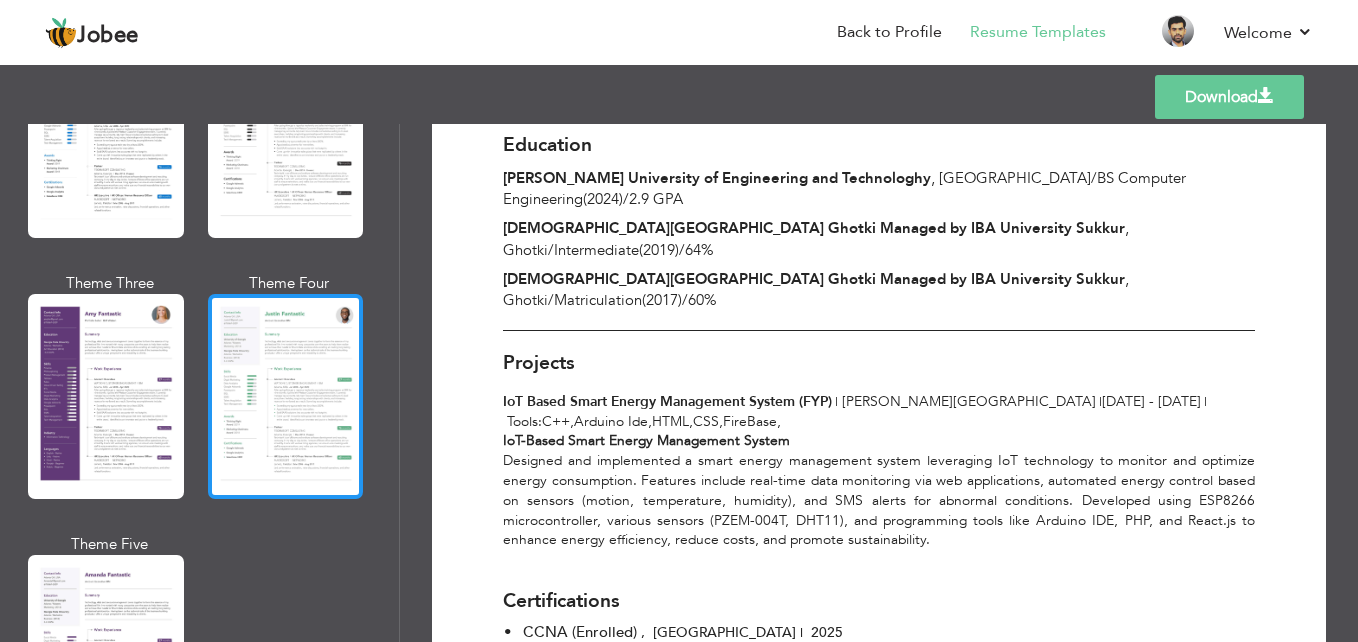 click at bounding box center (286, 396) 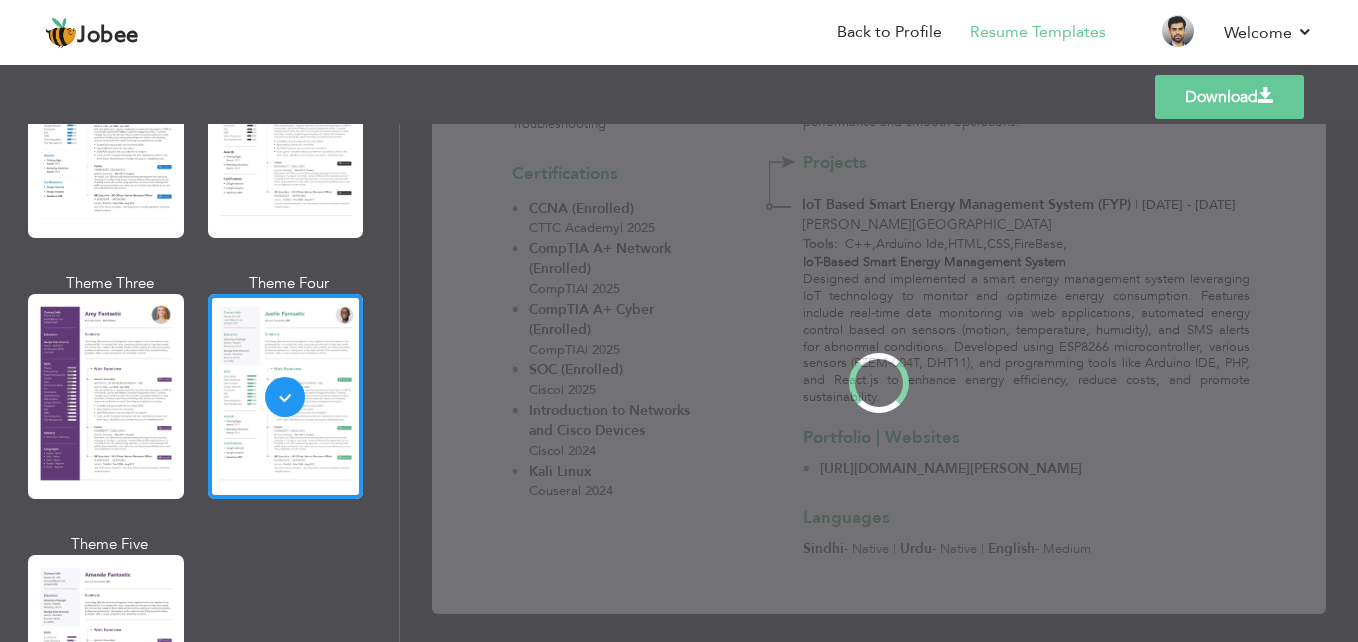scroll, scrollTop: 0, scrollLeft: 0, axis: both 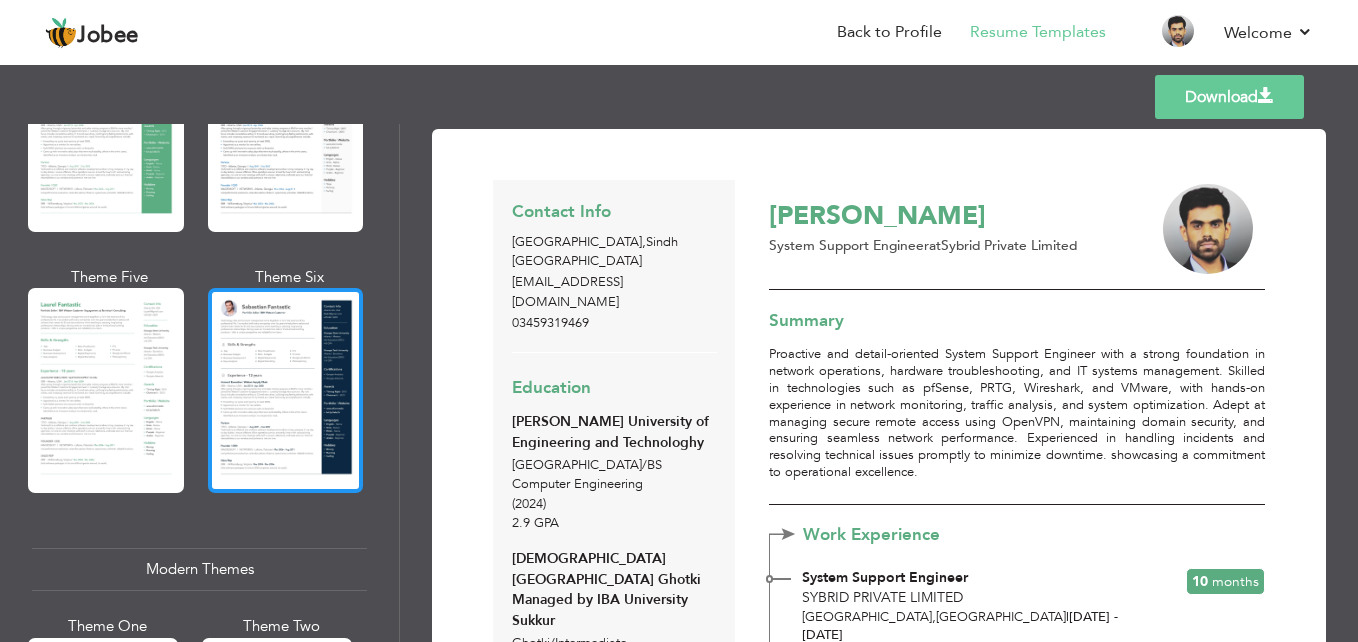 click at bounding box center (286, 390) 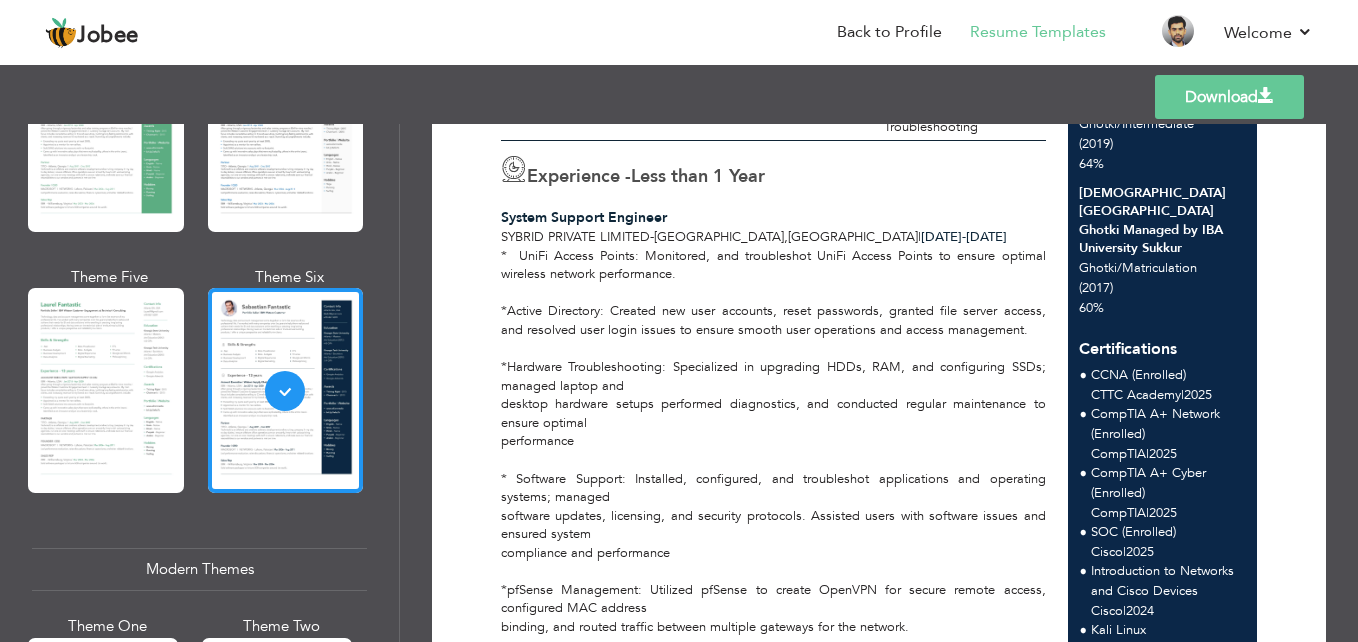 scroll, scrollTop: 0, scrollLeft: 0, axis: both 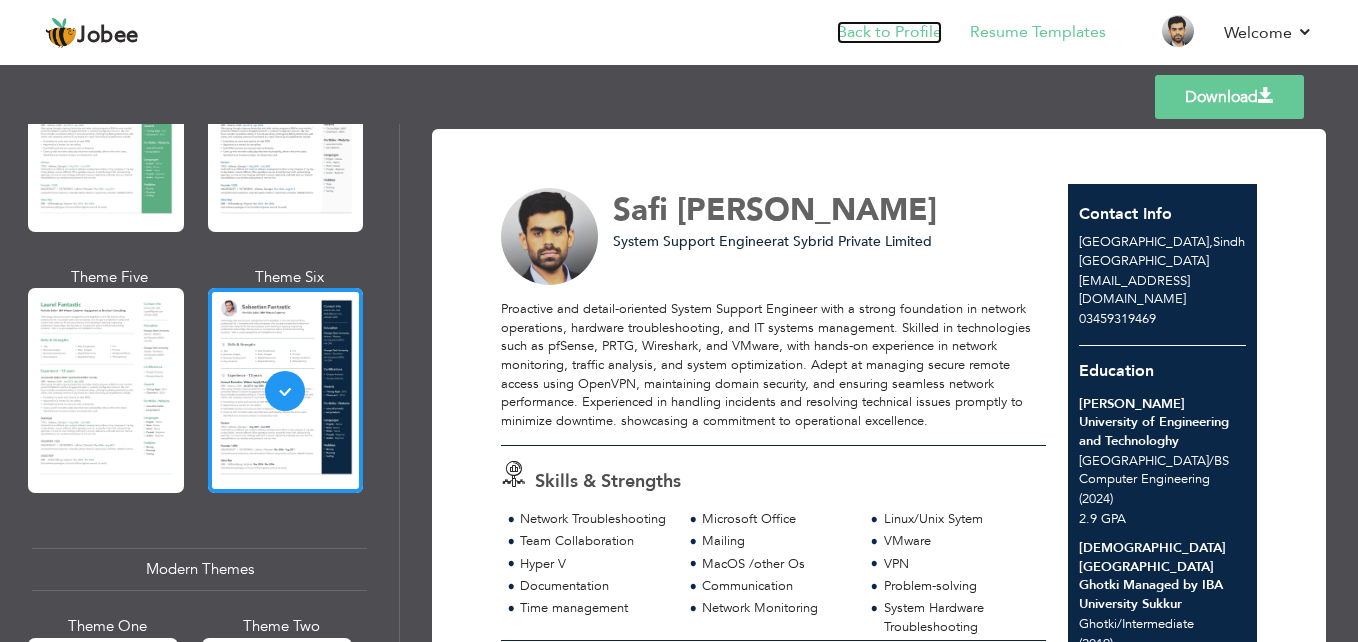 click on "Back to Profile" at bounding box center (889, 32) 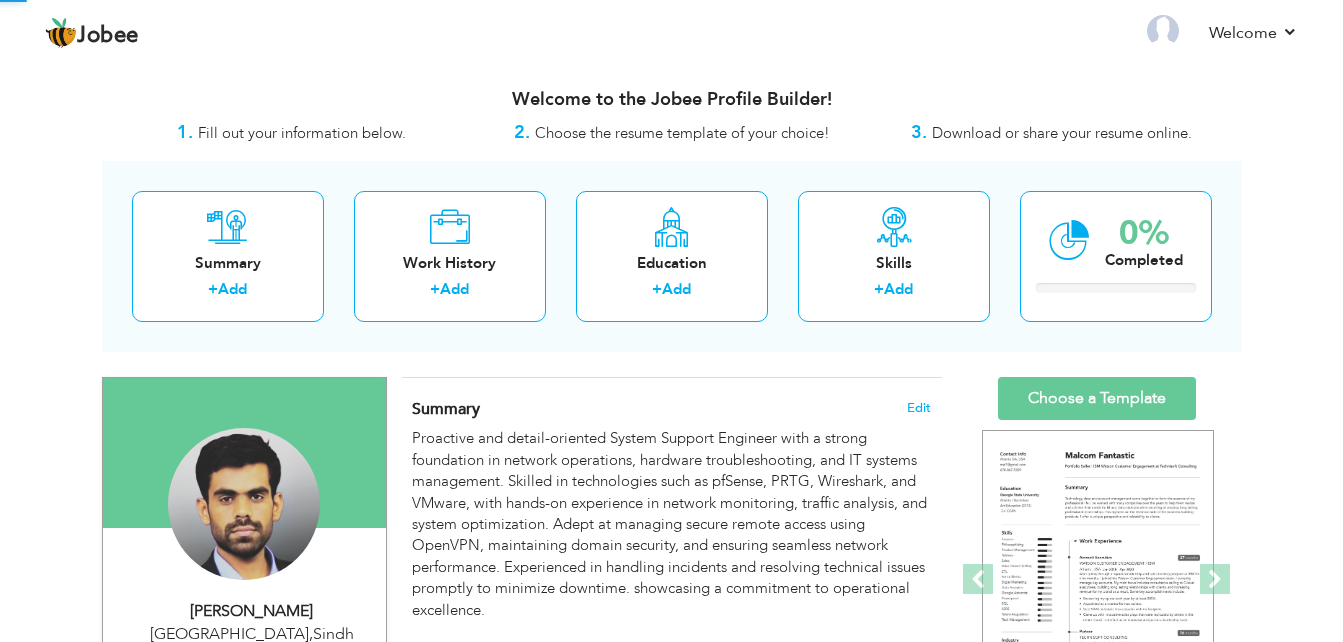 scroll, scrollTop: 0, scrollLeft: 0, axis: both 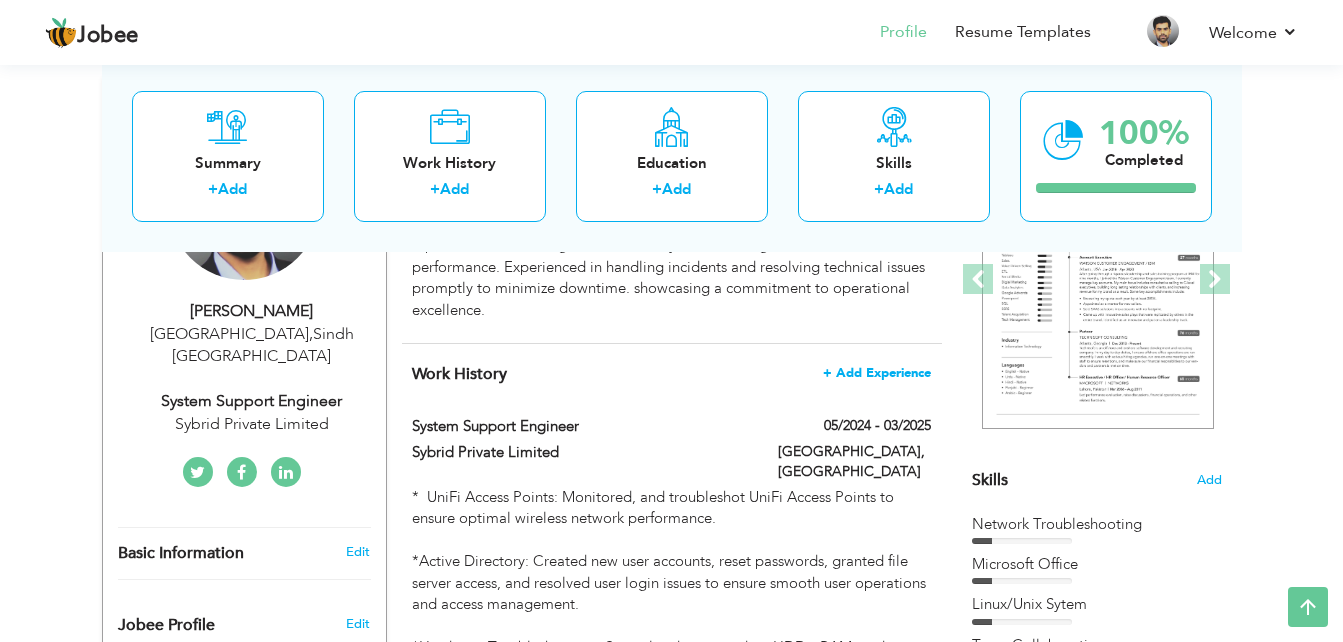 click on "+ Add Experience" at bounding box center [877, 373] 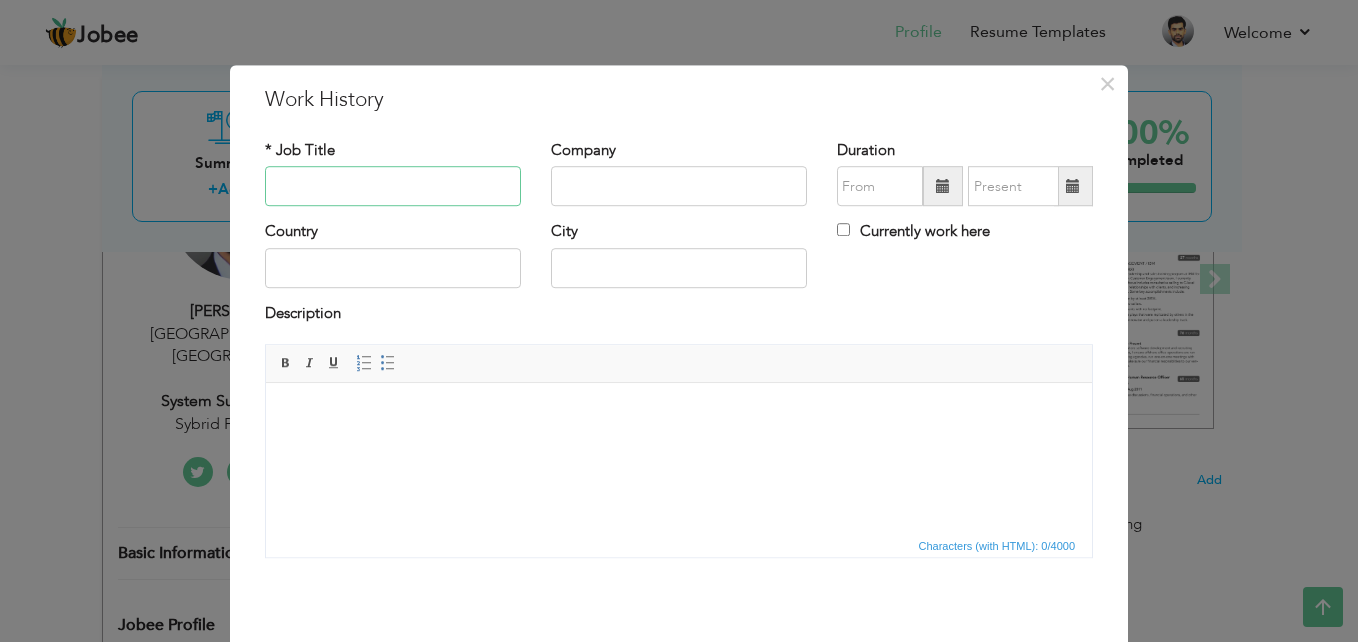 drag, startPoint x: 363, startPoint y: 187, endPoint x: 356, endPoint y: 171, distance: 17.464249 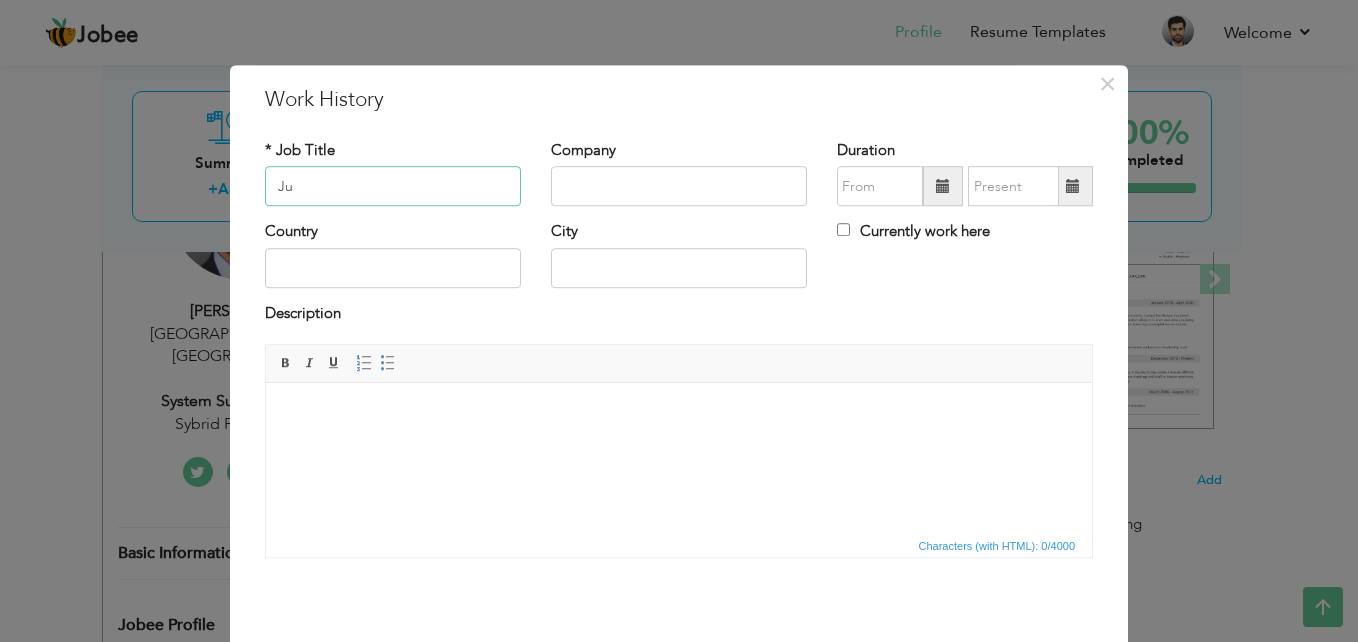 type on "J" 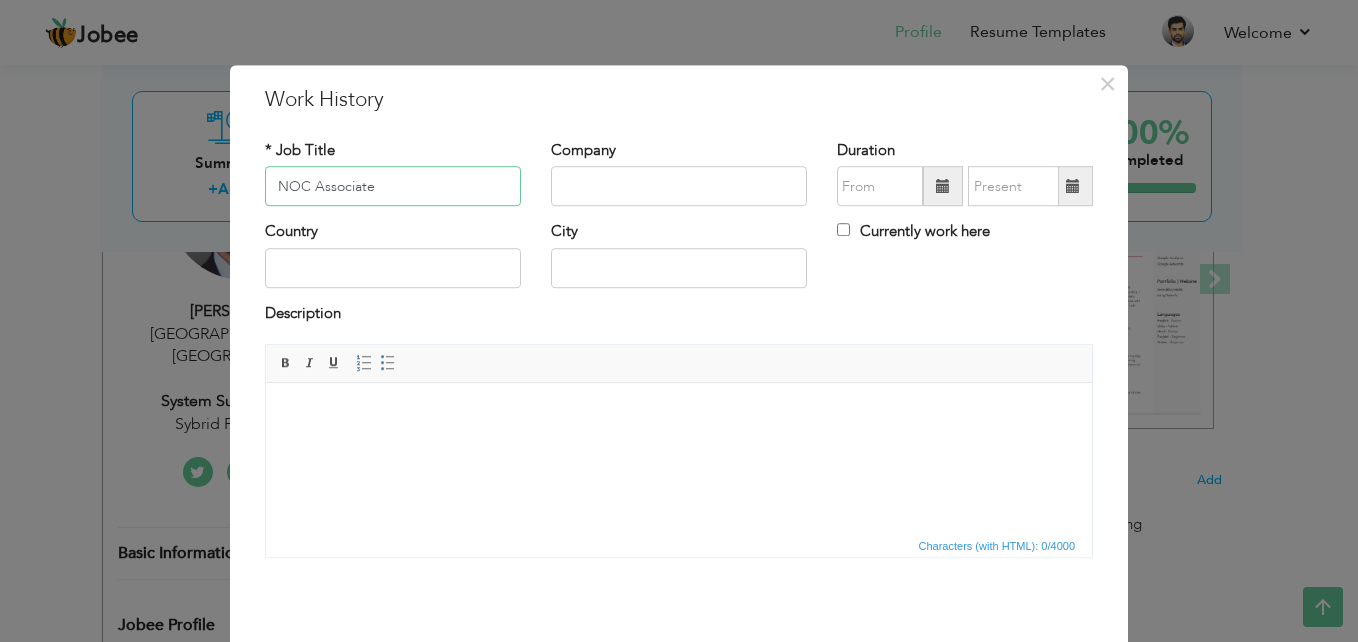 type on "NOC Associate" 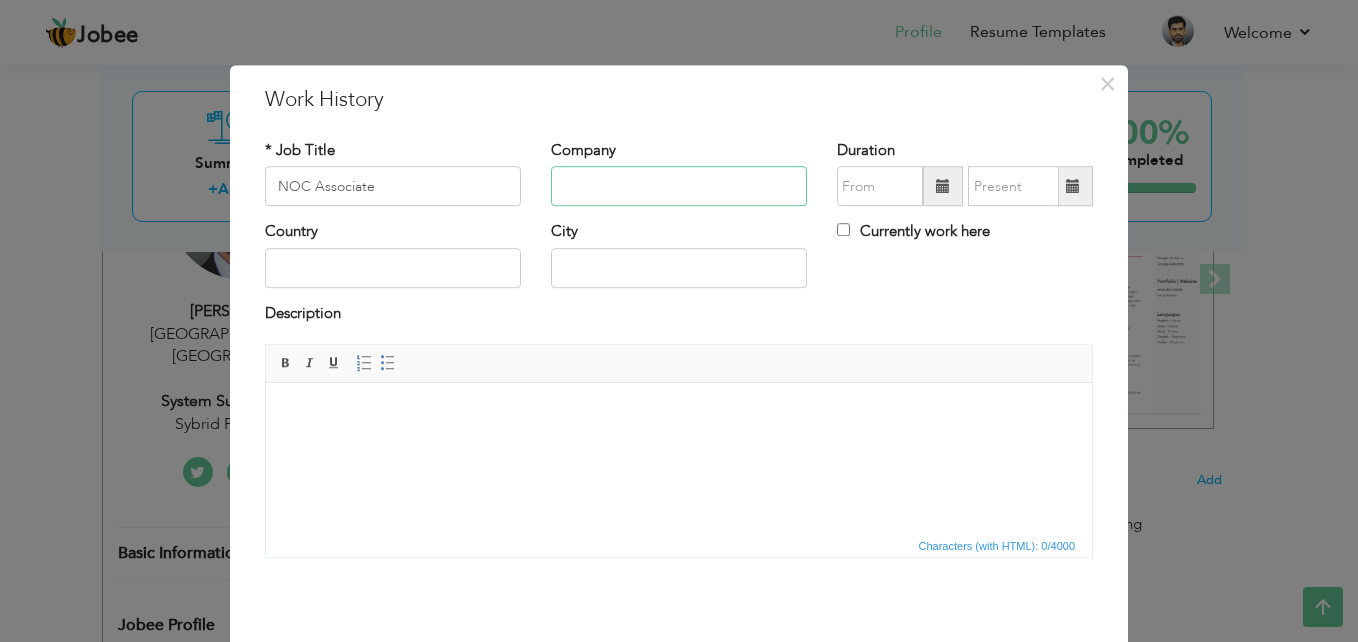 click at bounding box center [679, 187] 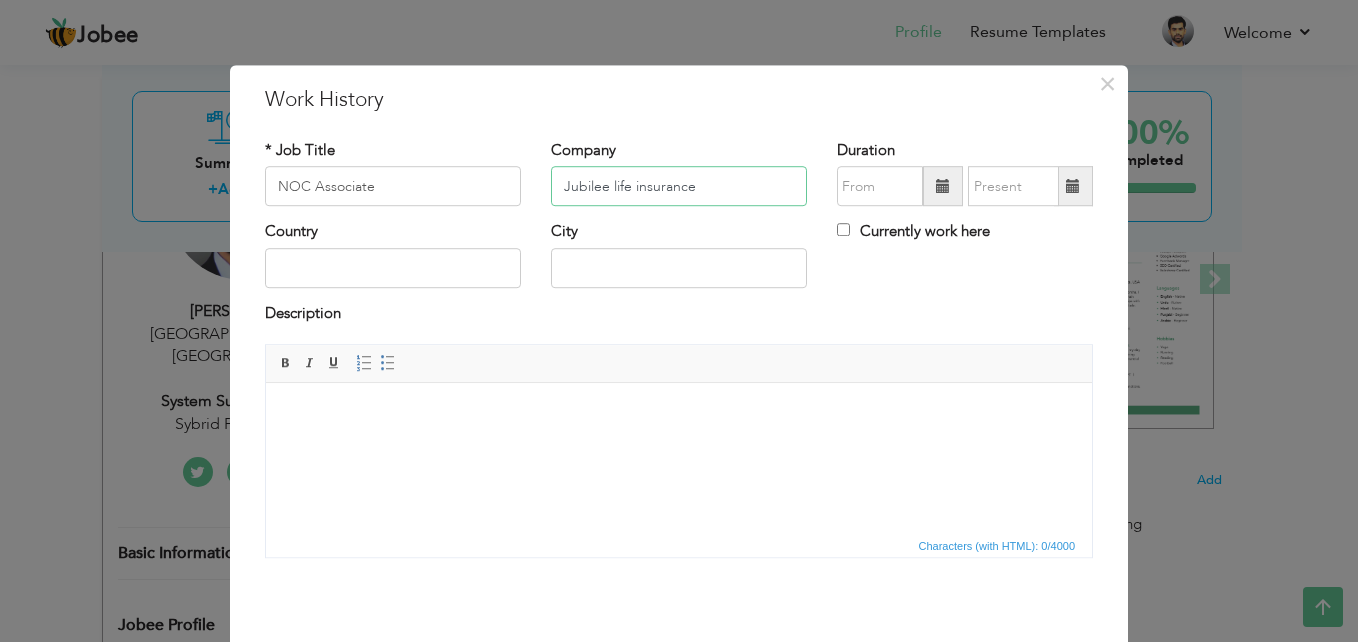 type on "Jubilee life insurance" 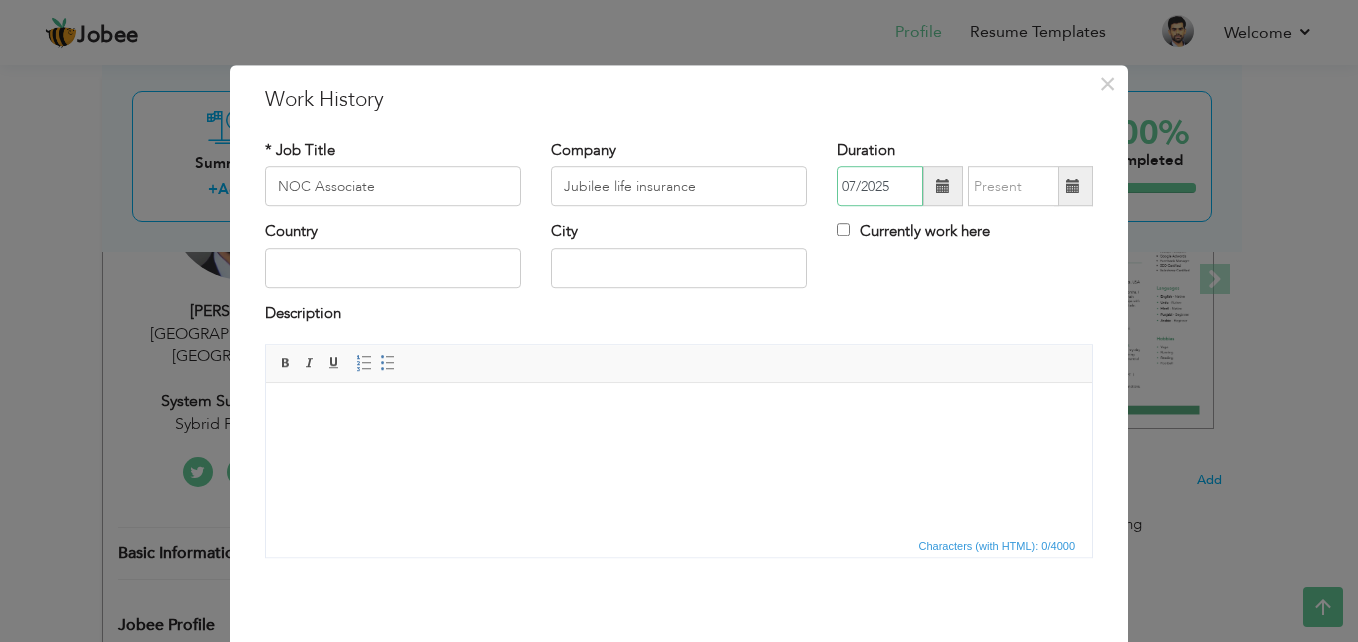 click on "07/2025" at bounding box center [880, 187] 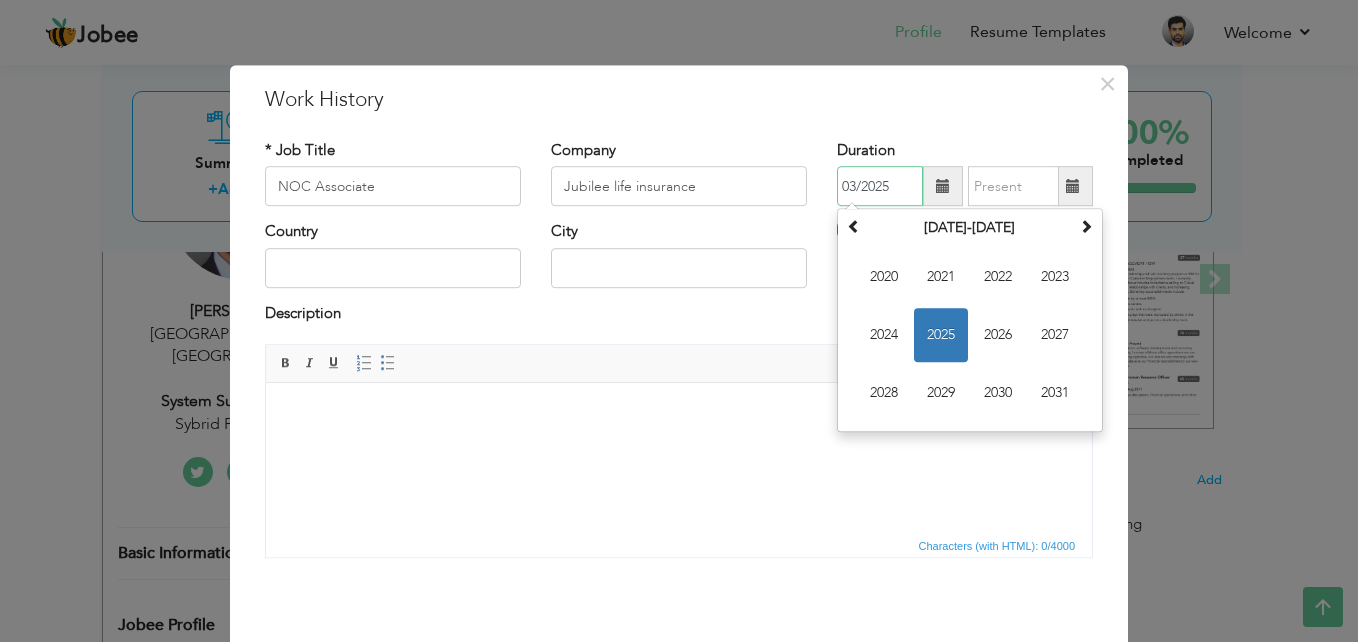 type on "03/2025" 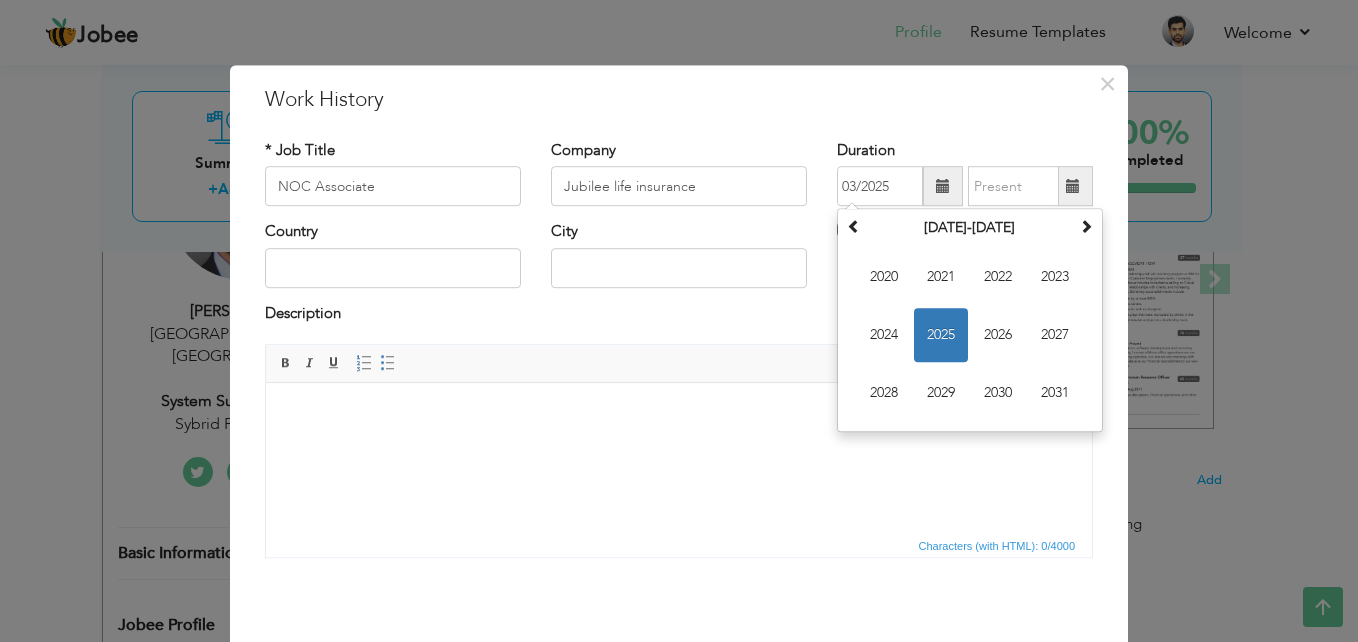 click on "Duration
03/2025 [DATE] Su Mo Tu We Th Fr Sa 29 30 1 2 3 4 5 6 7 8 9 10 11 12 13 14 15 16 17 18 19 20 21 22 23 24 25 26 27 28 29 30 31 1 2 3 4 5 6 7 [DATE] Jan Feb Mar Apr May Jun [DATE] Aug Sep Oct Nov Dec [DATE]-[DATE] 2020 2021 2022 2023 2024 2025 2026 2027 2028 2029 2030 2031 [DATE]-2107 [DATE] - [DATE] [DATE] - [DATE] [DATE] - [DATE] [DATE] - [DATE] [DATE] - [DATE] [DATE] - [DATE] [DATE] - [DATE] [DATE] - [DATE] [DATE] - 2107" at bounding box center [965, 173] 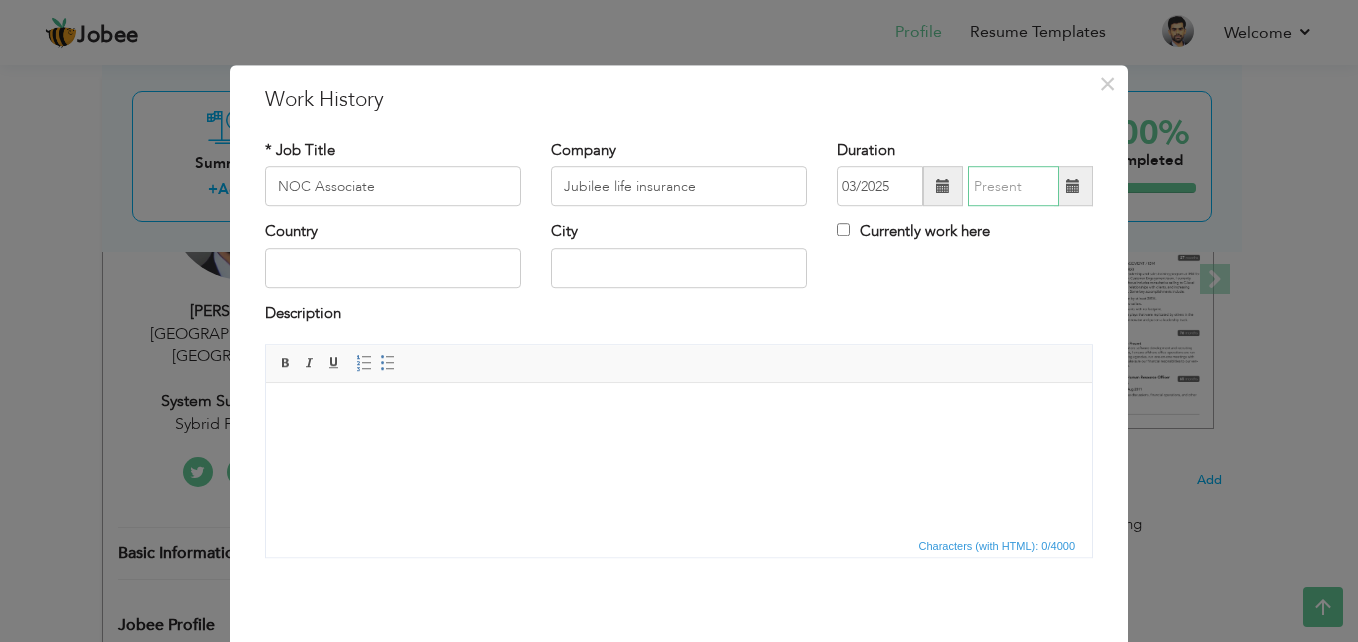 type on "07/2025" 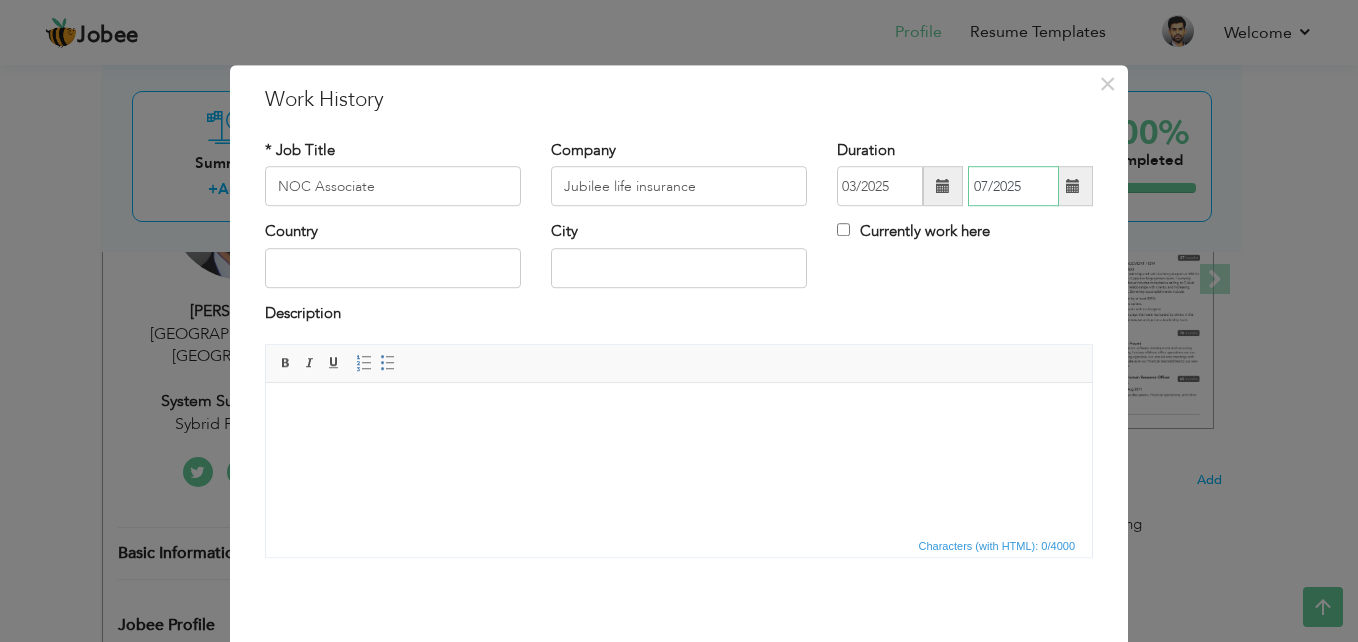 click on "07/2025" at bounding box center [1013, 187] 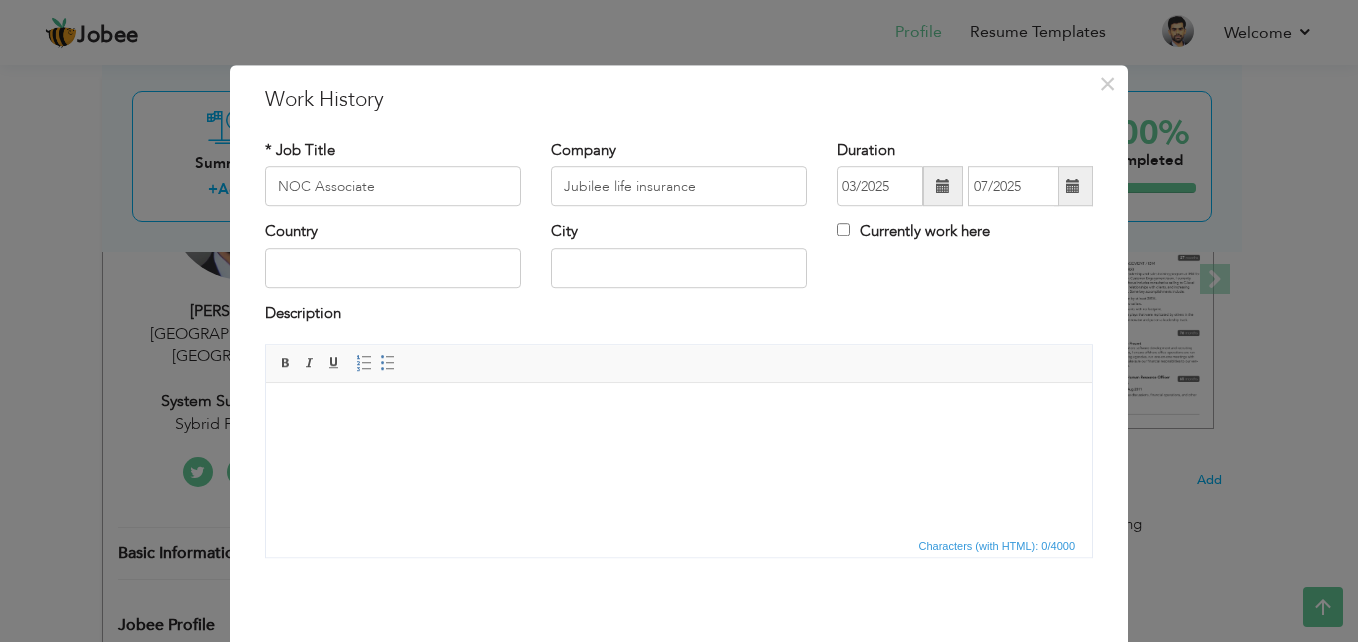 click on "Currently work here" at bounding box center (913, 232) 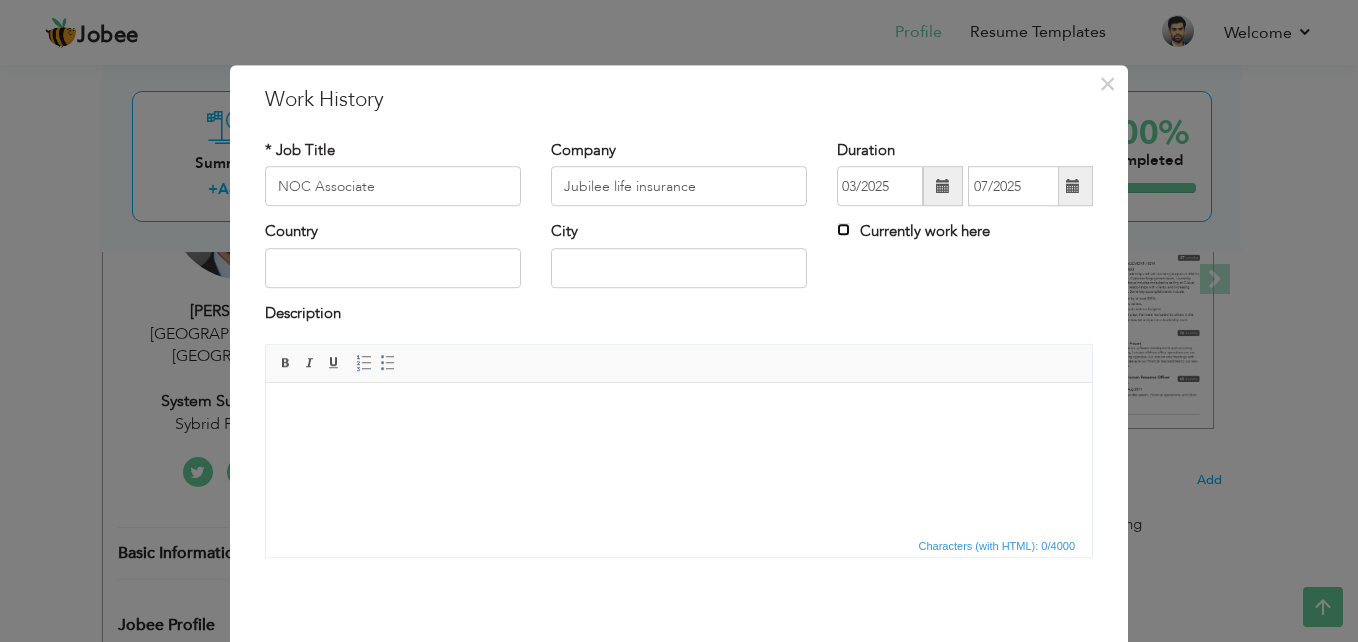 click on "Currently work here" at bounding box center (843, 230) 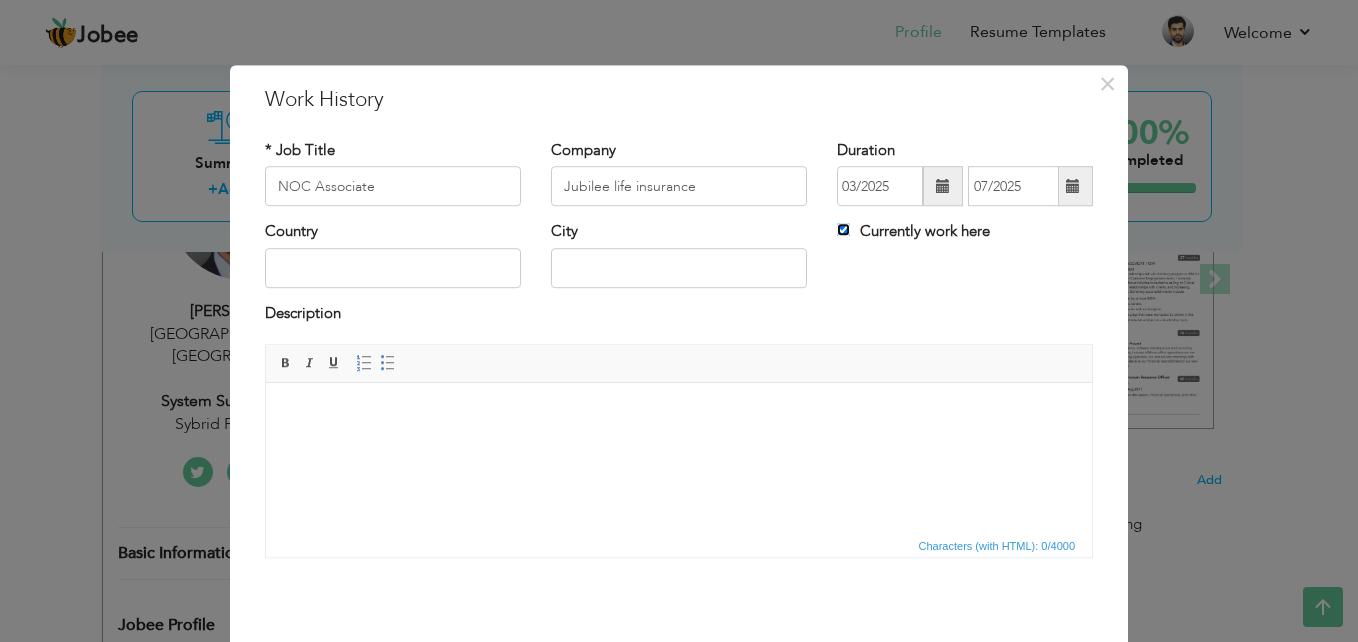 type 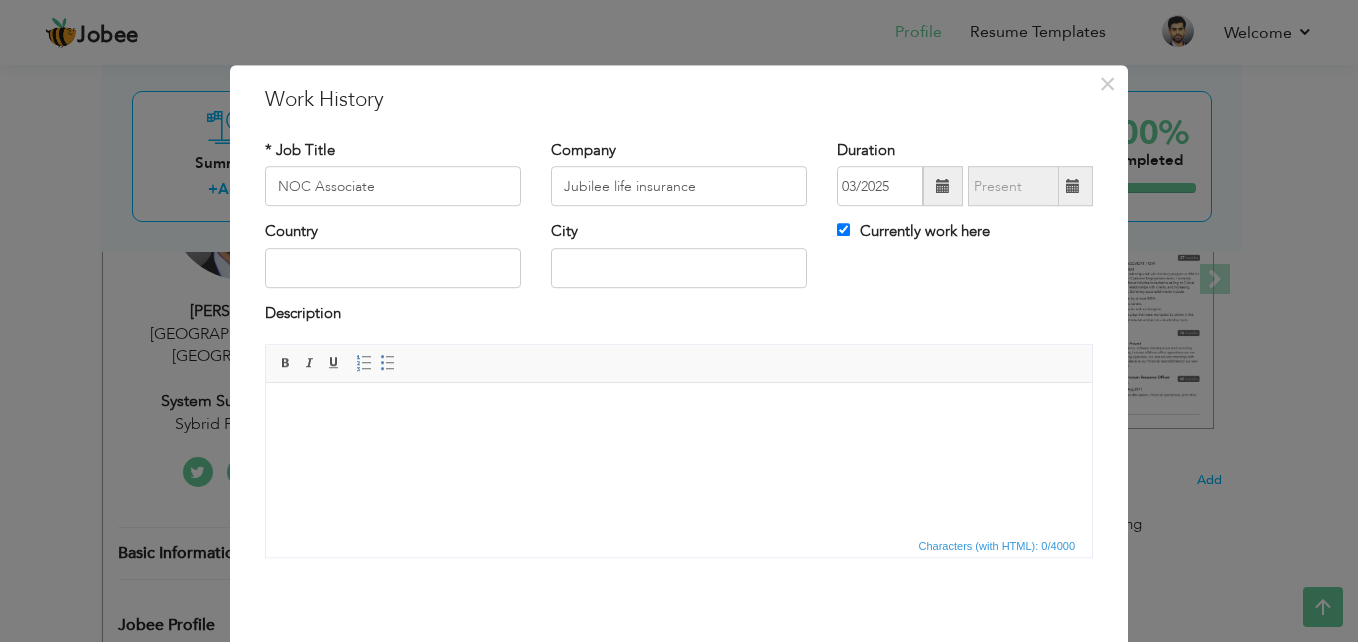 click on "Currently work here" at bounding box center [913, 232] 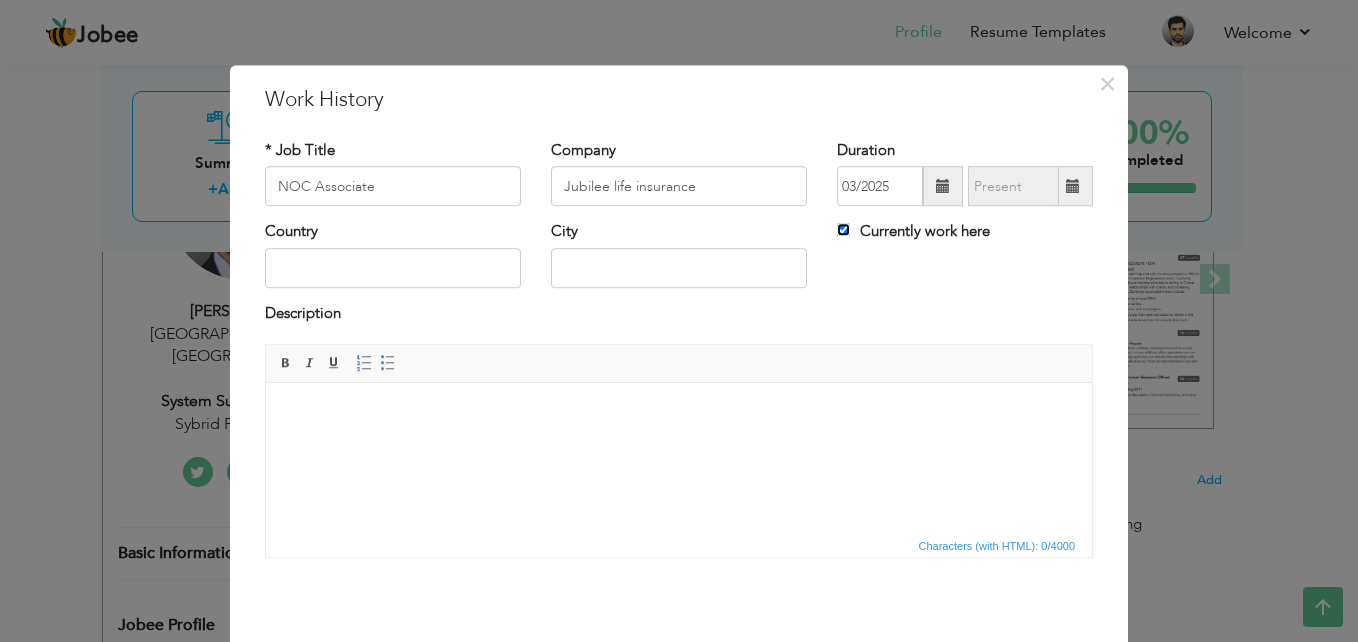 click on "Currently work here" at bounding box center [843, 230] 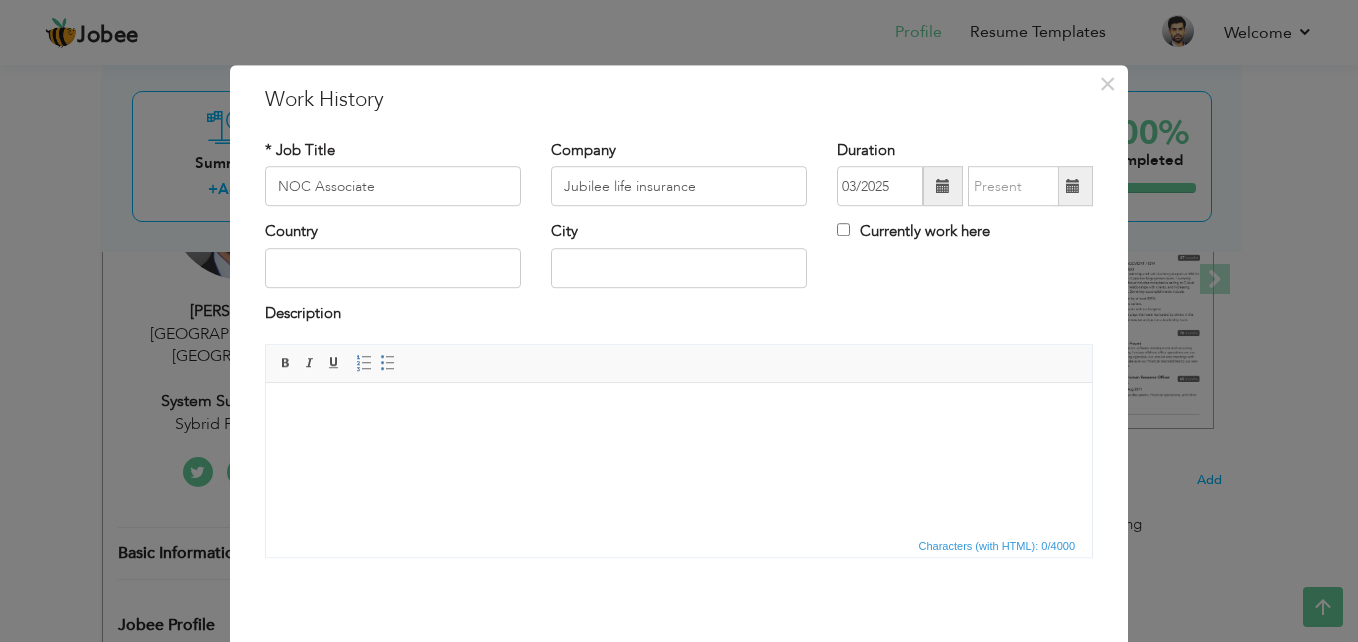 click on "Currently work here" at bounding box center [913, 232] 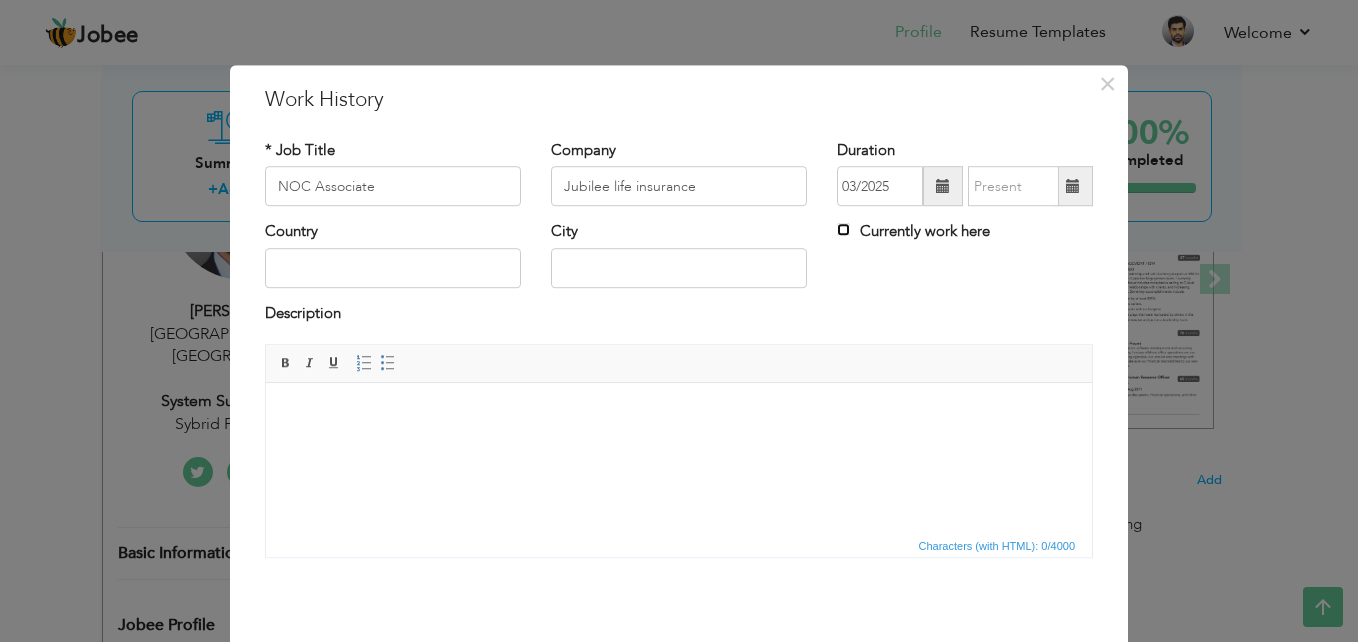 click on "Currently work here" at bounding box center [843, 230] 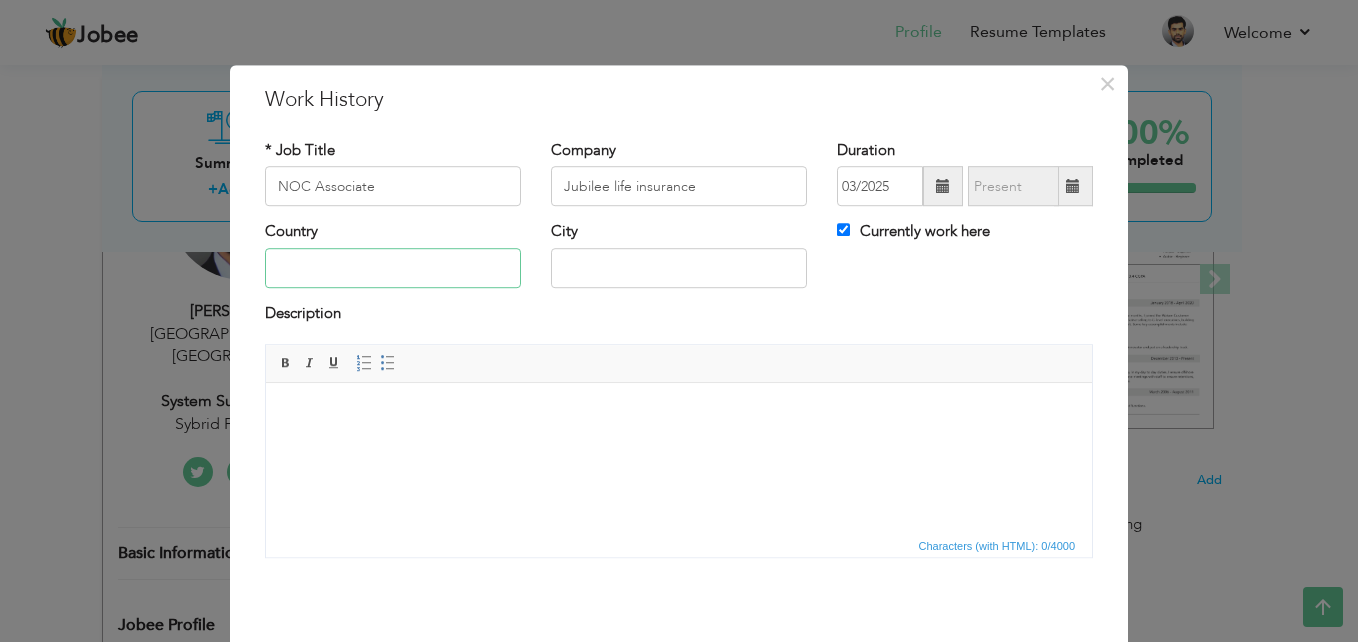 click at bounding box center (393, 268) 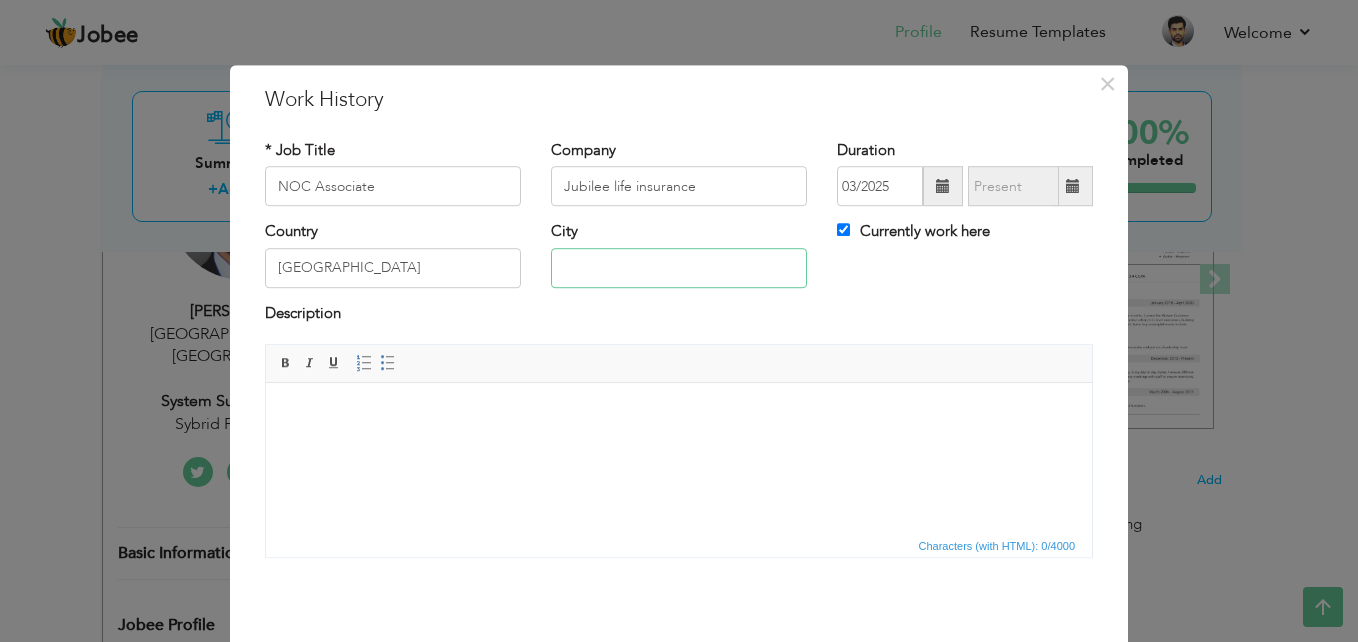 type on "[GEOGRAPHIC_DATA]" 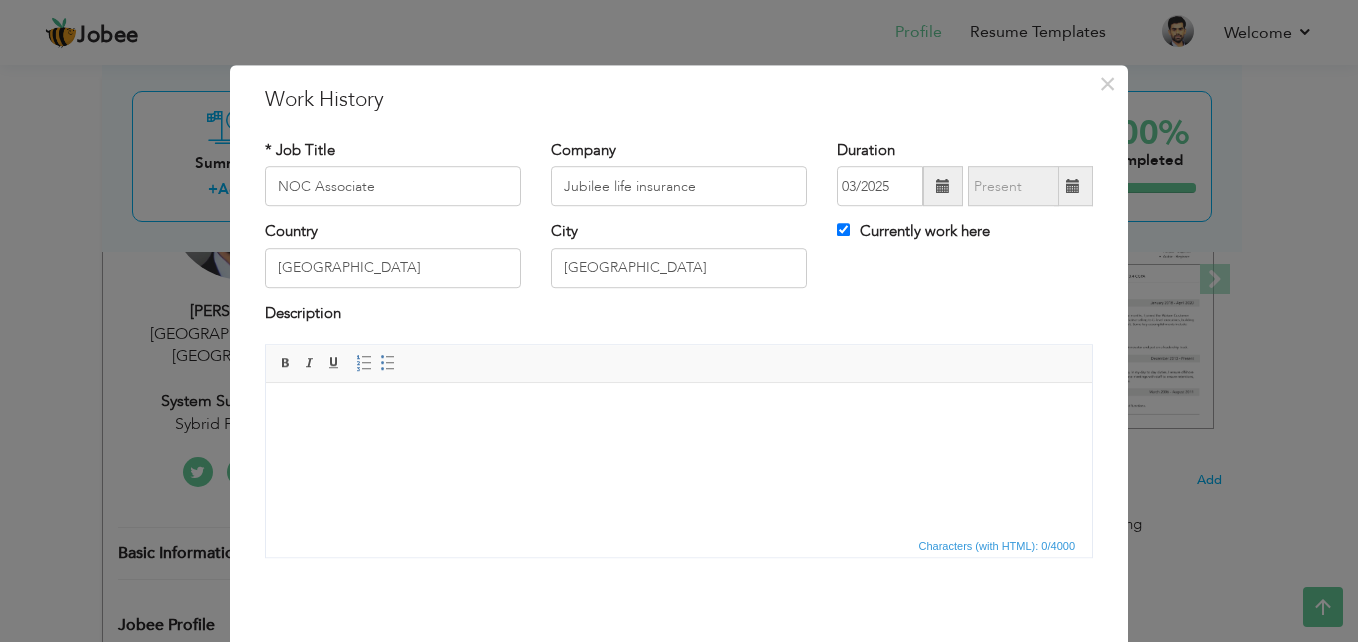 click at bounding box center (679, 413) 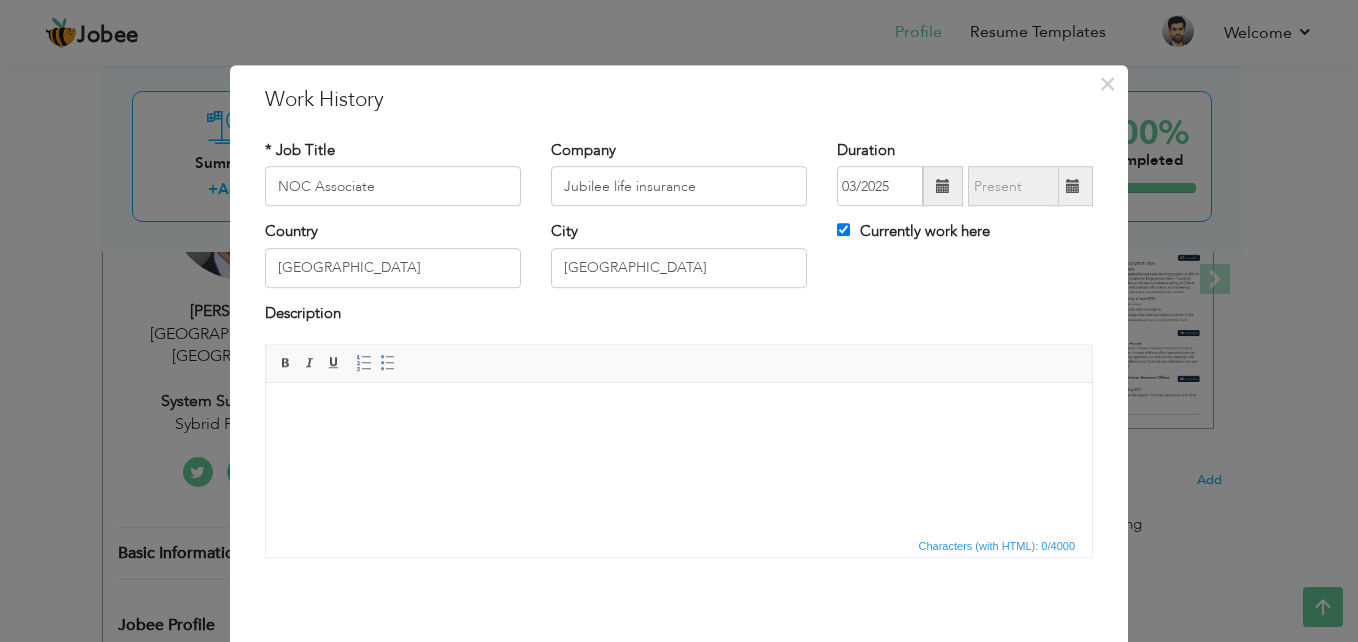 click on "Editor toolbars Basic Styles   Bold   Italic   Underline Paragraph   Insert/Remove Numbered List   Insert/Remove Bulleted List" at bounding box center [679, 364] 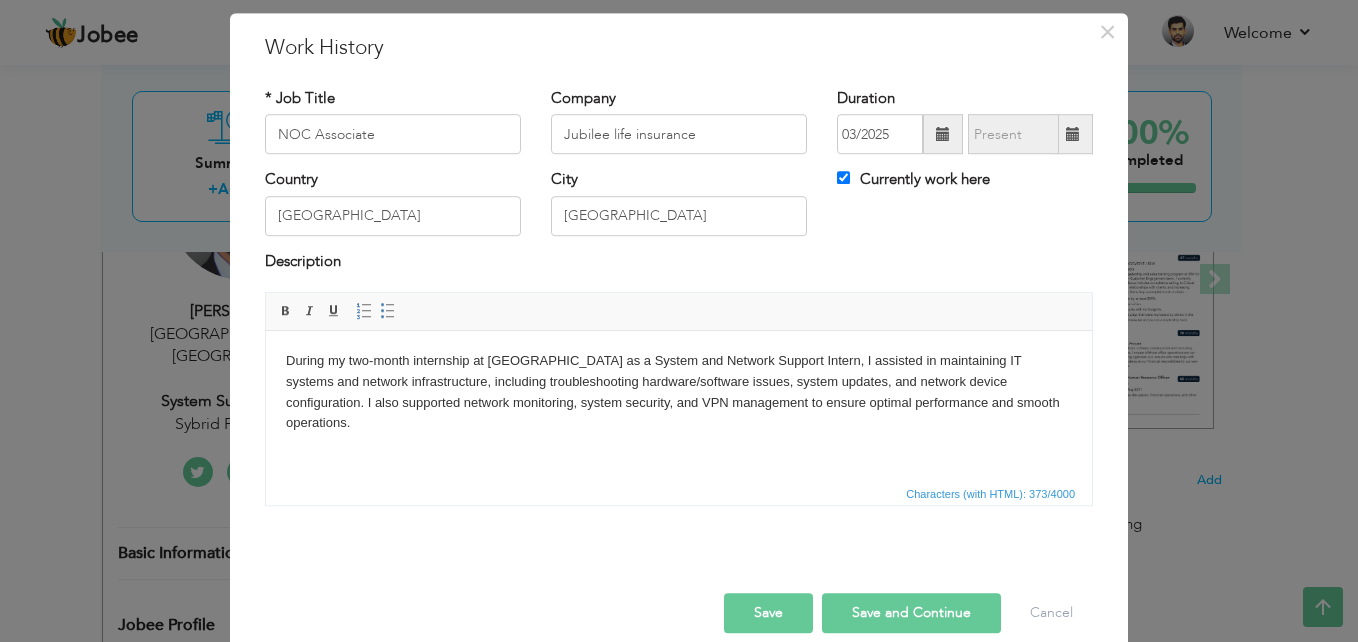 scroll, scrollTop: 78, scrollLeft: 0, axis: vertical 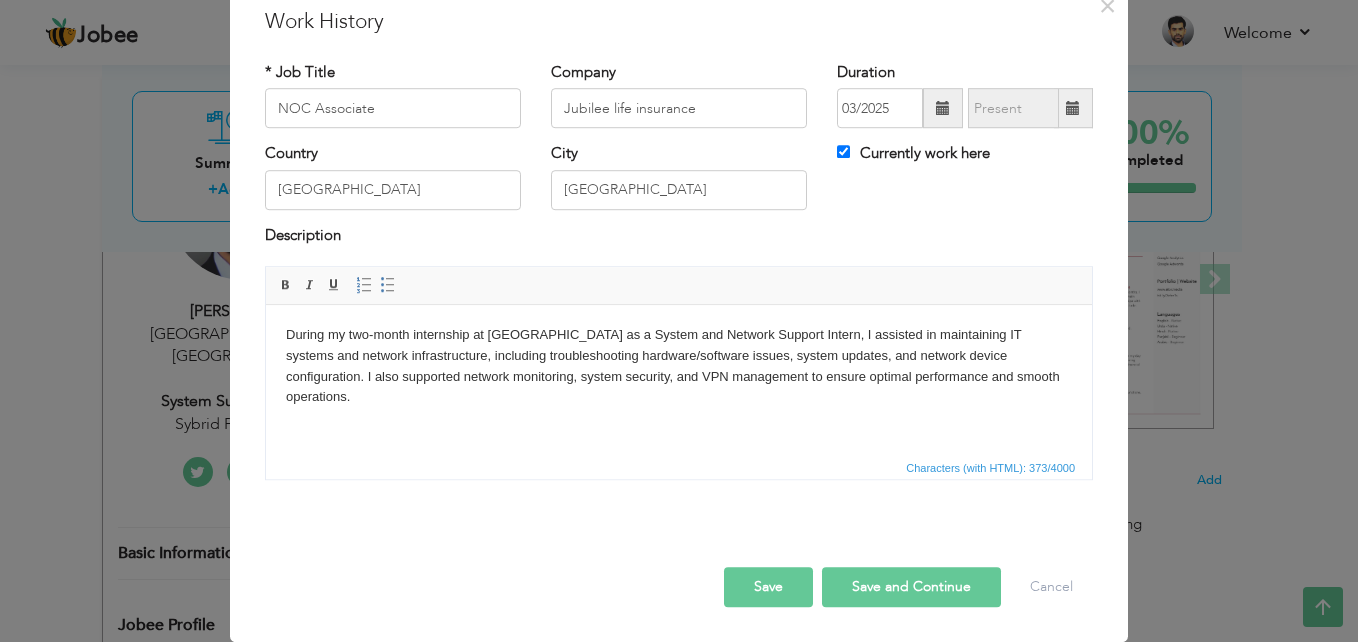 click on "Save and Continue" at bounding box center (911, 587) 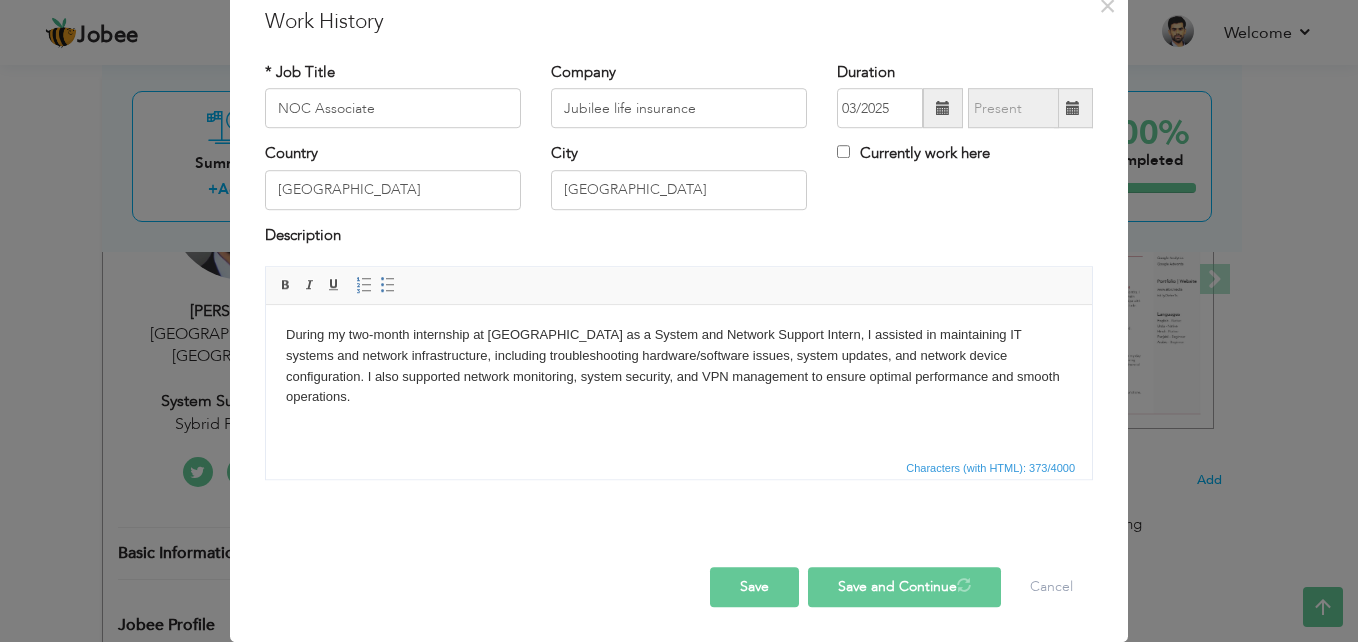 type 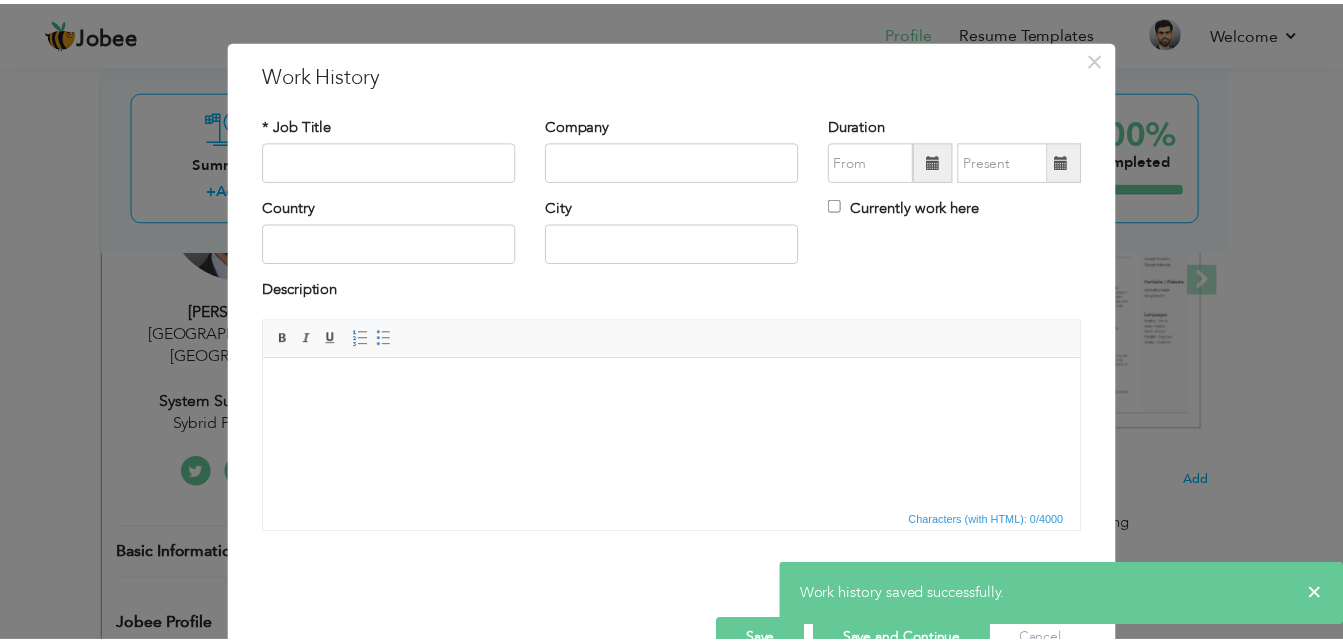 scroll, scrollTop: 0, scrollLeft: 0, axis: both 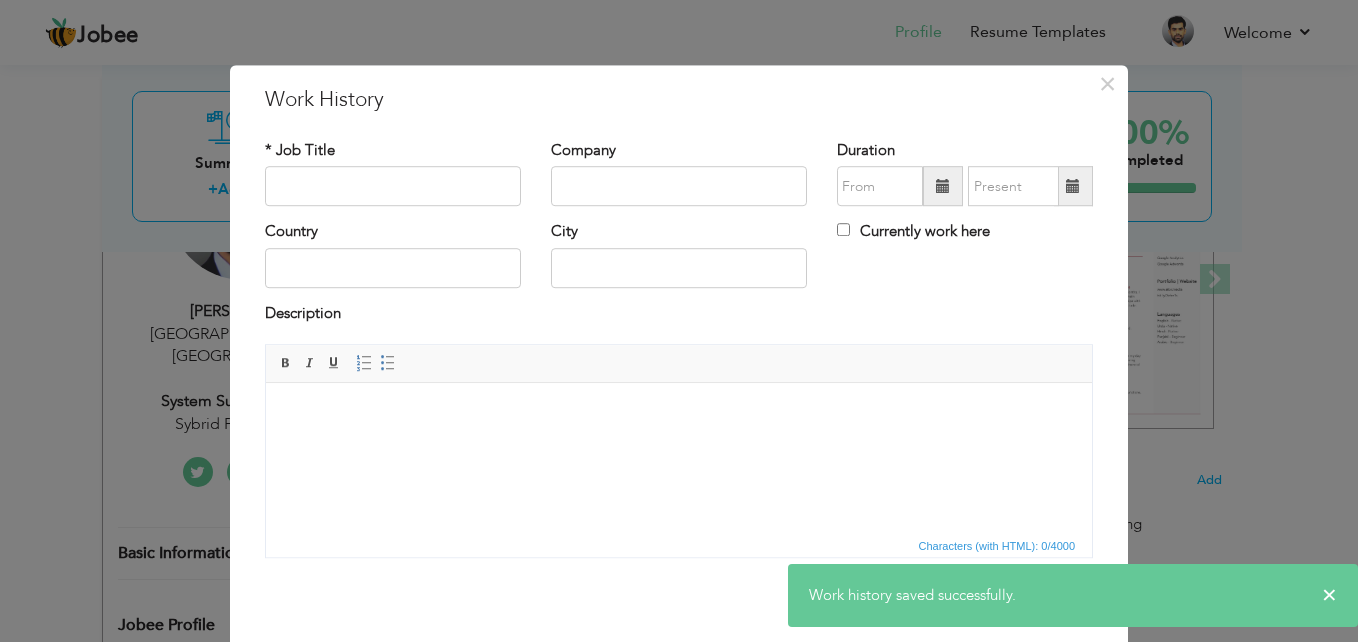 click on "×
Work History
* Job Title
Company
Duration Currently work here Country" at bounding box center [679, 321] 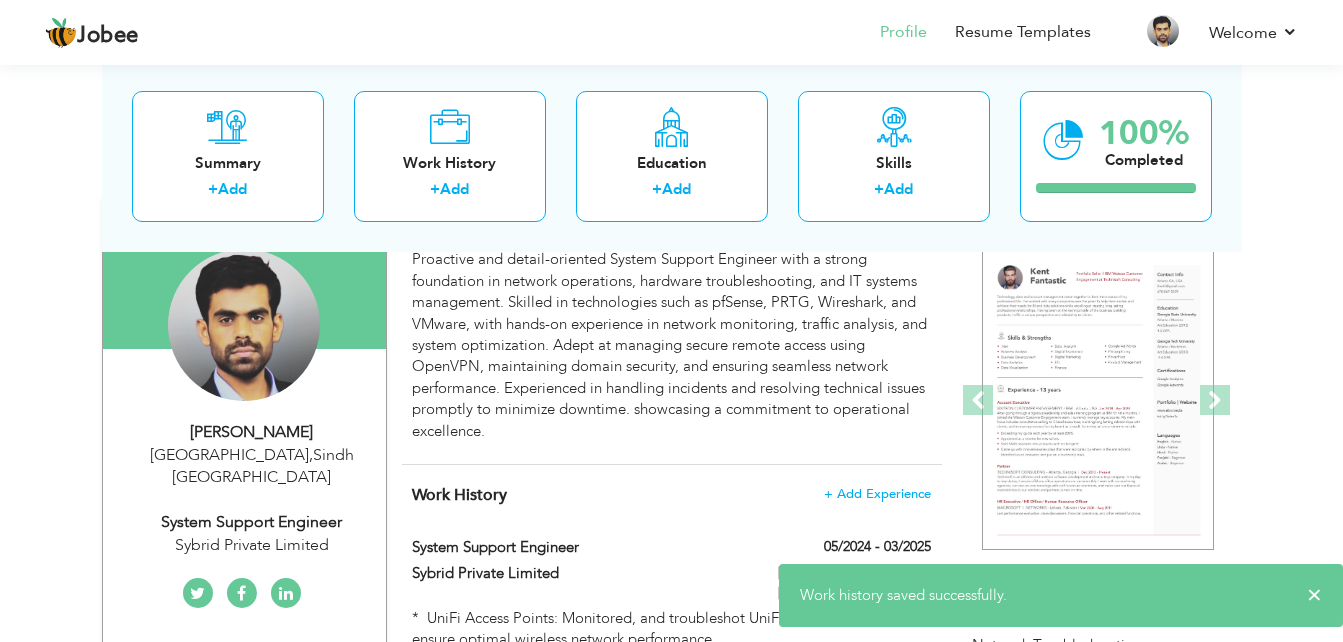 scroll, scrollTop: 0, scrollLeft: 0, axis: both 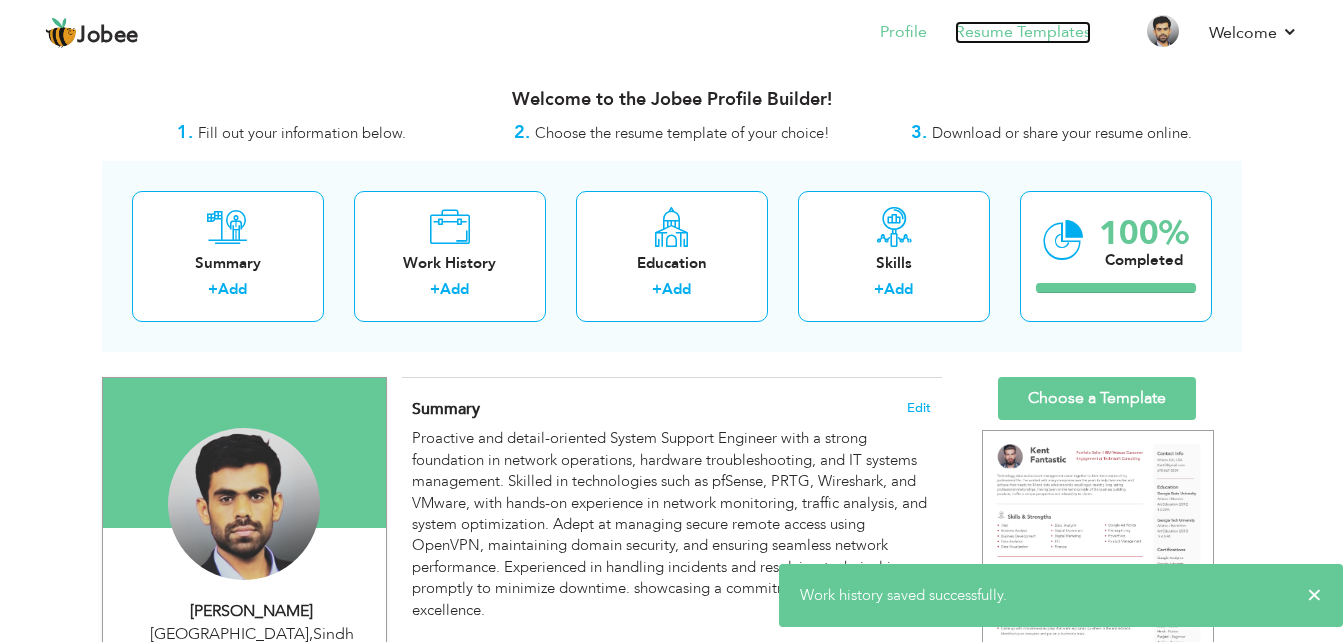 click on "Resume Templates" at bounding box center (1023, 32) 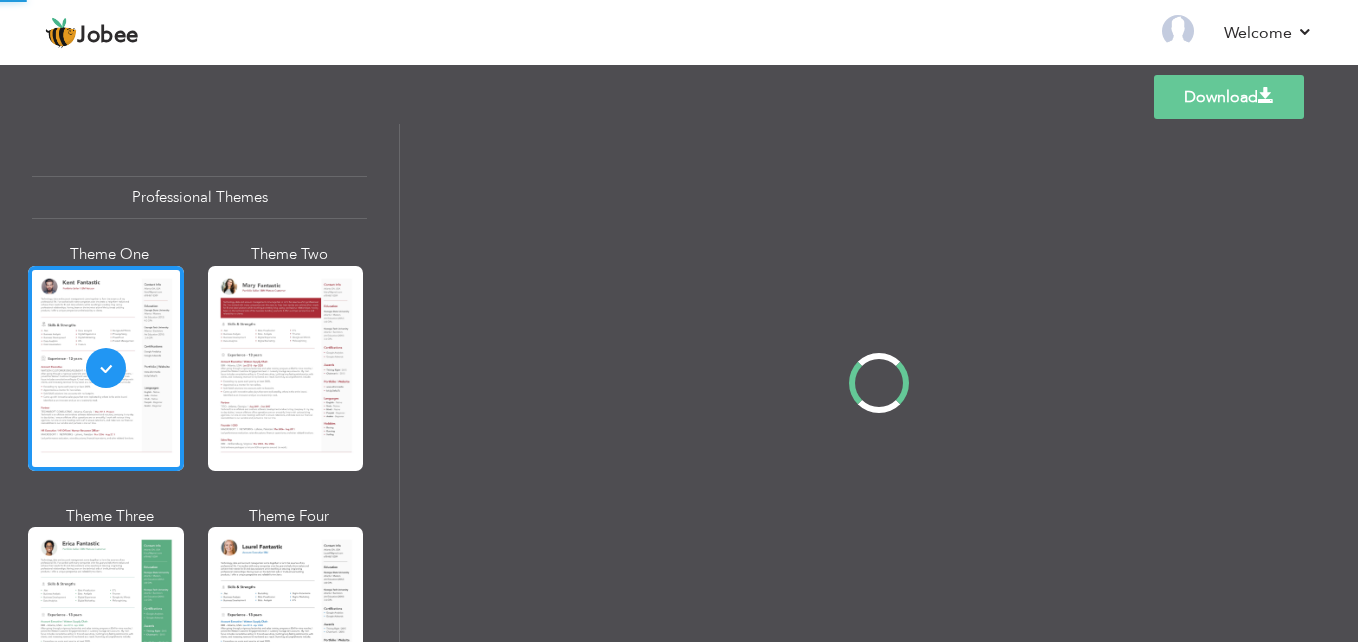 scroll, scrollTop: 0, scrollLeft: 0, axis: both 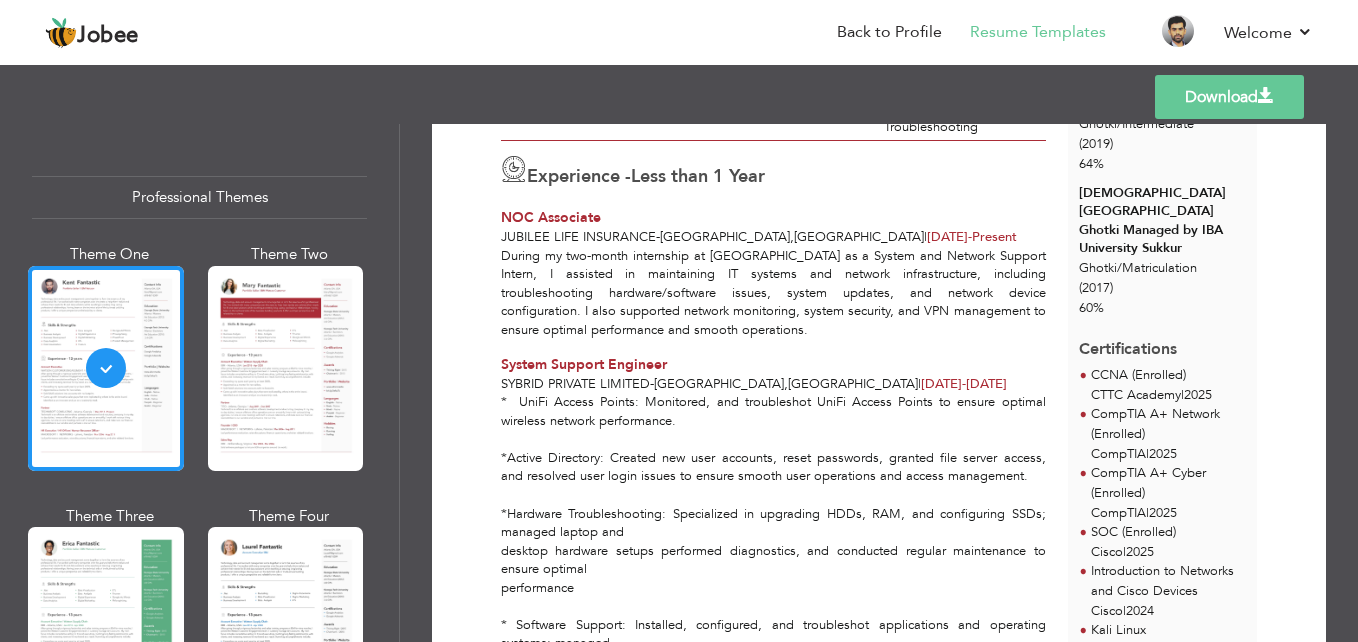 click on "Less than 1 Year" at bounding box center [698, 177] 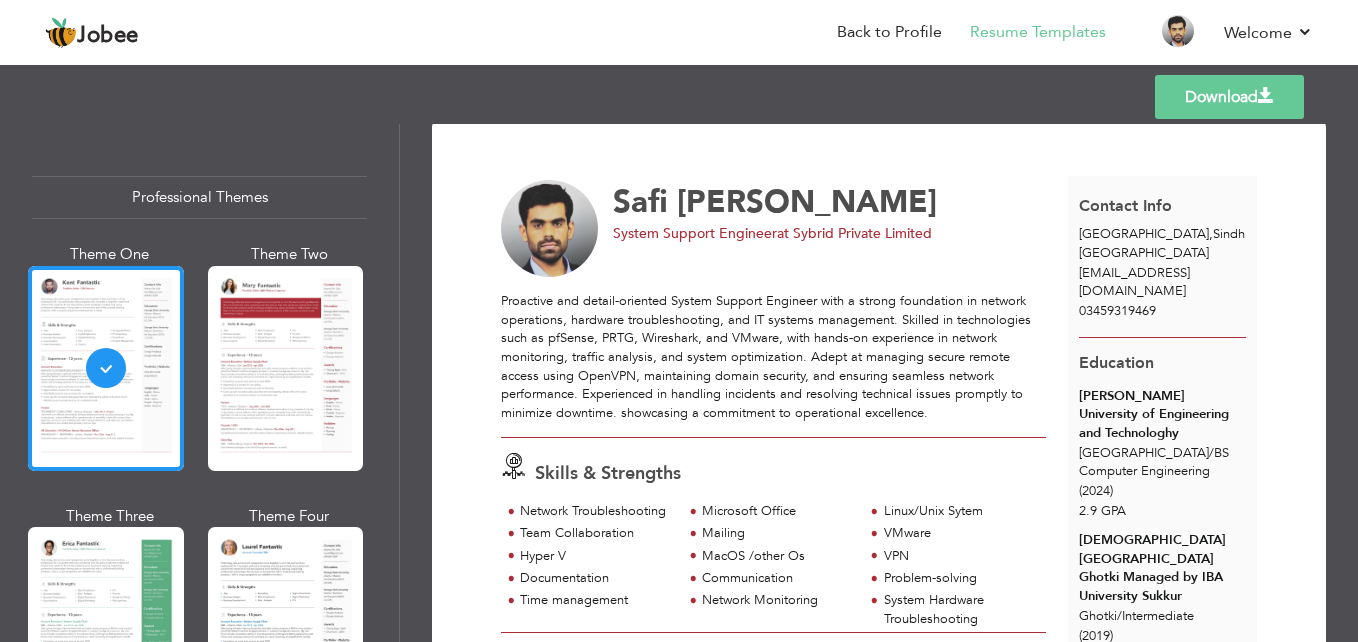 scroll, scrollTop: 0, scrollLeft: 0, axis: both 